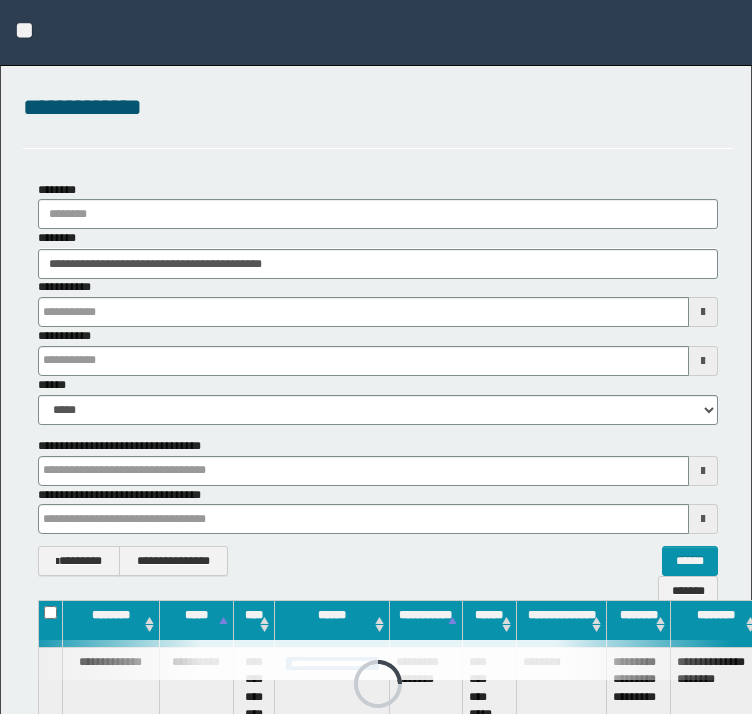 scroll, scrollTop: 0, scrollLeft: 109, axis: horizontal 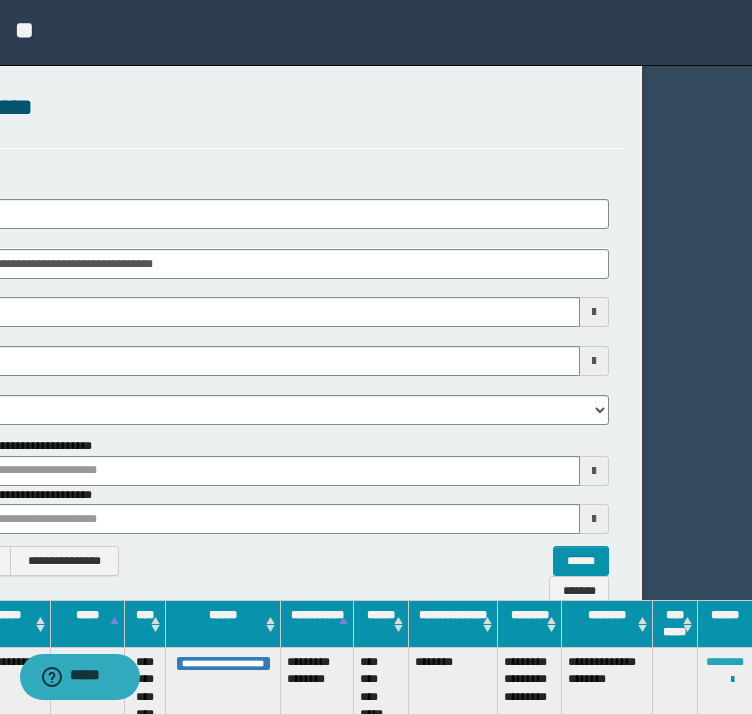 click on "********" at bounding box center (725, 662) 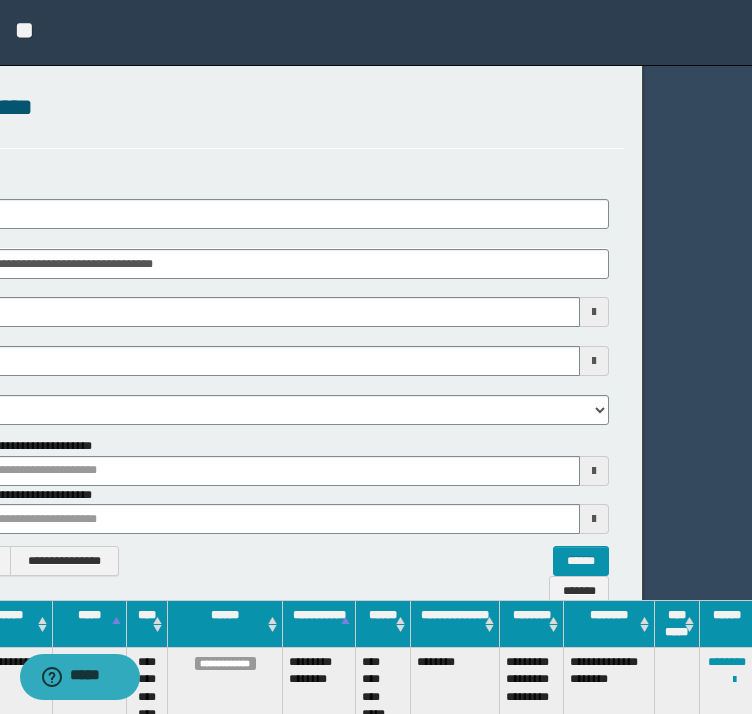 scroll, scrollTop: 0, scrollLeft: 76, axis: horizontal 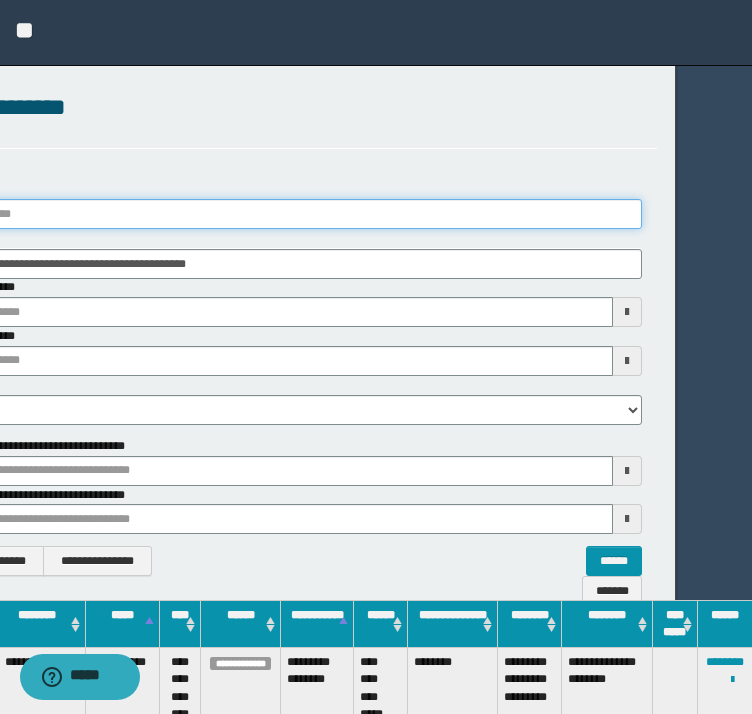 click on "********" at bounding box center (302, 214) 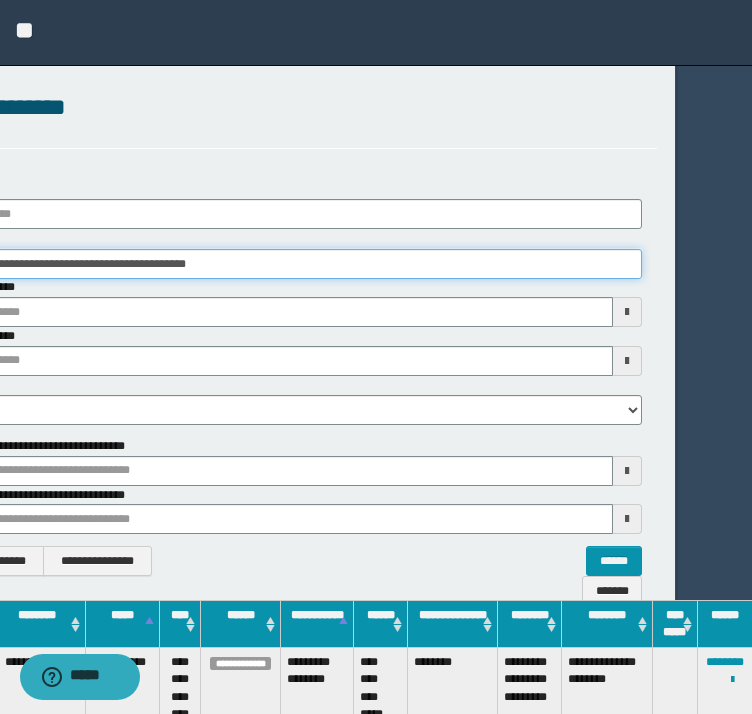 scroll, scrollTop: 0, scrollLeft: 37, axis: horizontal 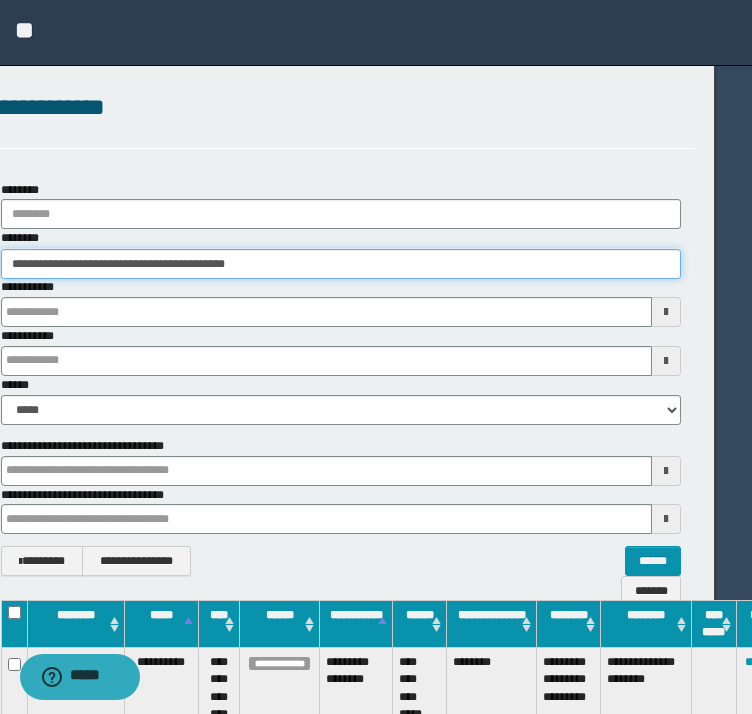 paste 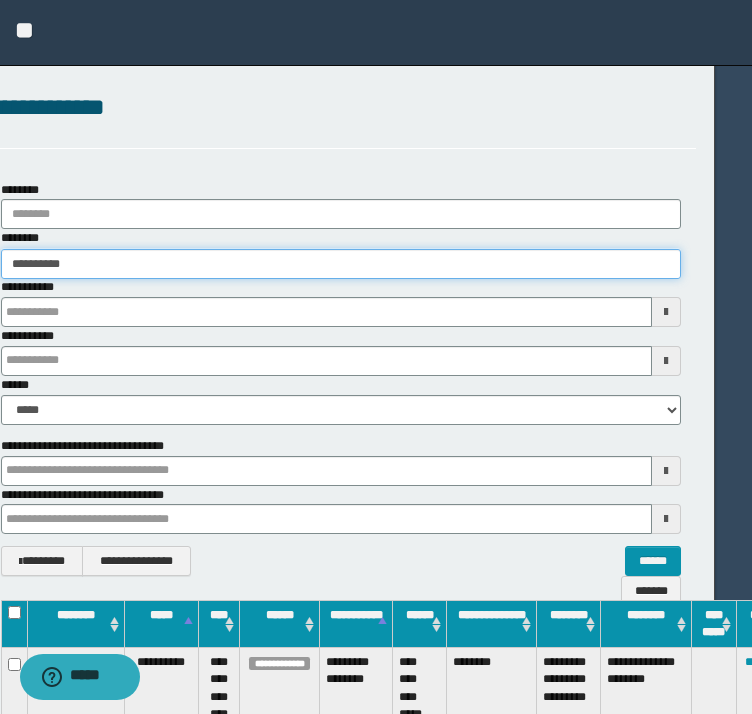 type on "**********" 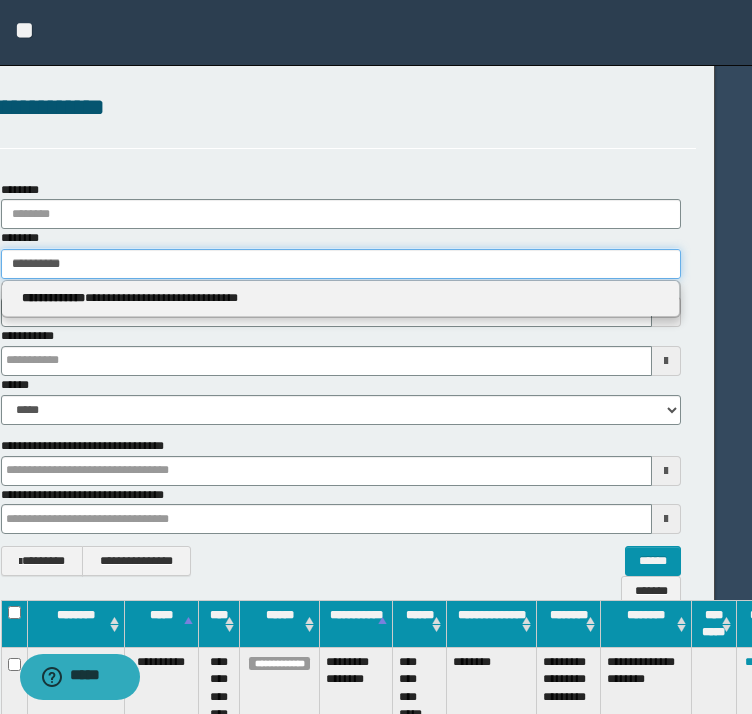 type 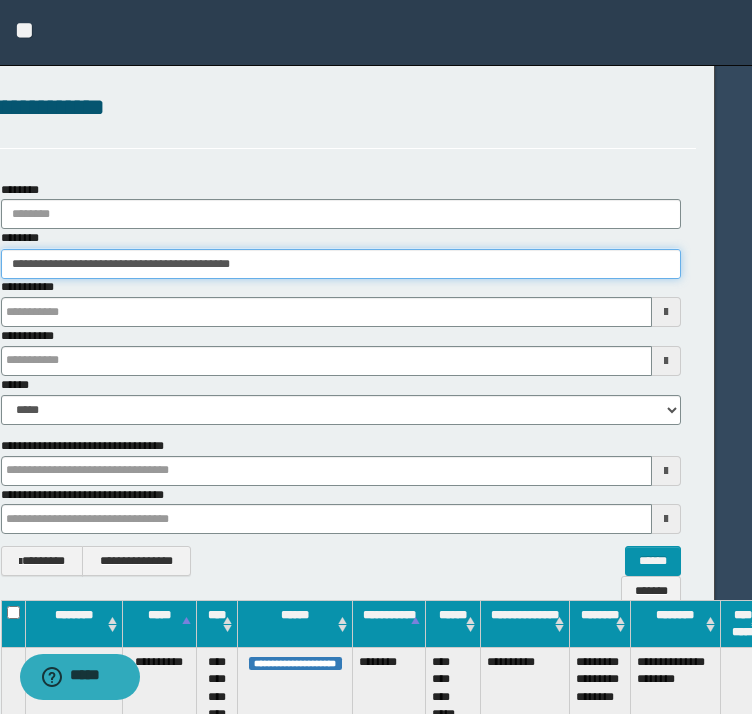 type on "**********" 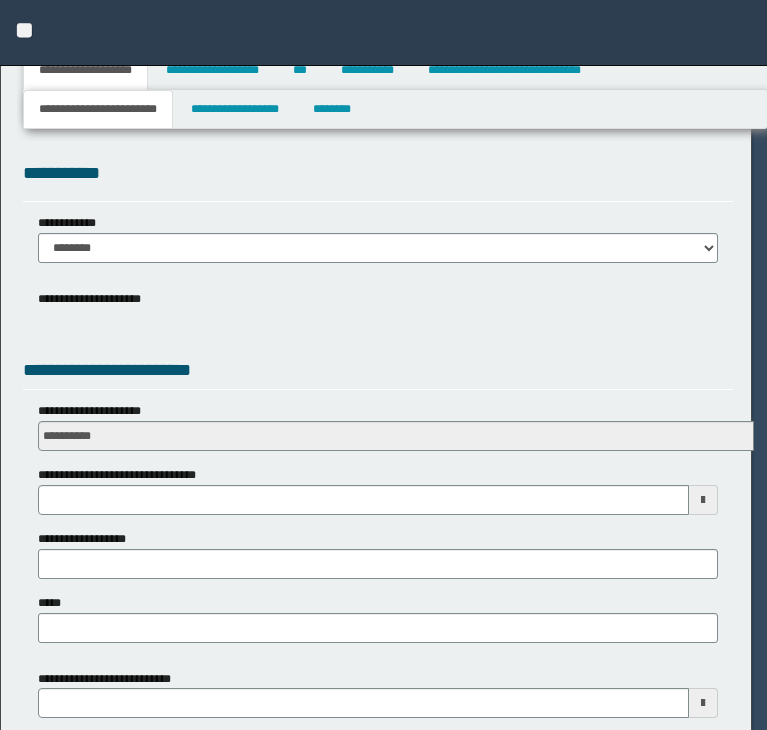 select on "*" 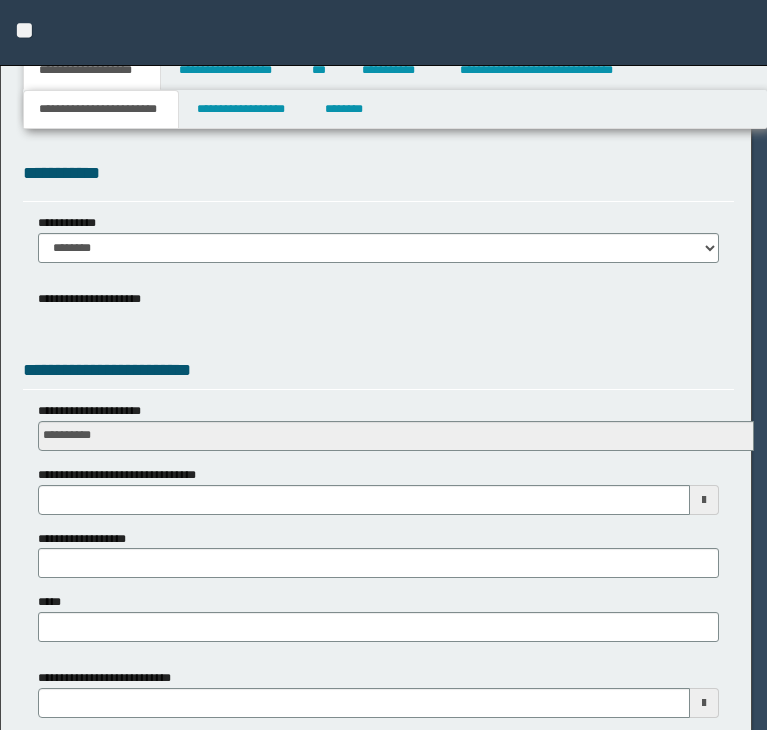 scroll, scrollTop: 0, scrollLeft: 0, axis: both 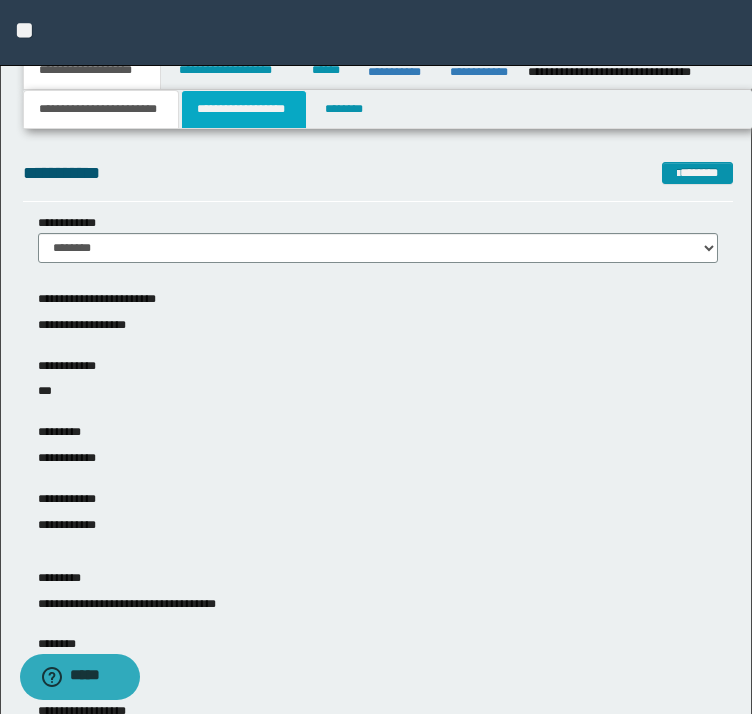 click on "**********" at bounding box center [244, 109] 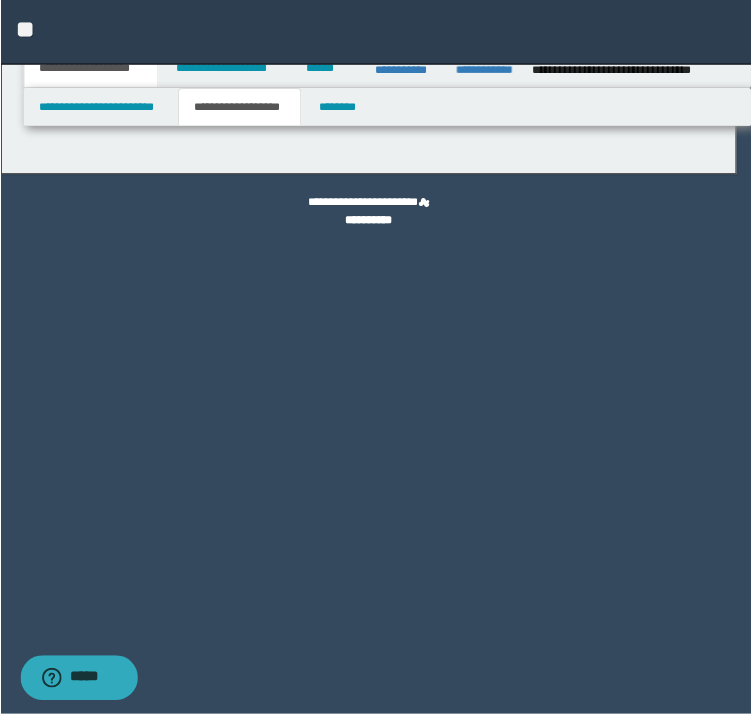 scroll, scrollTop: 0, scrollLeft: 0, axis: both 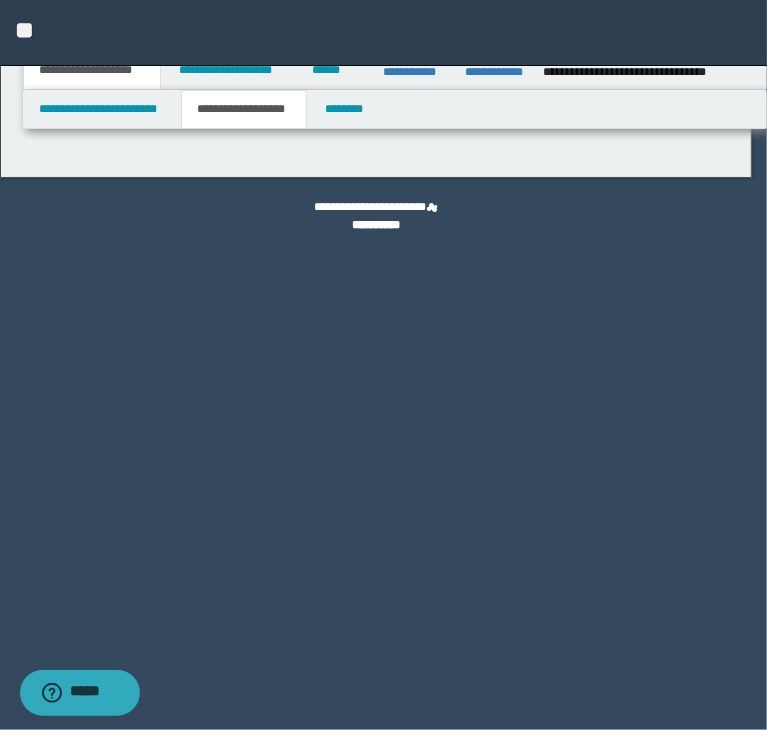 type on "********" 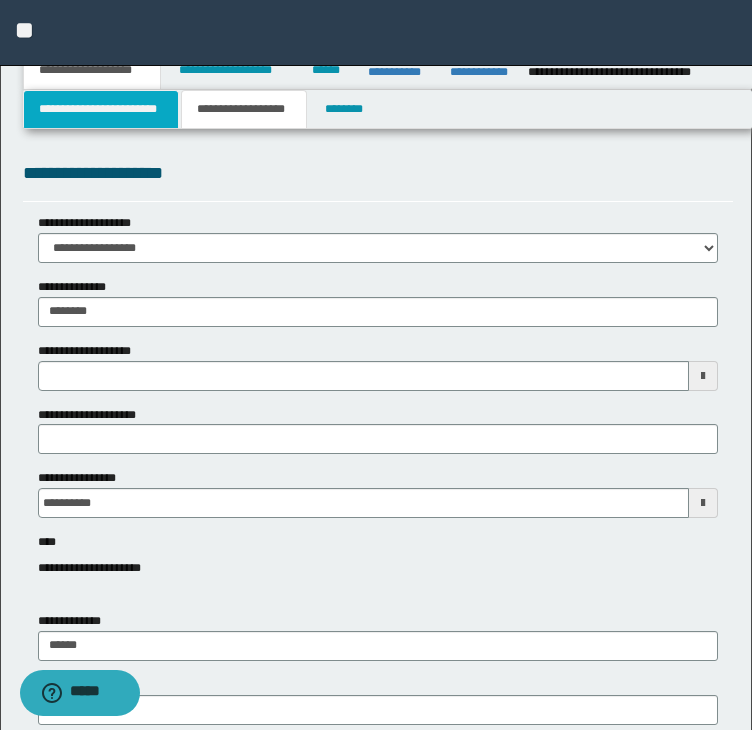 click on "**********" at bounding box center [101, 109] 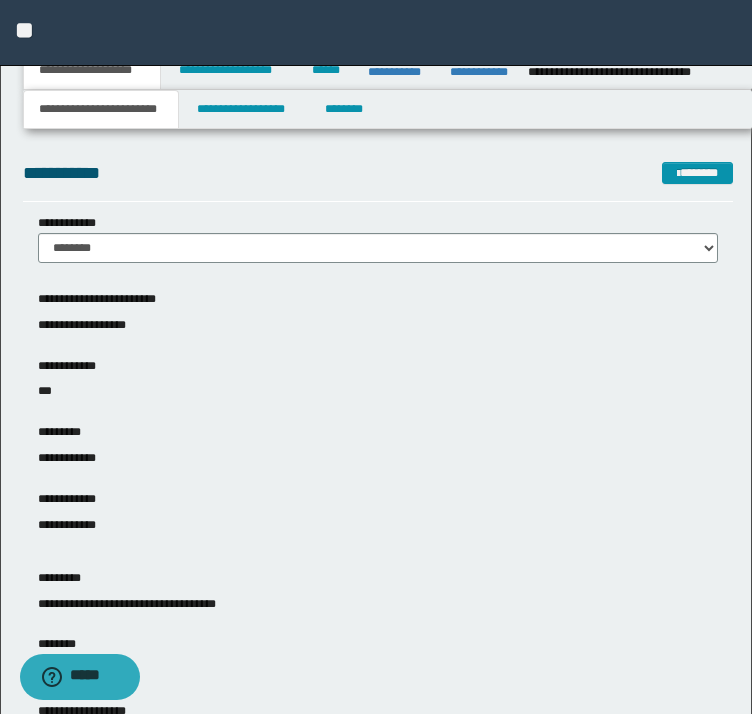 click on "**********" at bounding box center [378, 180] 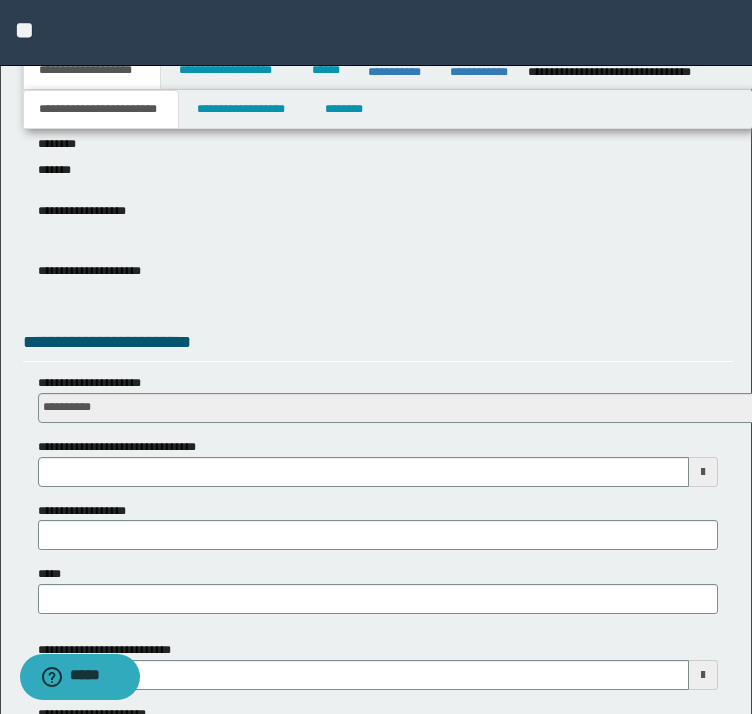 click on "**********" at bounding box center [378, 501] 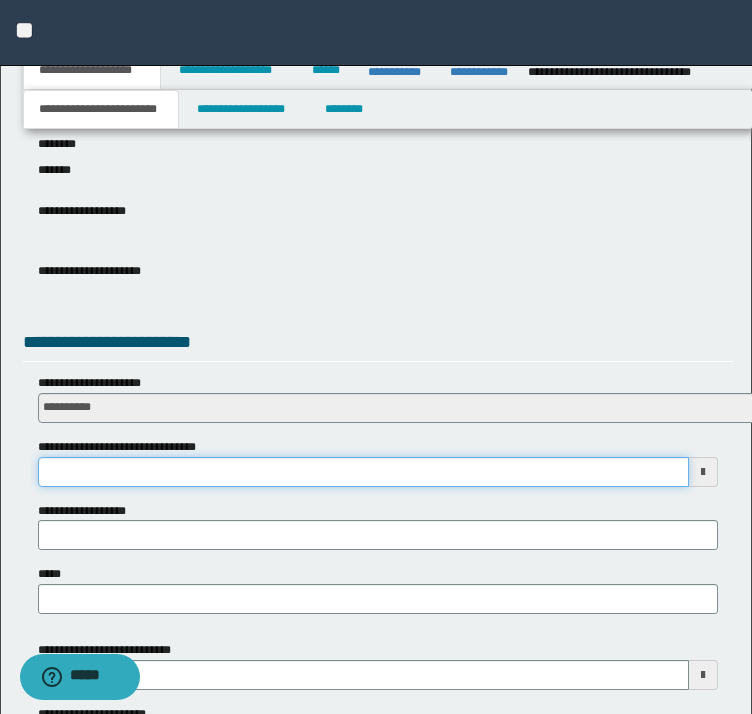 click on "**********" at bounding box center (364, 472) 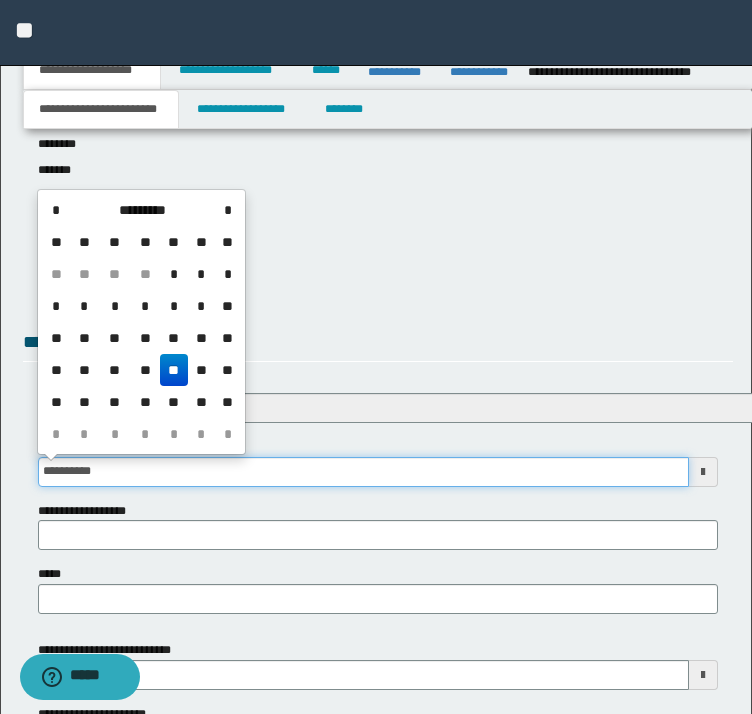 type on "**********" 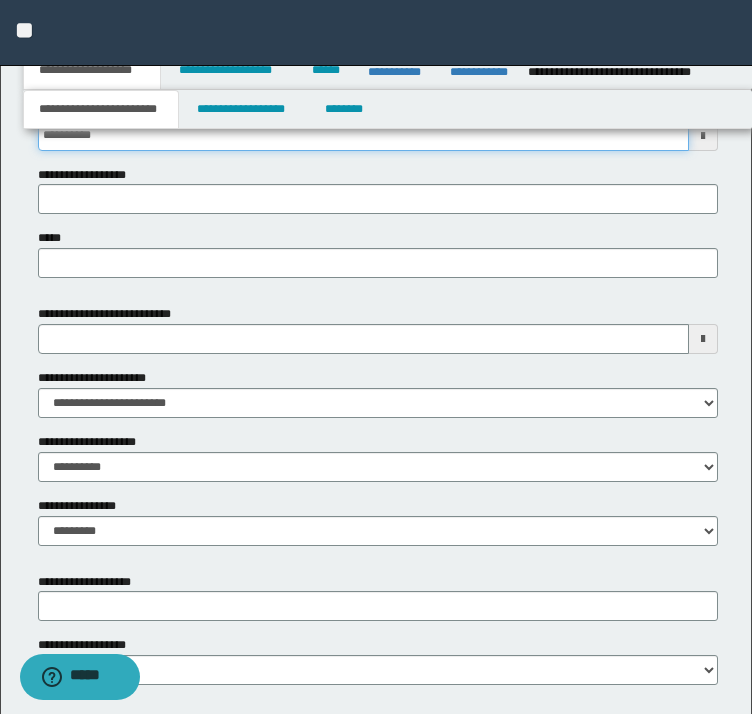 scroll, scrollTop: 930, scrollLeft: 0, axis: vertical 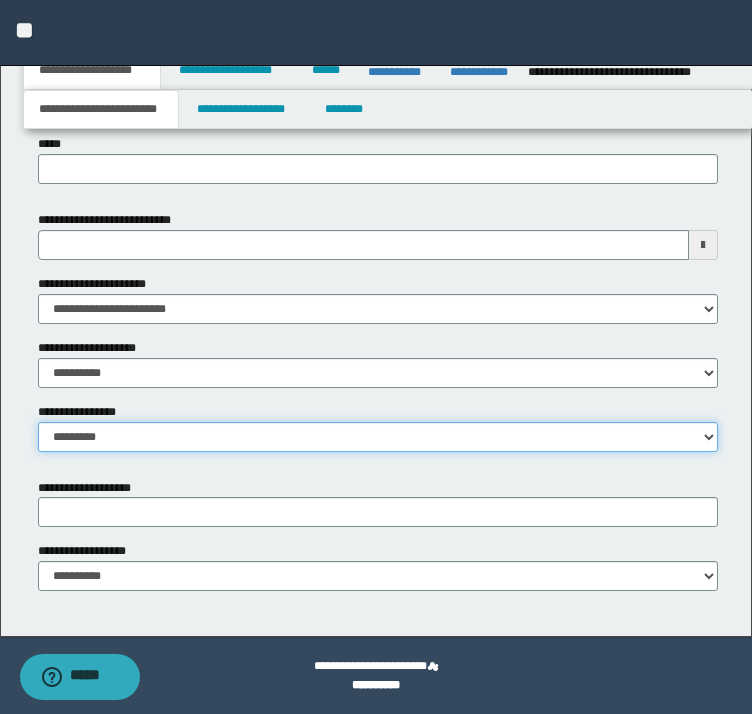 select on "*" 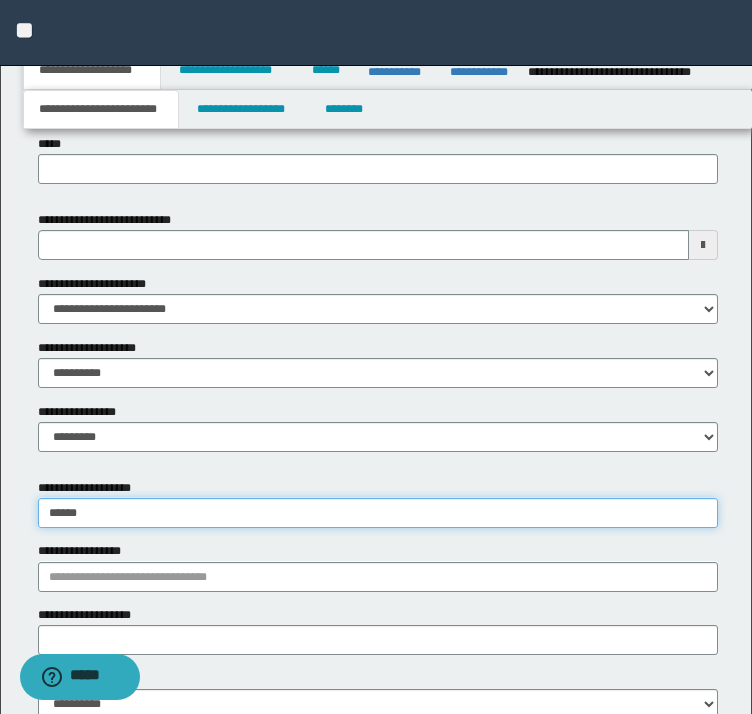 type on "*******" 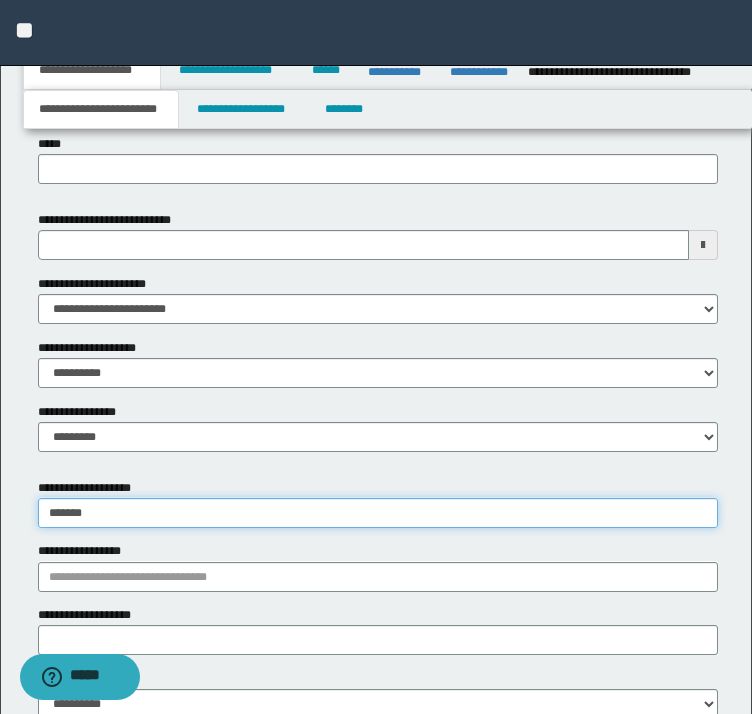 type on "*********" 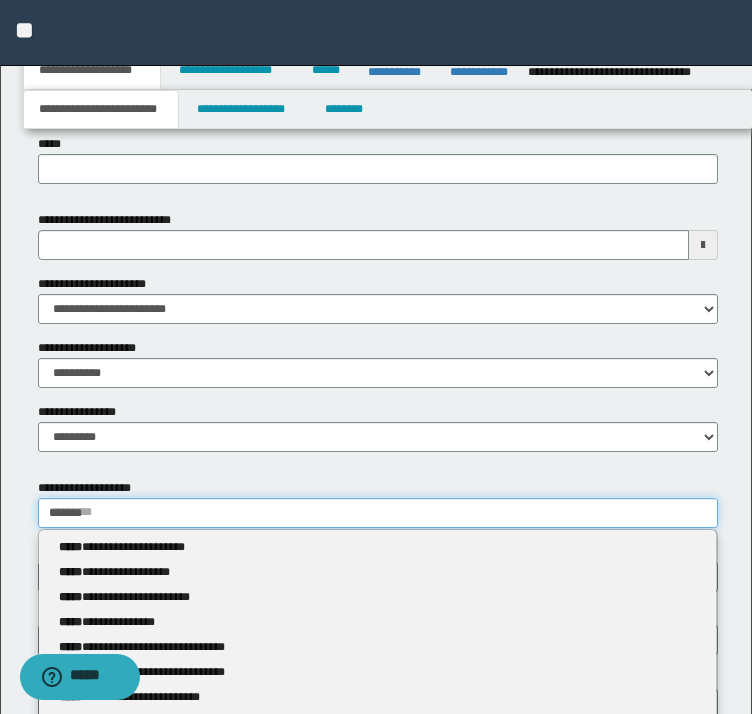 type 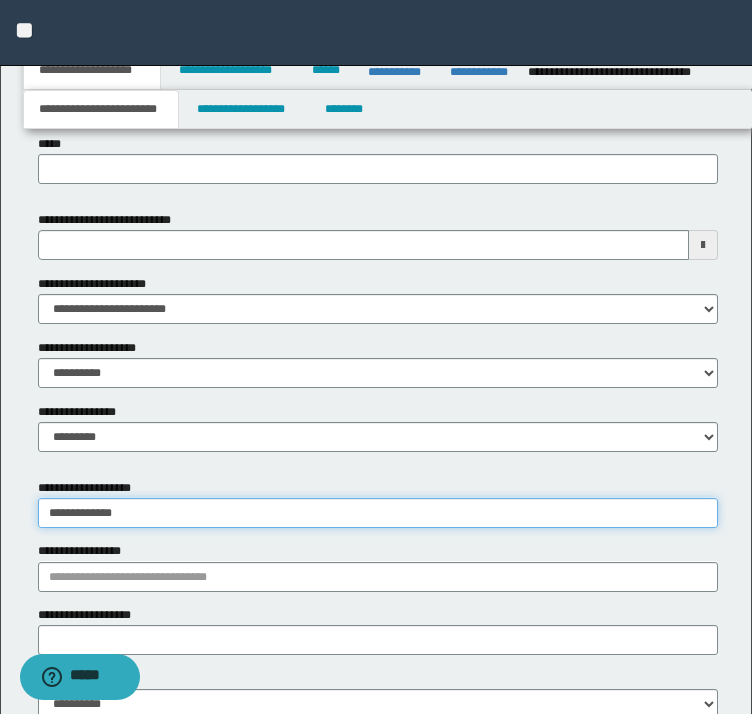 type on "**********" 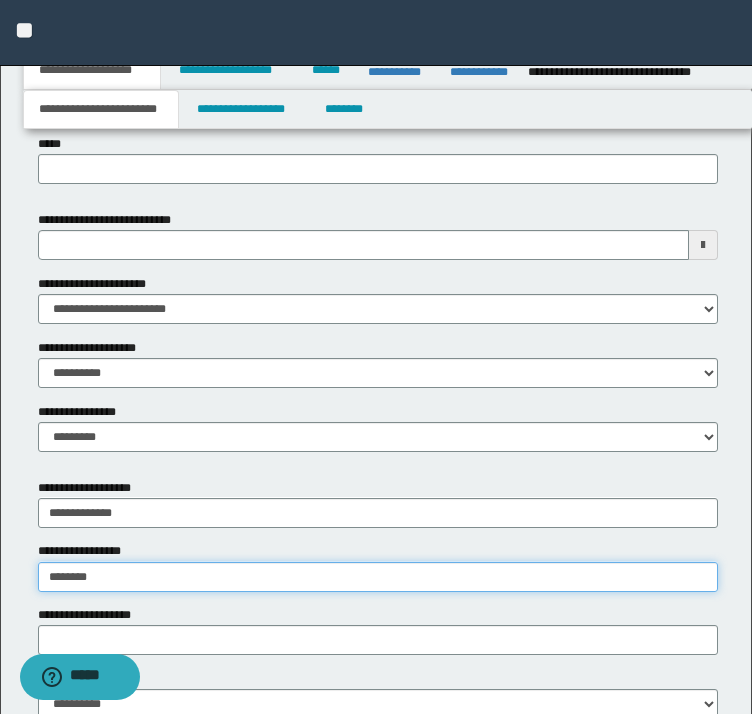 type on "*********" 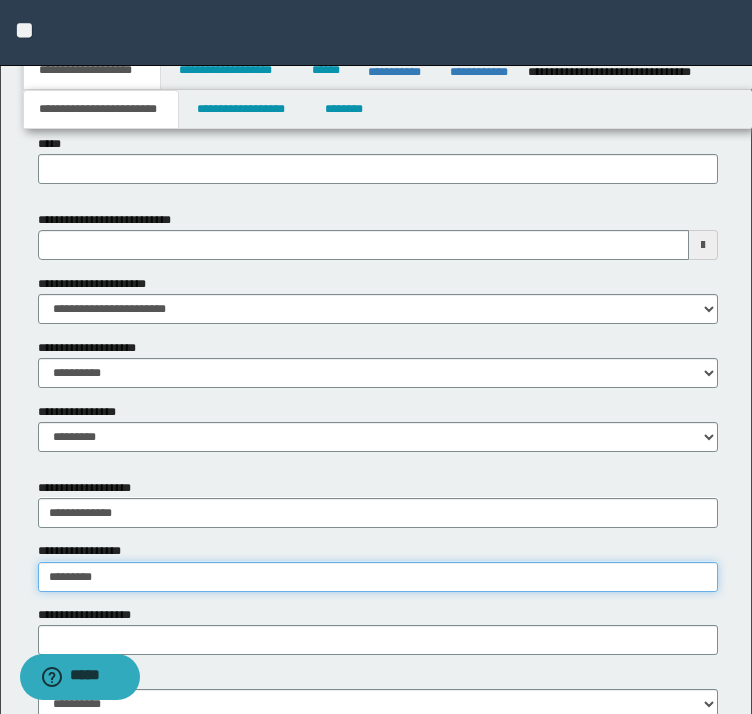 type on "*********" 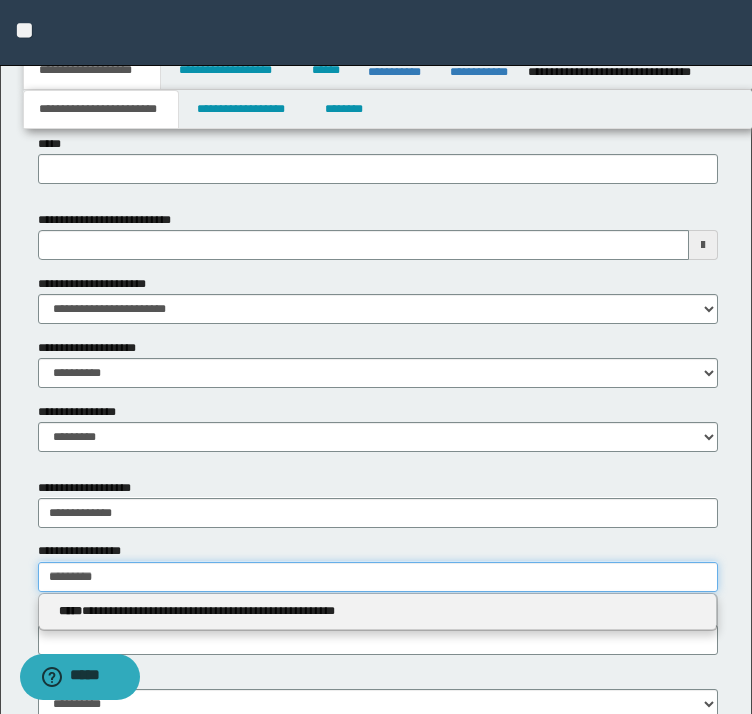 type 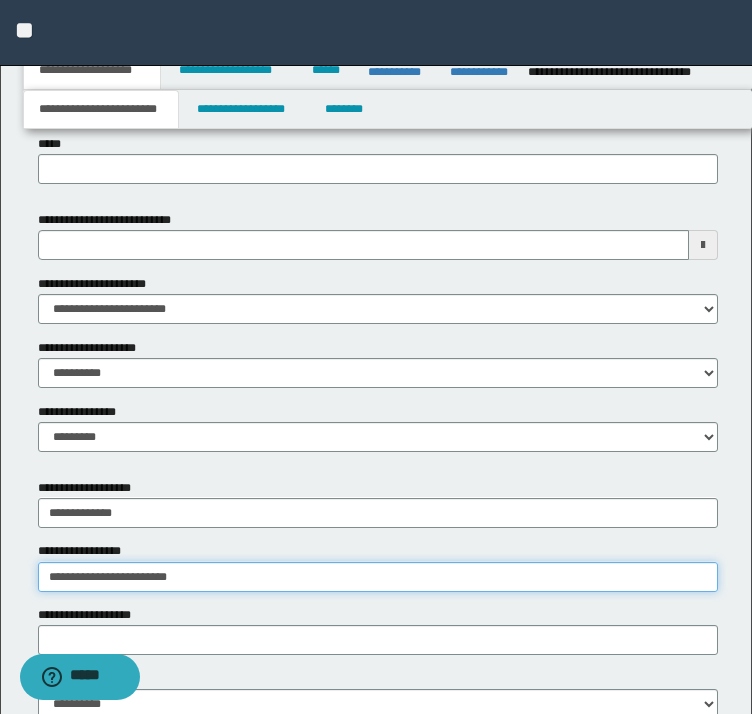 type on "**********" 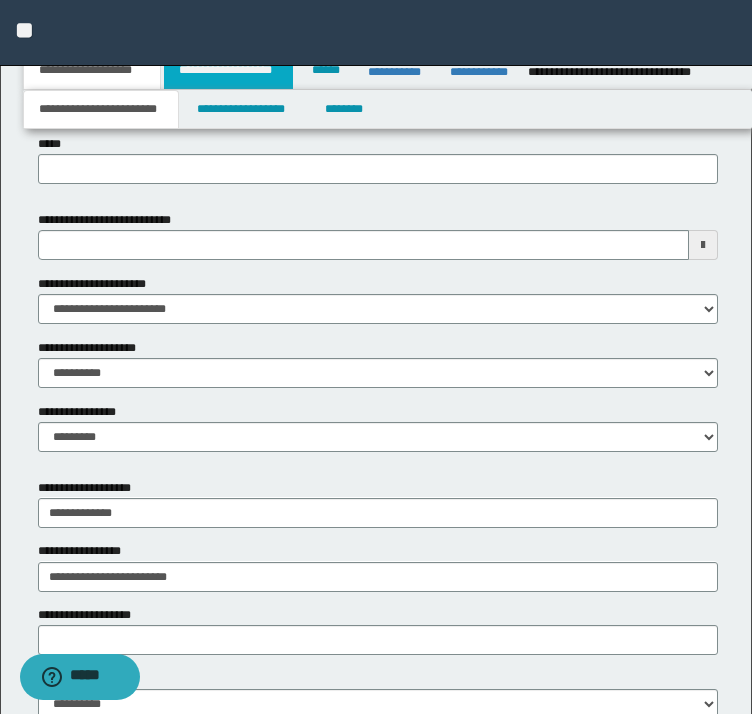 click on "**********" at bounding box center (228, 70) 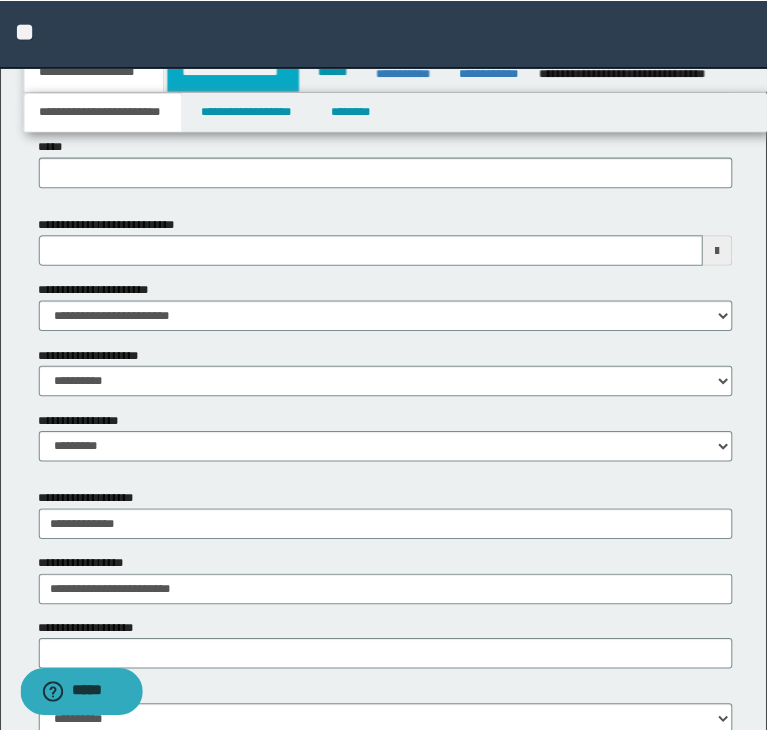 scroll, scrollTop: 0, scrollLeft: 0, axis: both 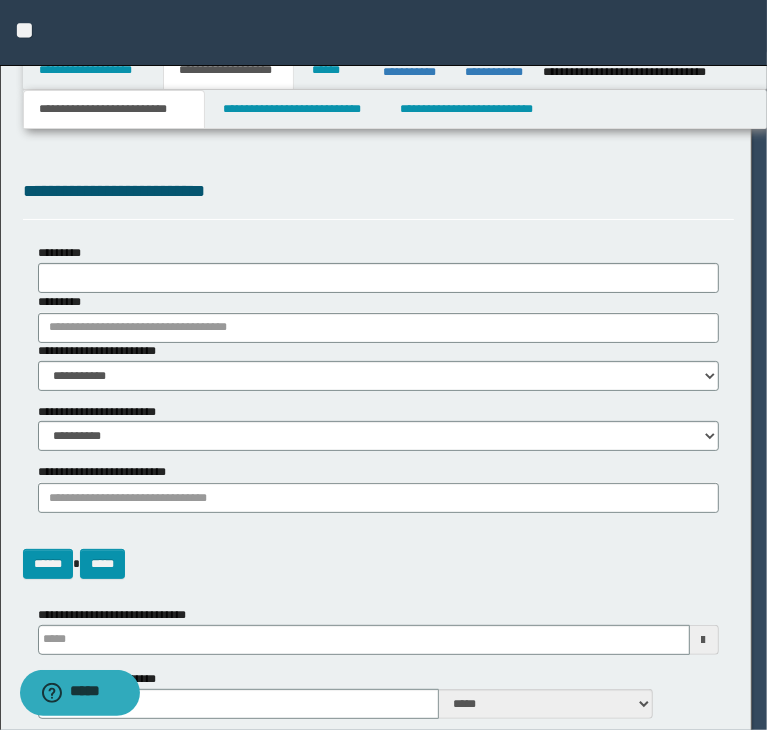 select on "*" 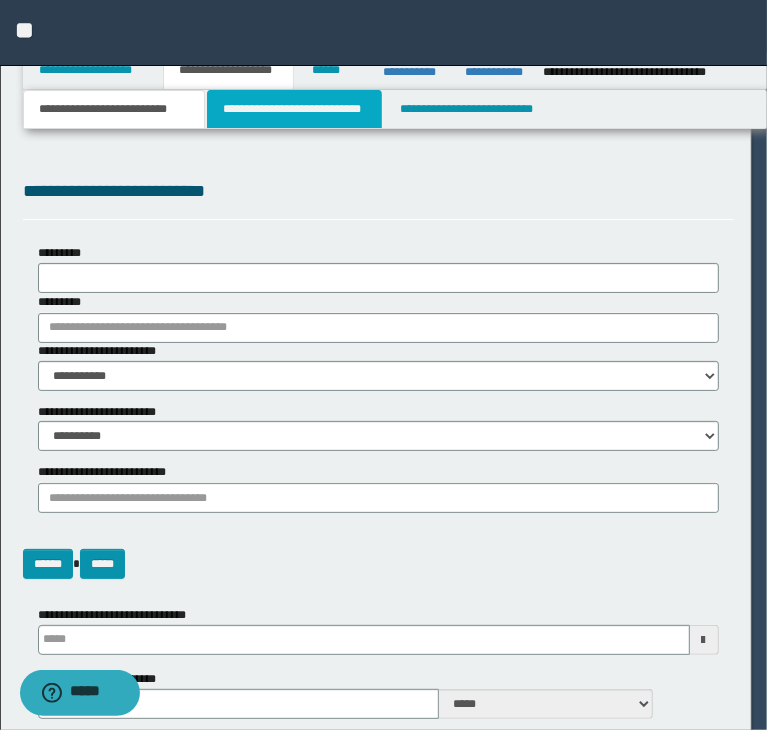 type 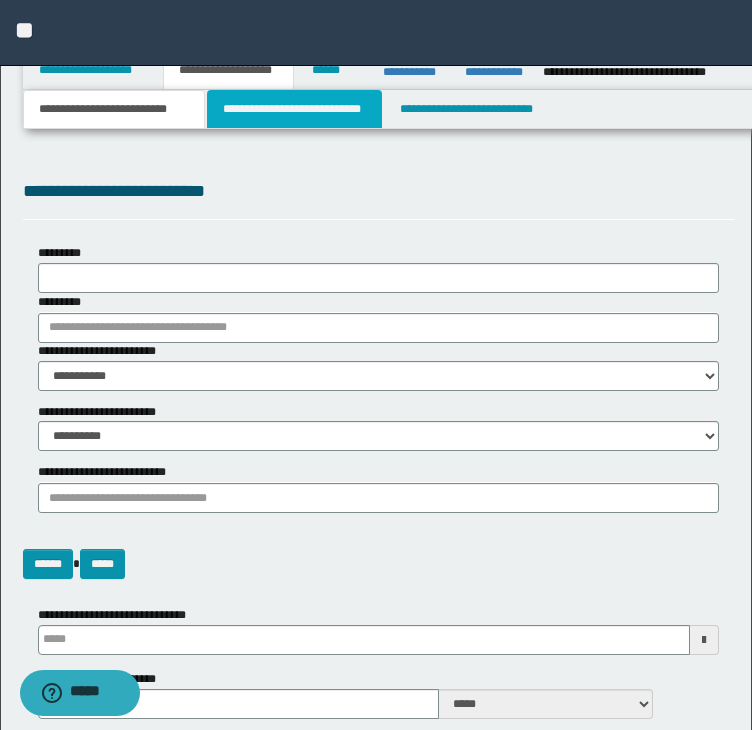 click on "**********" at bounding box center [294, 109] 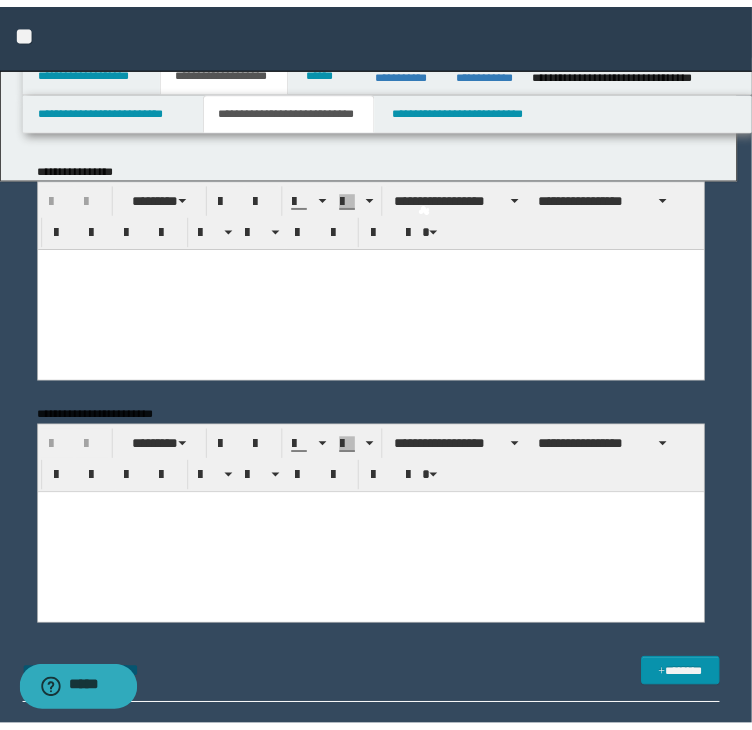 scroll, scrollTop: 0, scrollLeft: 0, axis: both 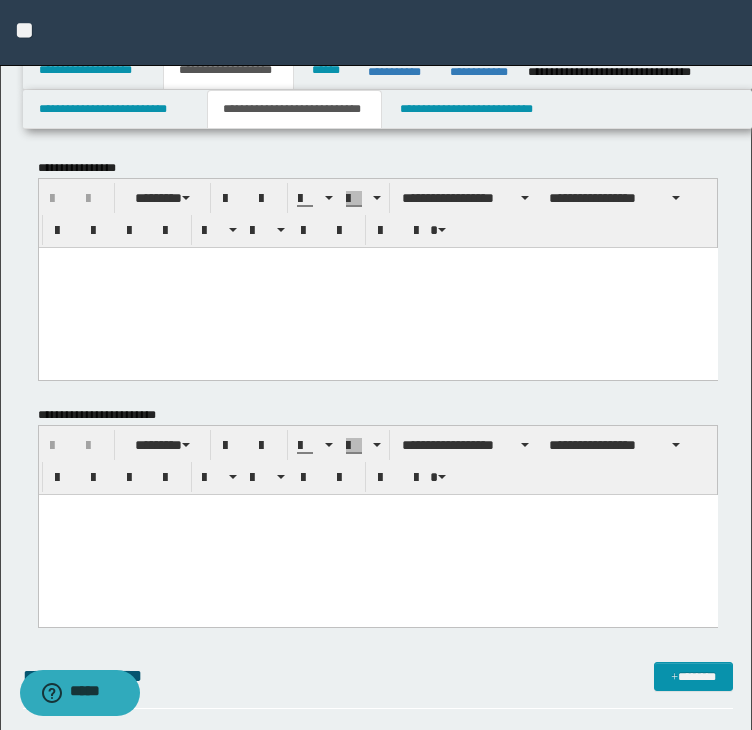 click at bounding box center [377, 287] 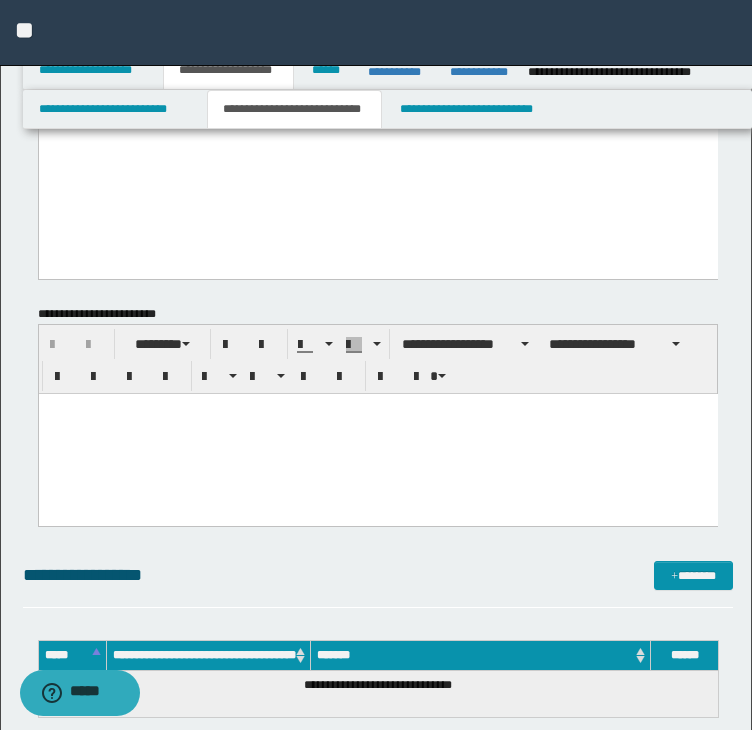 drag, startPoint x: 48, startPoint y: -1535, endPoint x: 766, endPoint y: 385, distance: 2049.8596 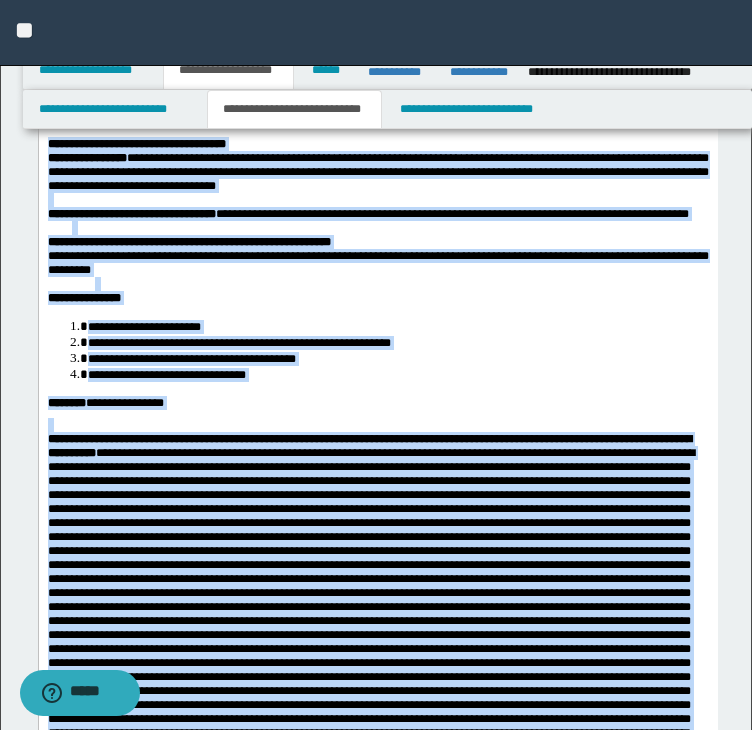 scroll, scrollTop: 0, scrollLeft: 0, axis: both 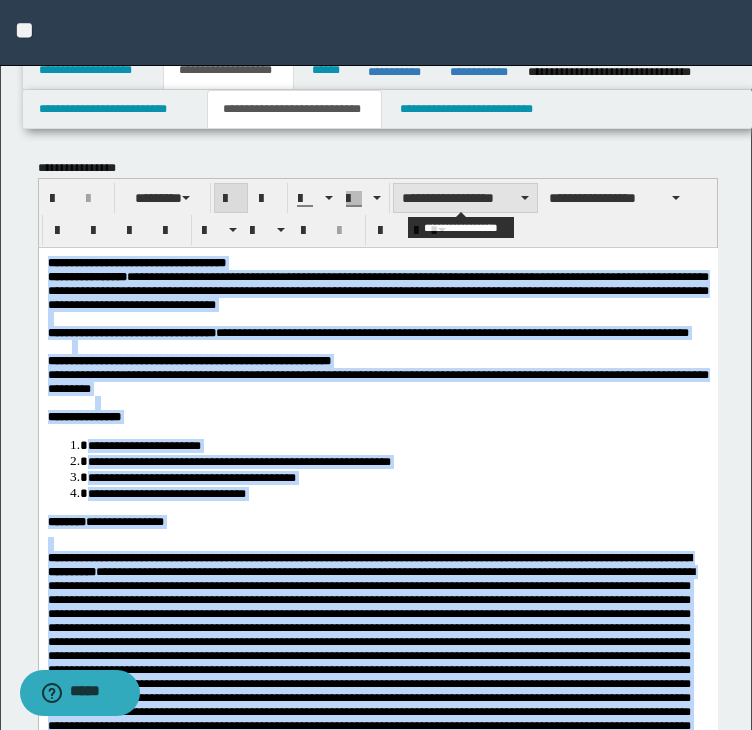 click on "**********" at bounding box center (465, 198) 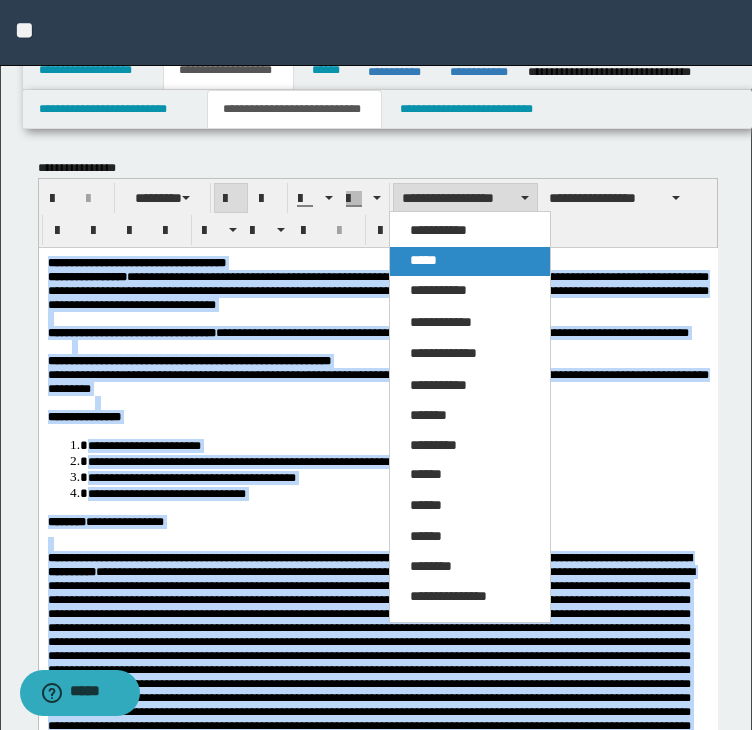 click on "*****" at bounding box center [470, 261] 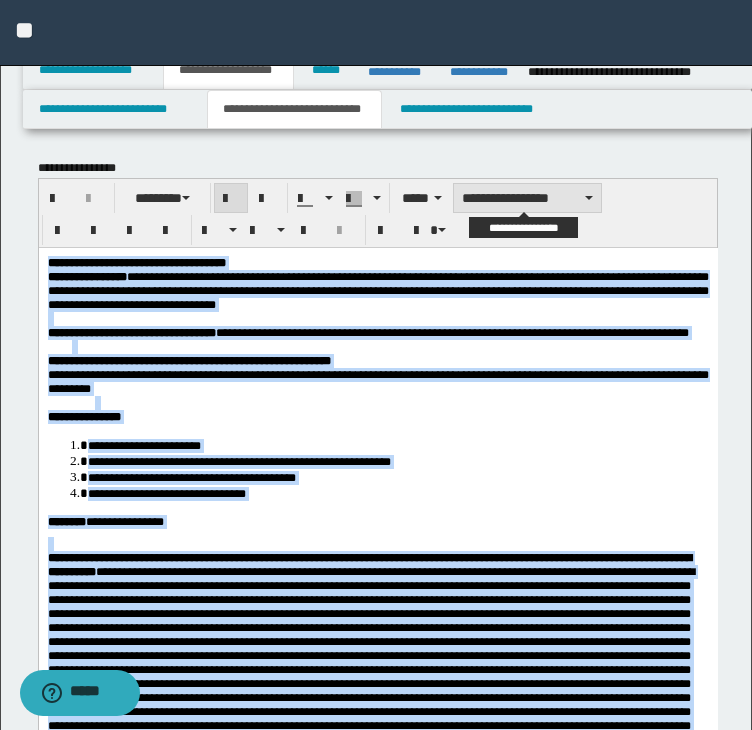 click on "**********" at bounding box center (527, 198) 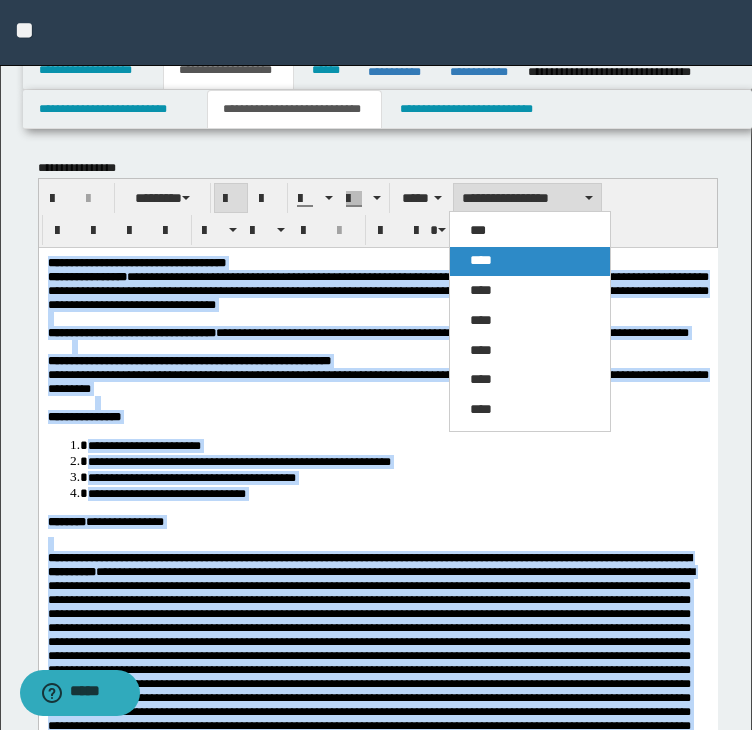 click on "****" at bounding box center [481, 260] 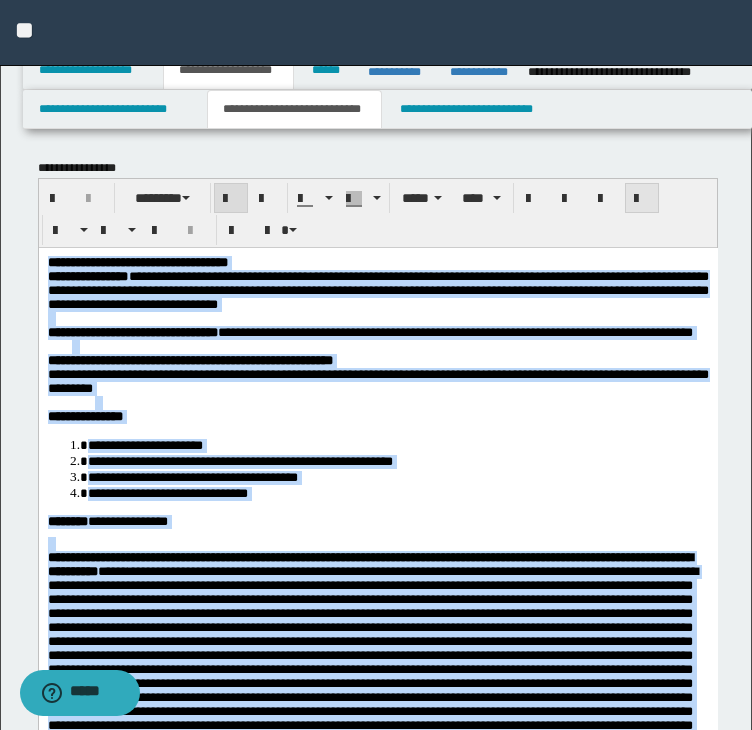 click at bounding box center (642, 199) 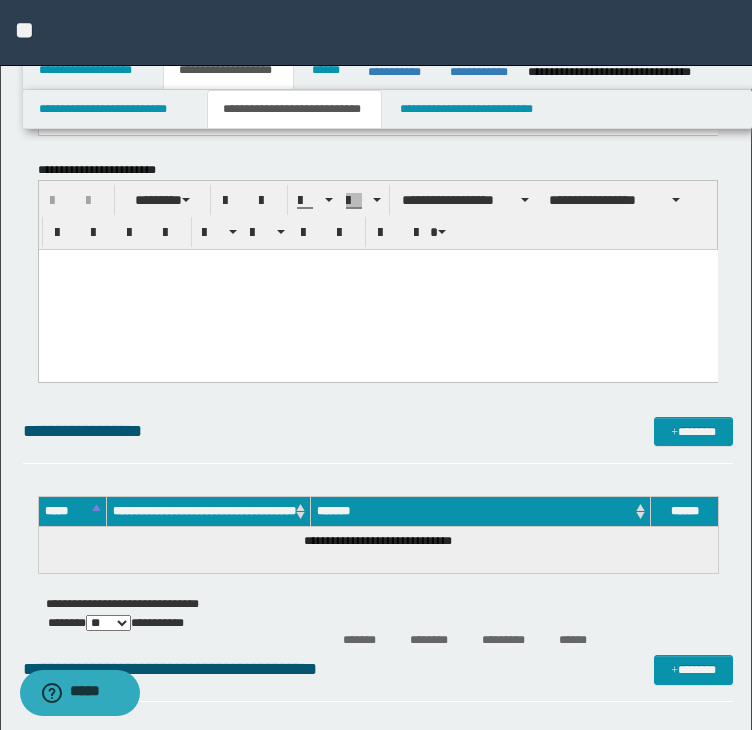 scroll, scrollTop: 2400, scrollLeft: 0, axis: vertical 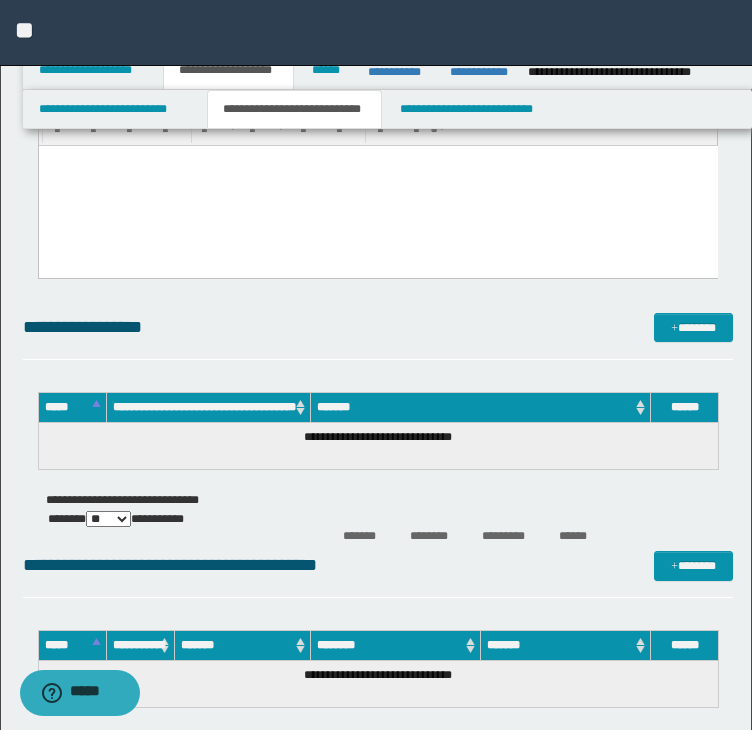 click at bounding box center (377, 186) 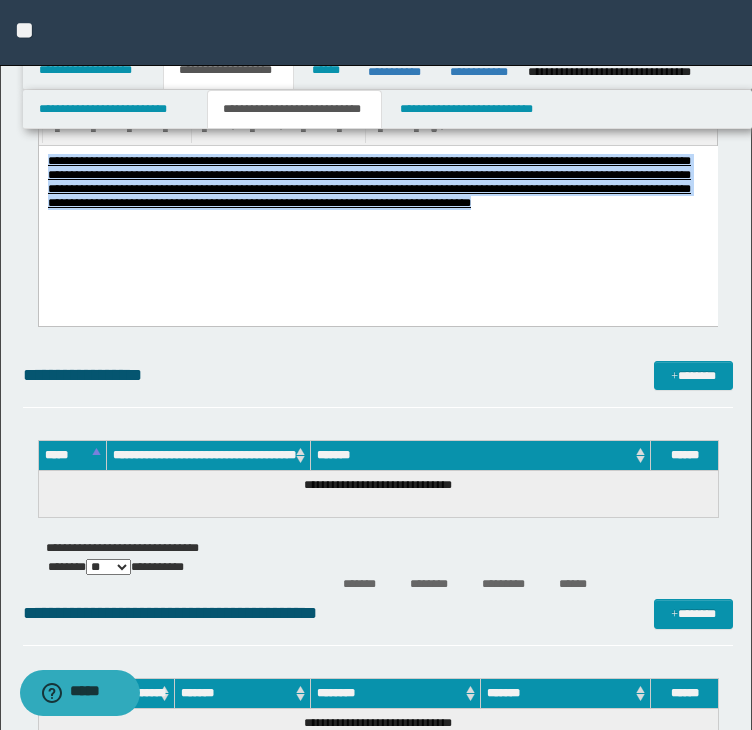 drag, startPoint x: 205, startPoint y: 146, endPoint x: 18, endPoint y: 105, distance: 191.4419 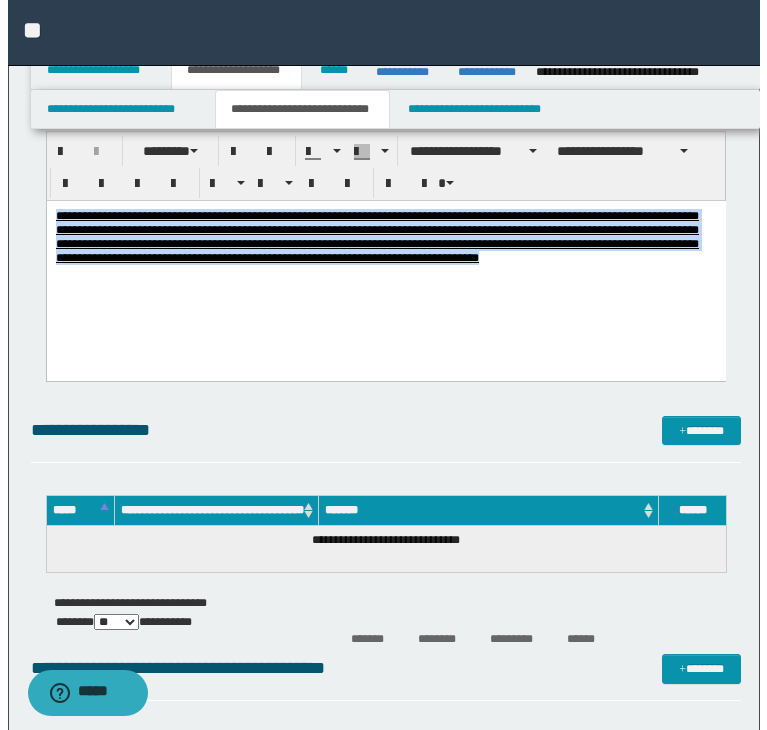 scroll, scrollTop: 2300, scrollLeft: 0, axis: vertical 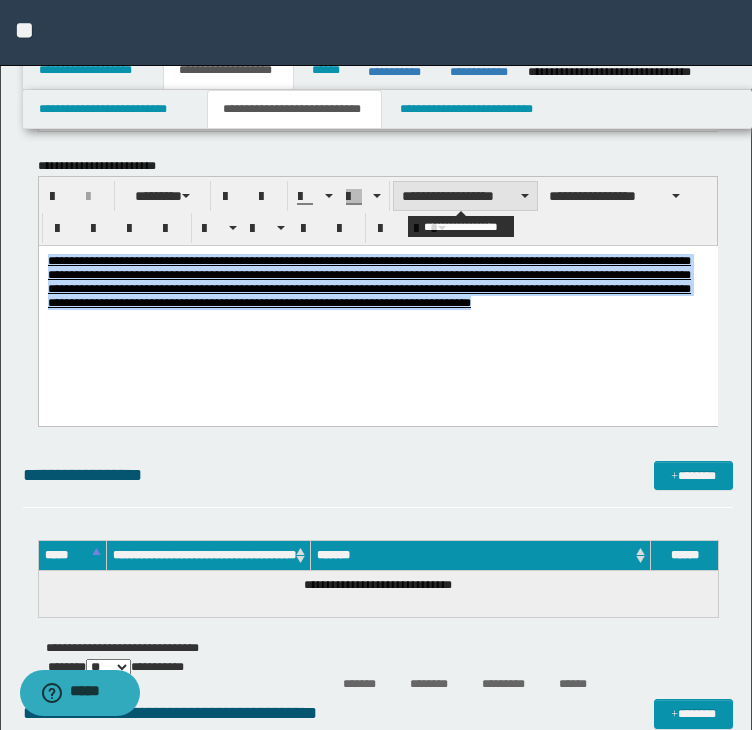 click on "**********" at bounding box center (465, 196) 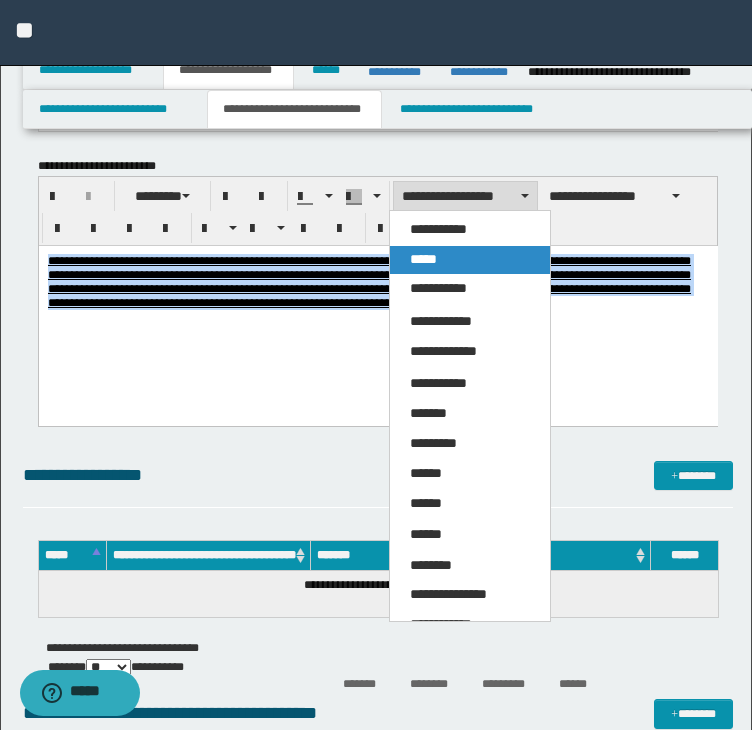 click on "*****" at bounding box center [470, 260] 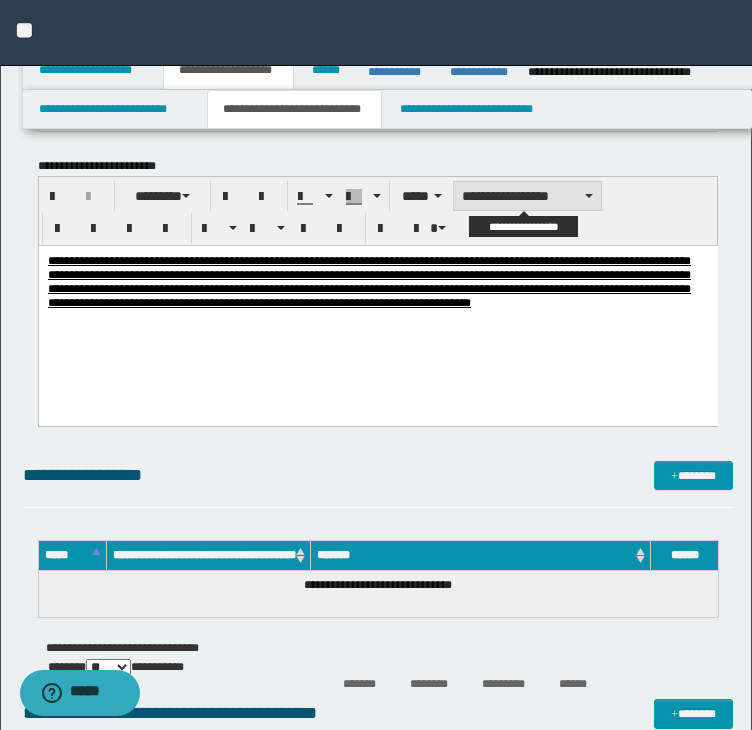 click on "**********" at bounding box center (527, 196) 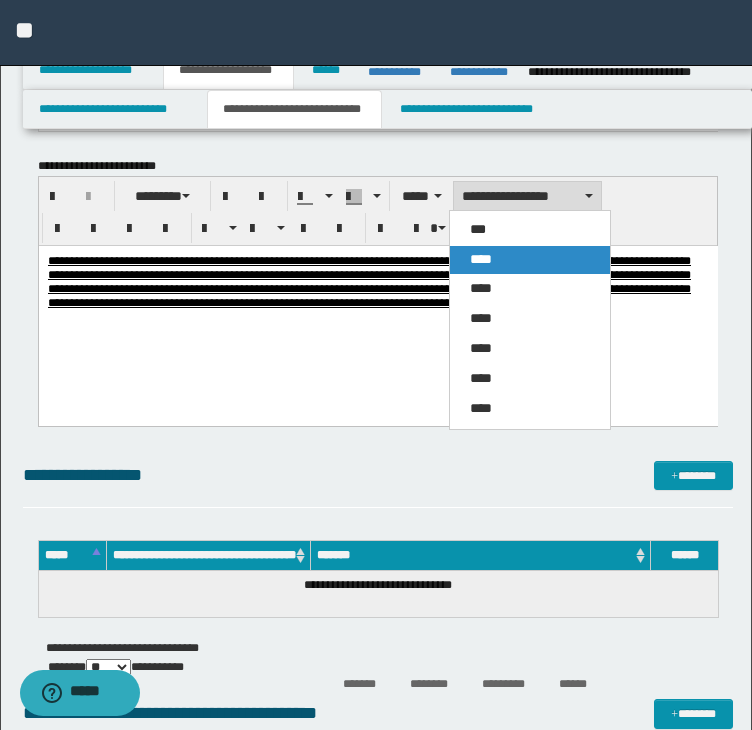 click on "****" at bounding box center (530, 260) 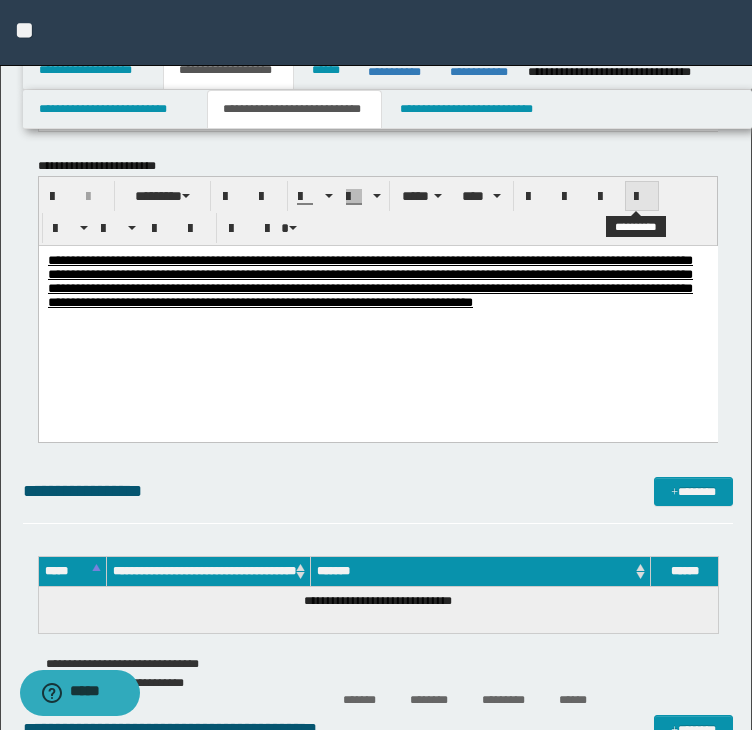 click at bounding box center [642, 197] 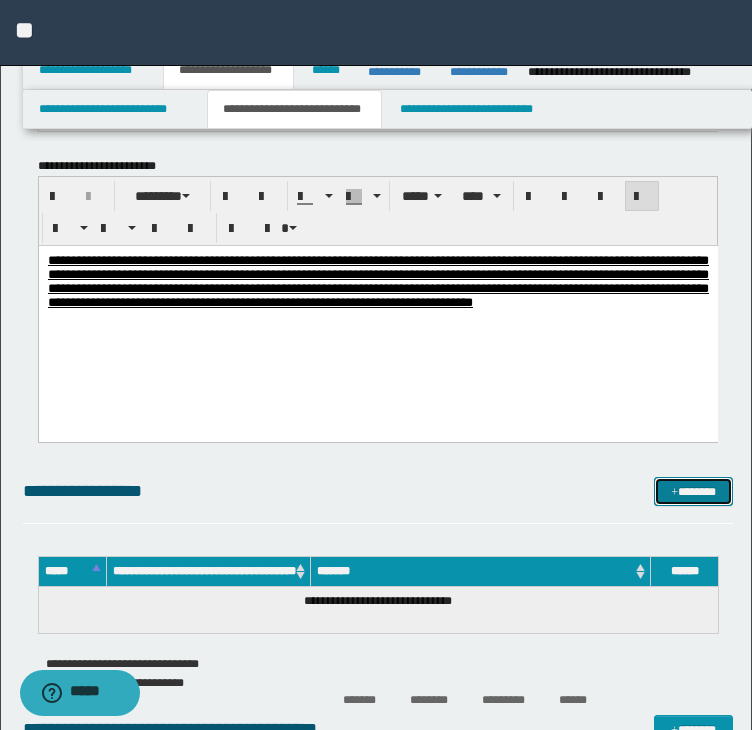 click on "*******" at bounding box center (693, 492) 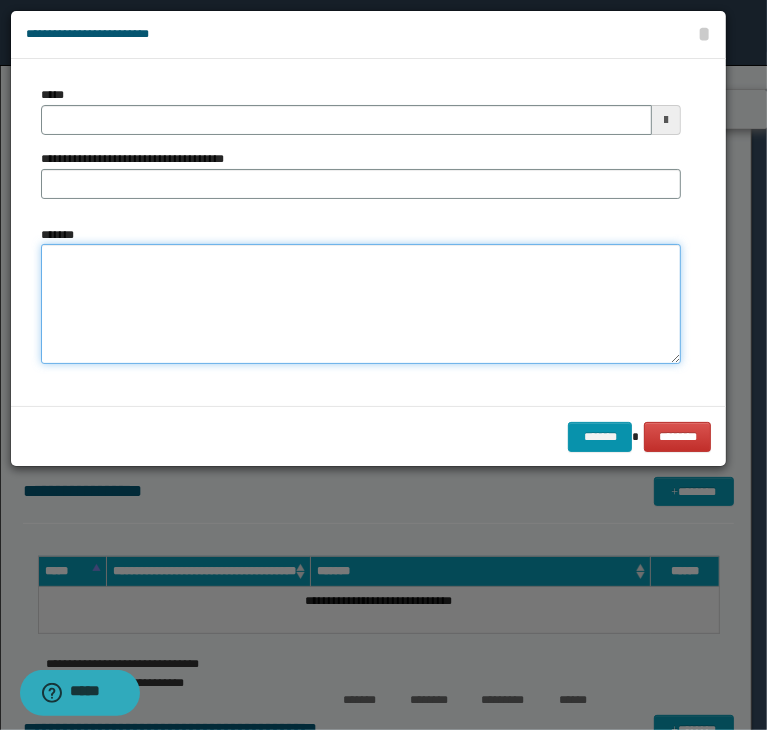 drag, startPoint x: 255, startPoint y: 321, endPoint x: 230, endPoint y: 272, distance: 55.00909 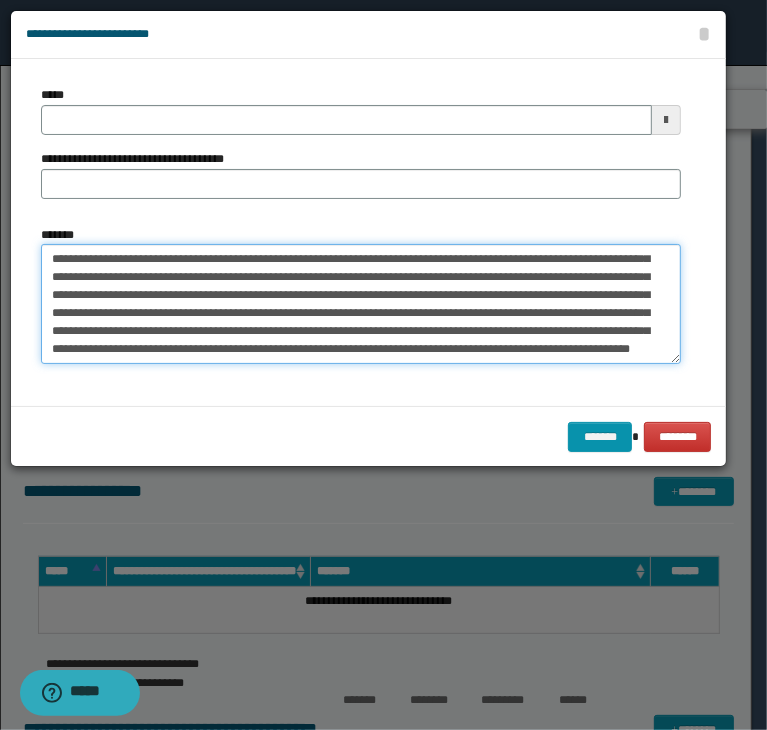 type 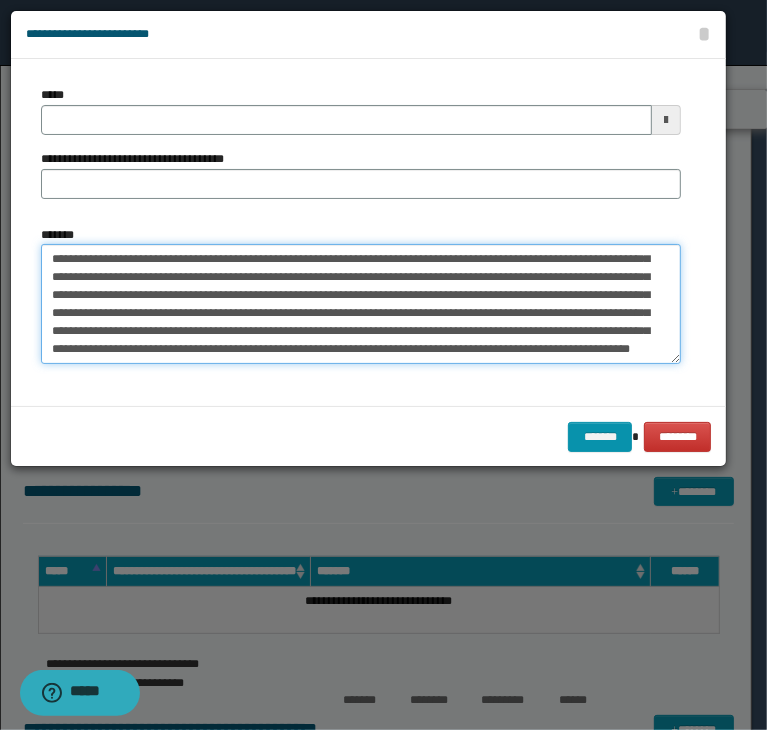 type on "**********" 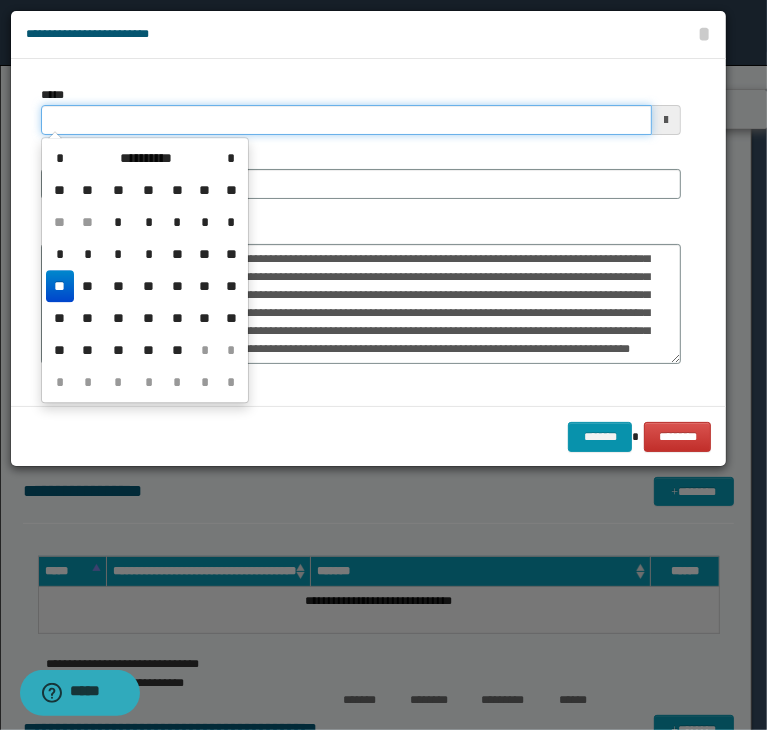 click on "*****" at bounding box center [346, 120] 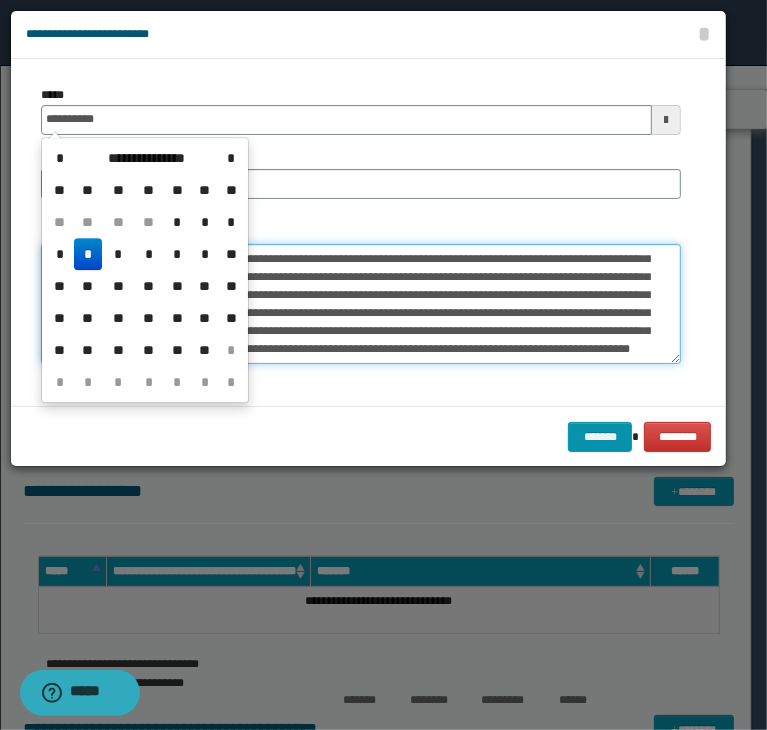 type on "**********" 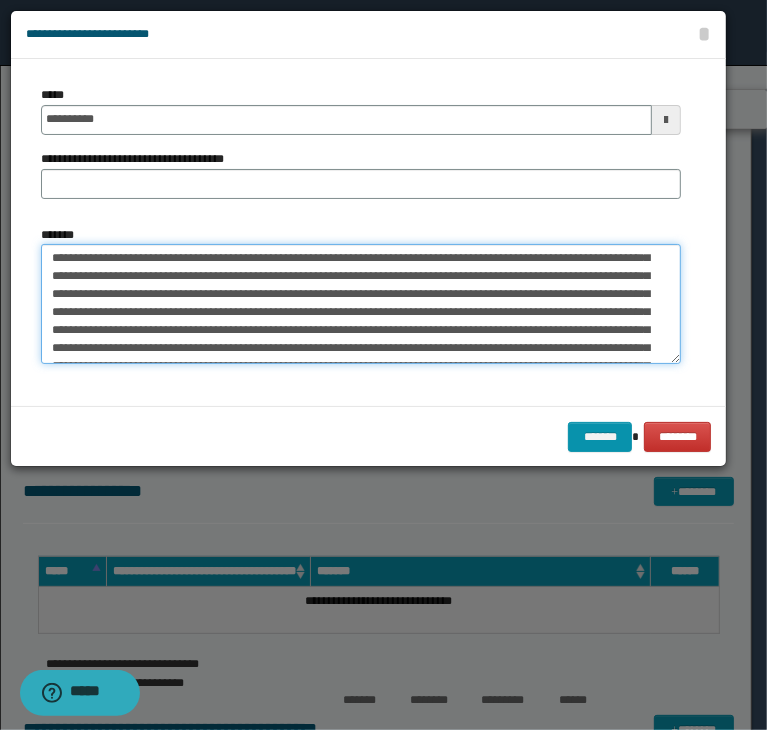 scroll, scrollTop: 0, scrollLeft: 0, axis: both 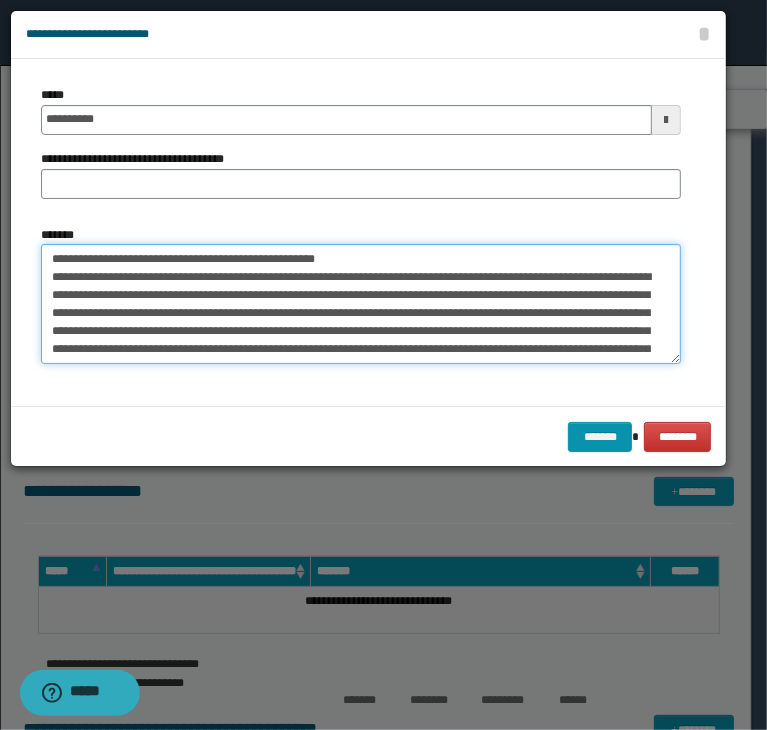 drag, startPoint x: 117, startPoint y: 261, endPoint x: 397, endPoint y: 194, distance: 287.9045 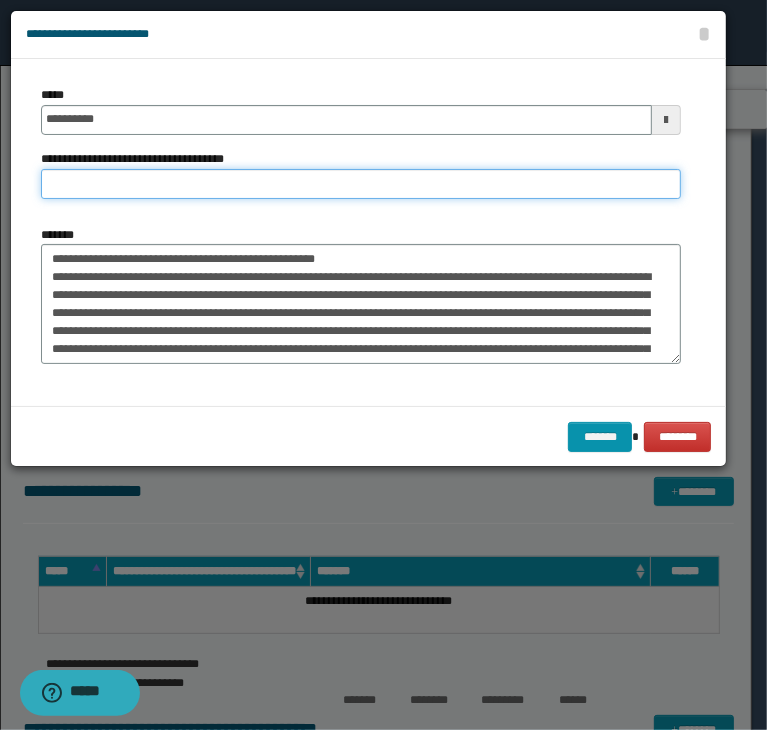 paste on "**********" 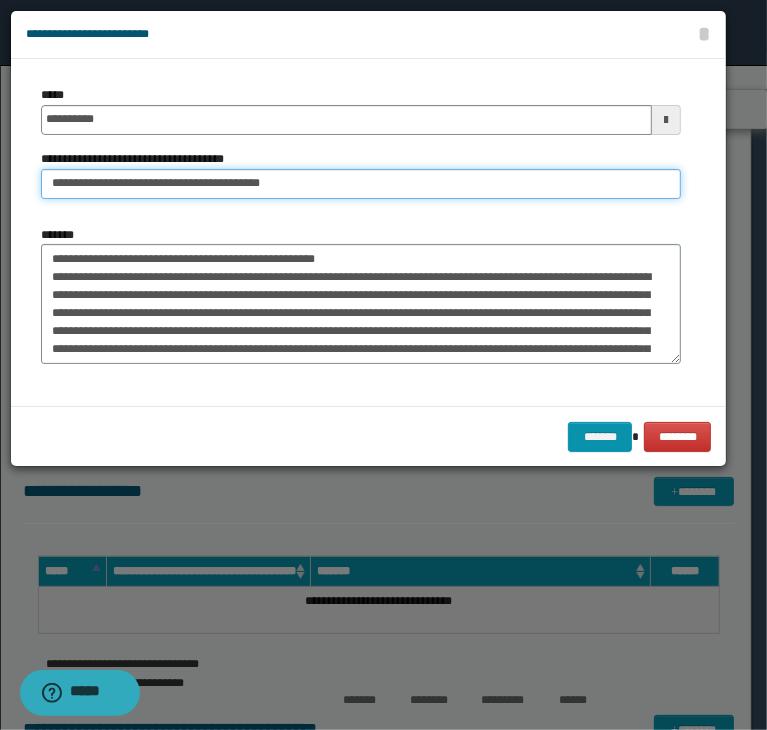 type on "**********" 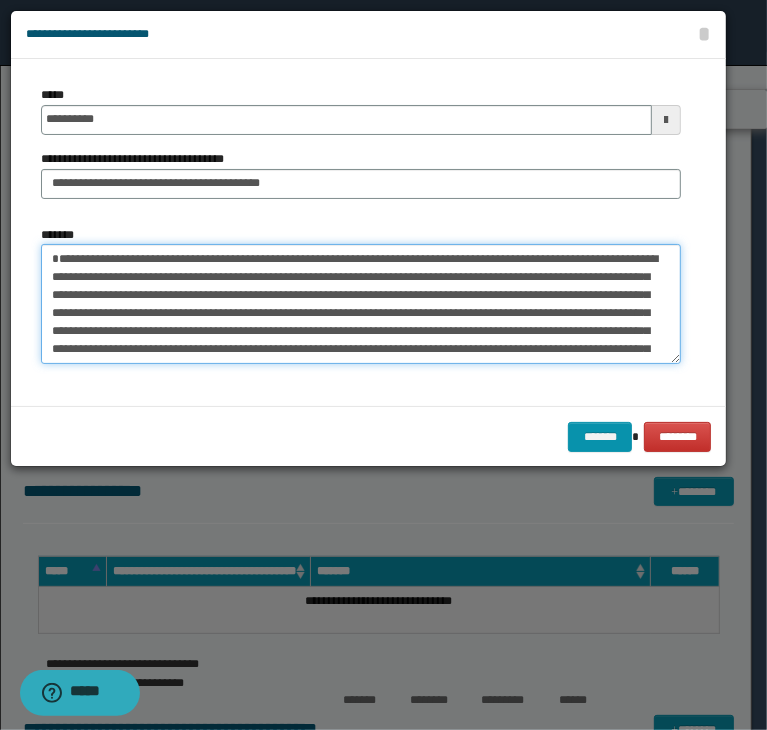 type on "**********" 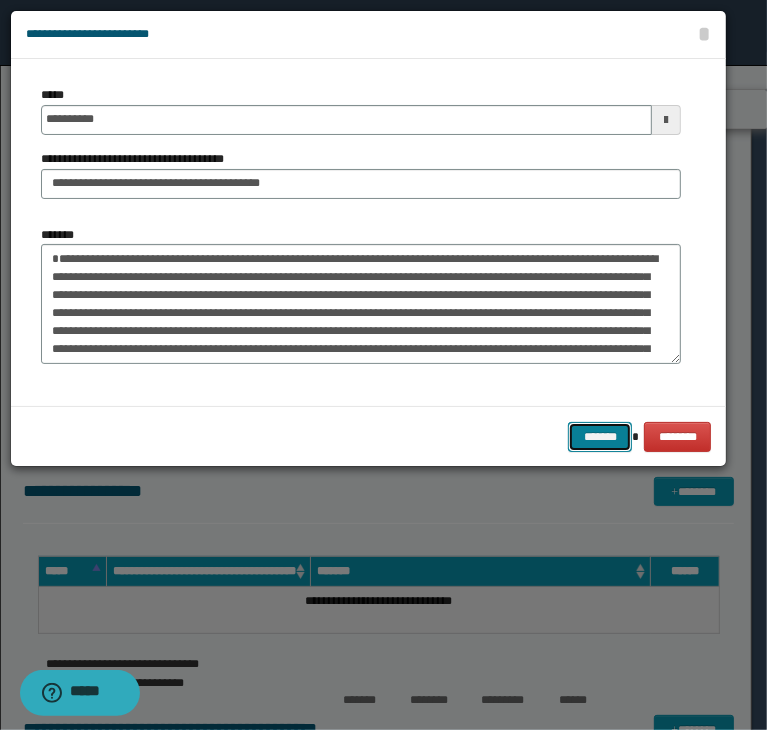 type 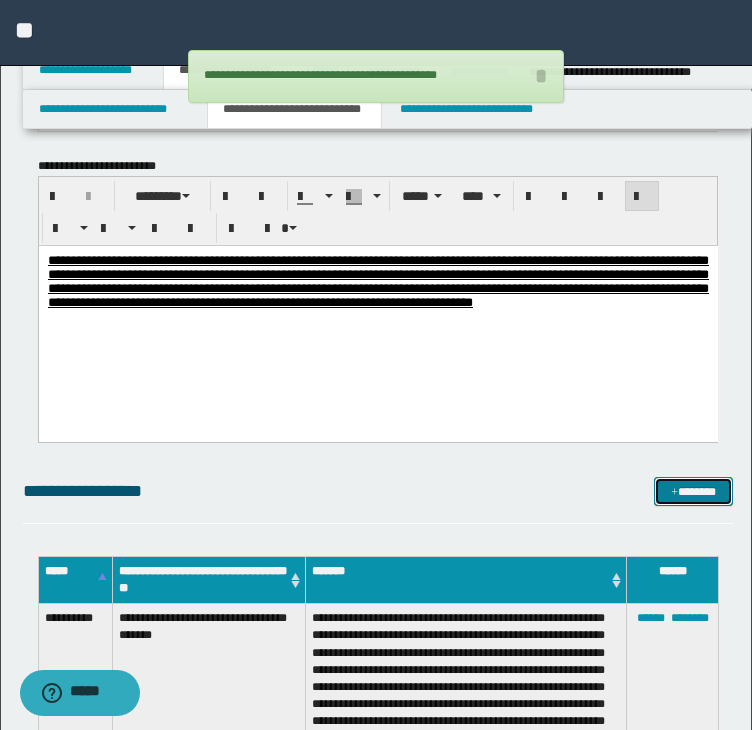 click on "*******" at bounding box center (693, 492) 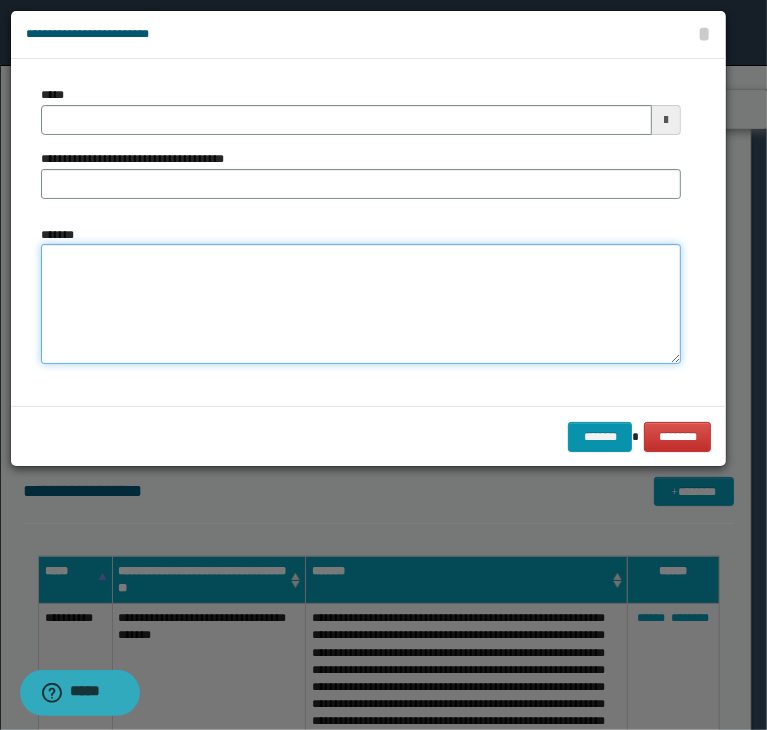 click on "*******" at bounding box center (361, 304) 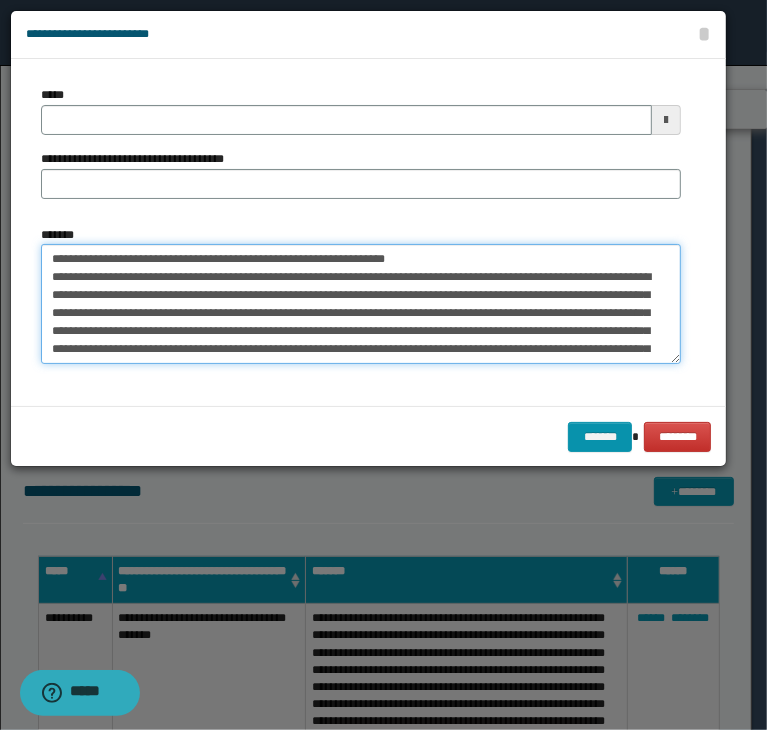 scroll, scrollTop: 48, scrollLeft: 0, axis: vertical 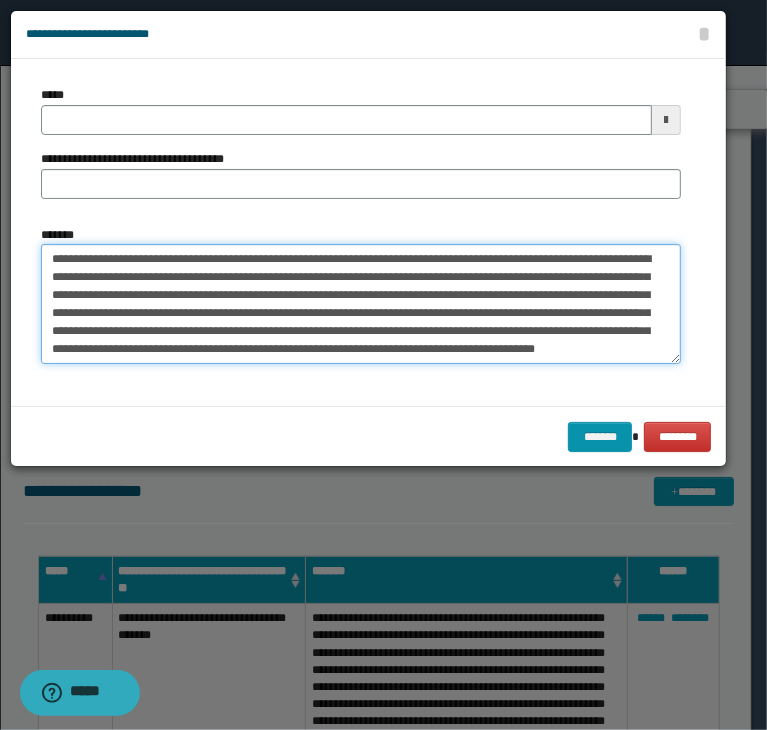 type on "**********" 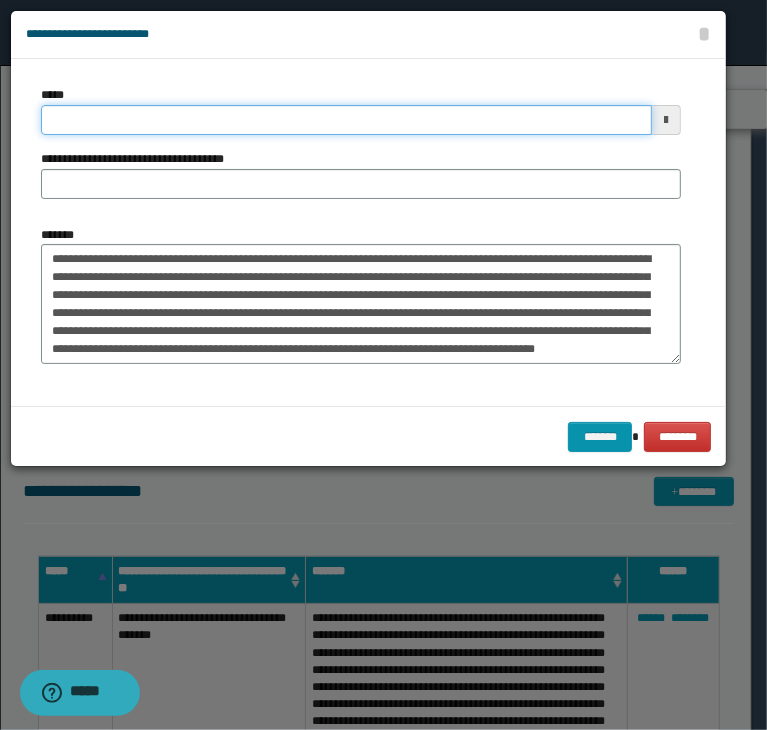 click on "*****" at bounding box center [346, 120] 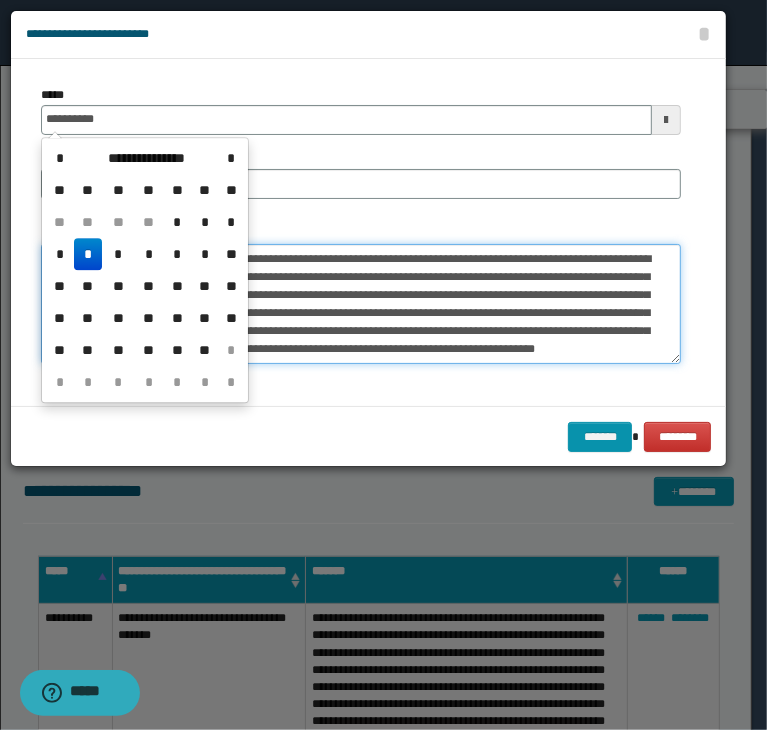 type on "**********" 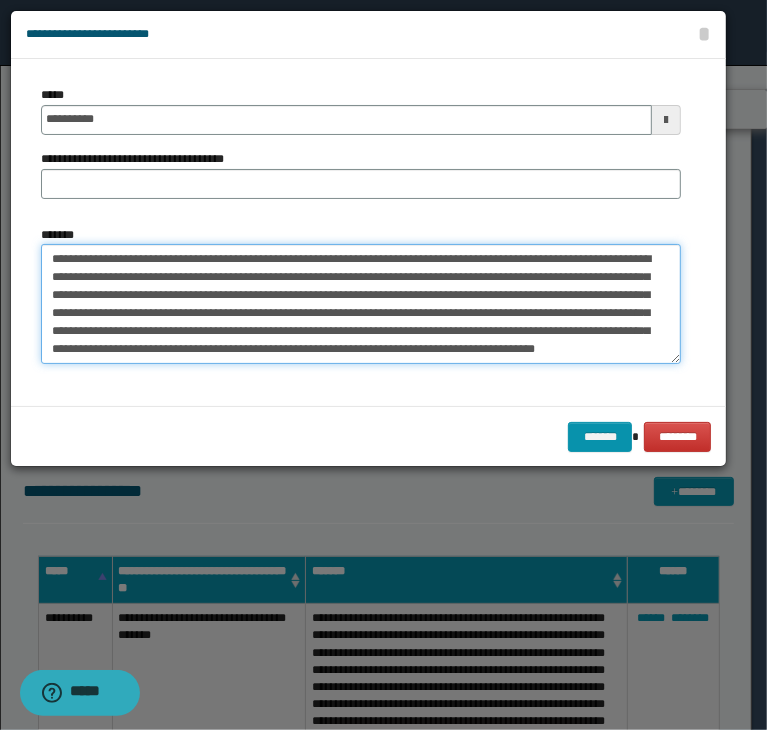 drag, startPoint x: 310, startPoint y: 272, endPoint x: 160, endPoint y: 272, distance: 150 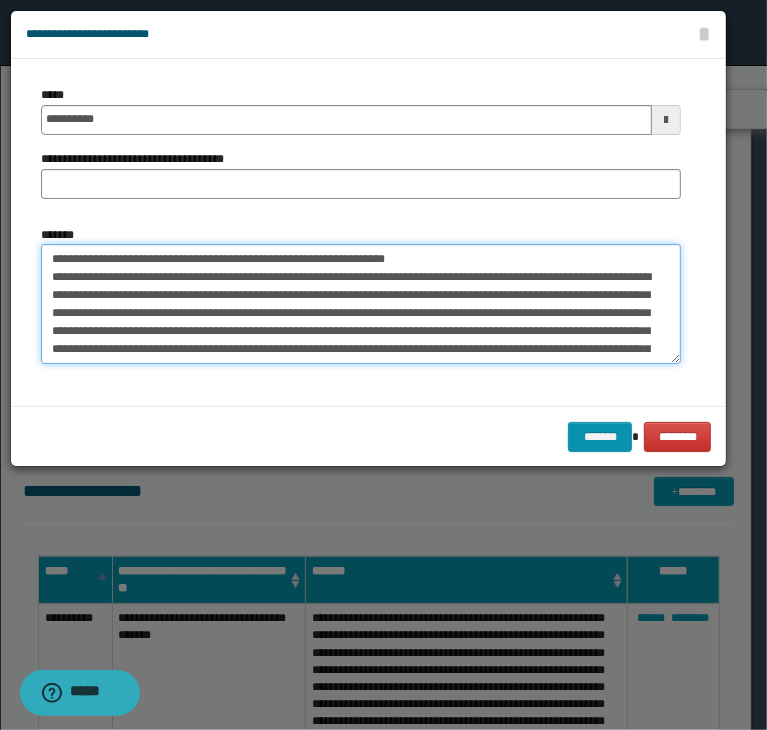drag, startPoint x: 117, startPoint y: 257, endPoint x: 503, endPoint y: 220, distance: 387.76926 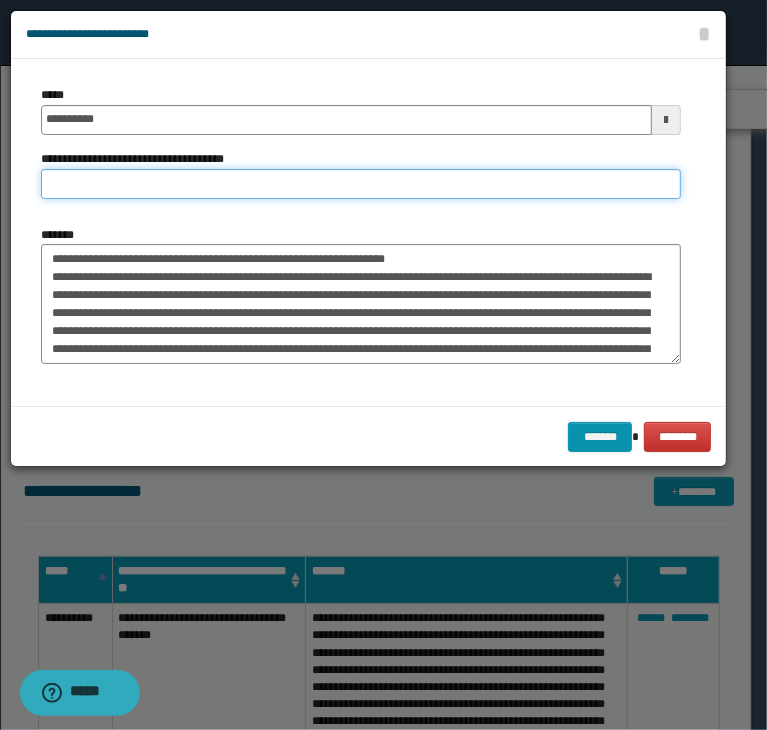 click on "**********" at bounding box center [361, 184] 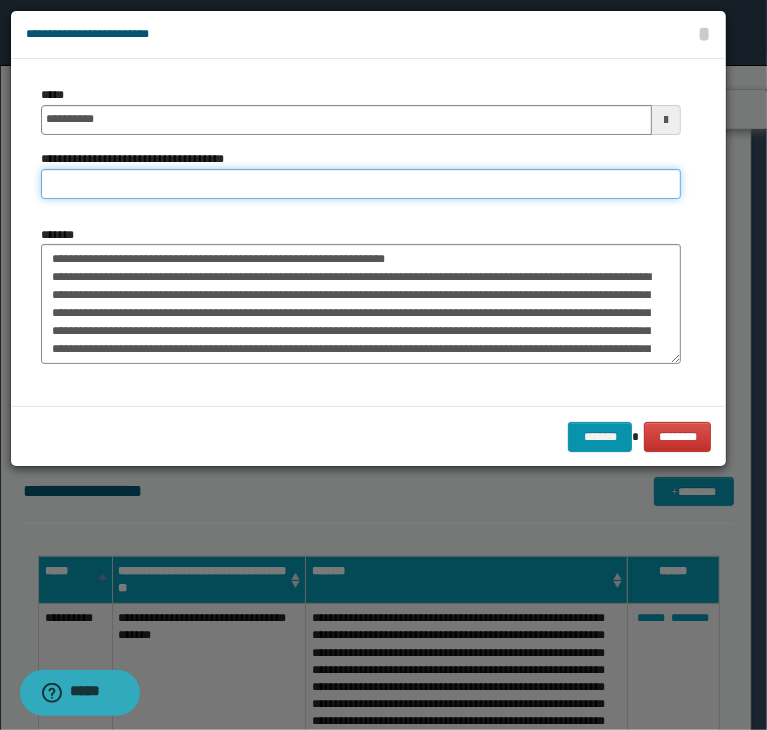 paste on "**********" 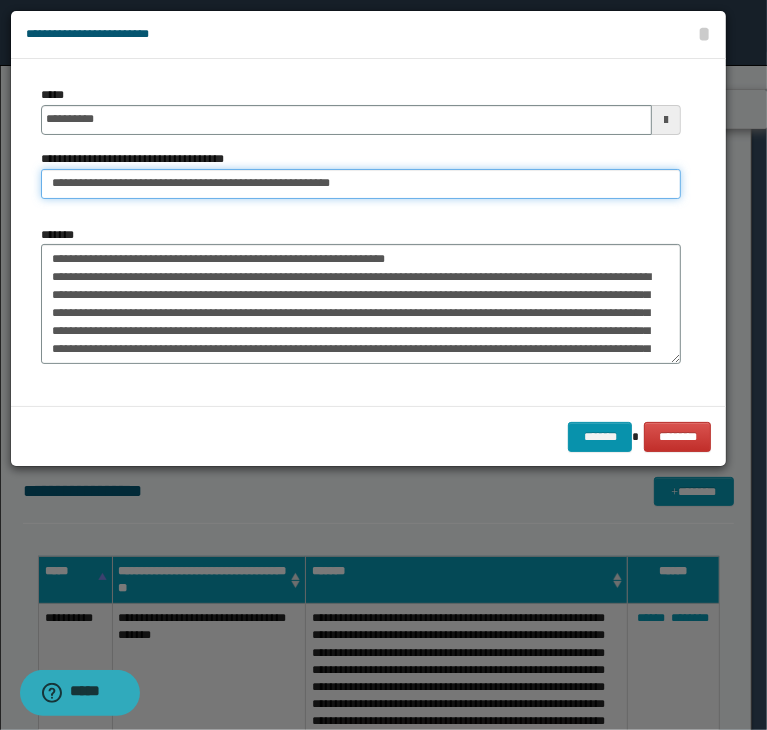 type on "**********" 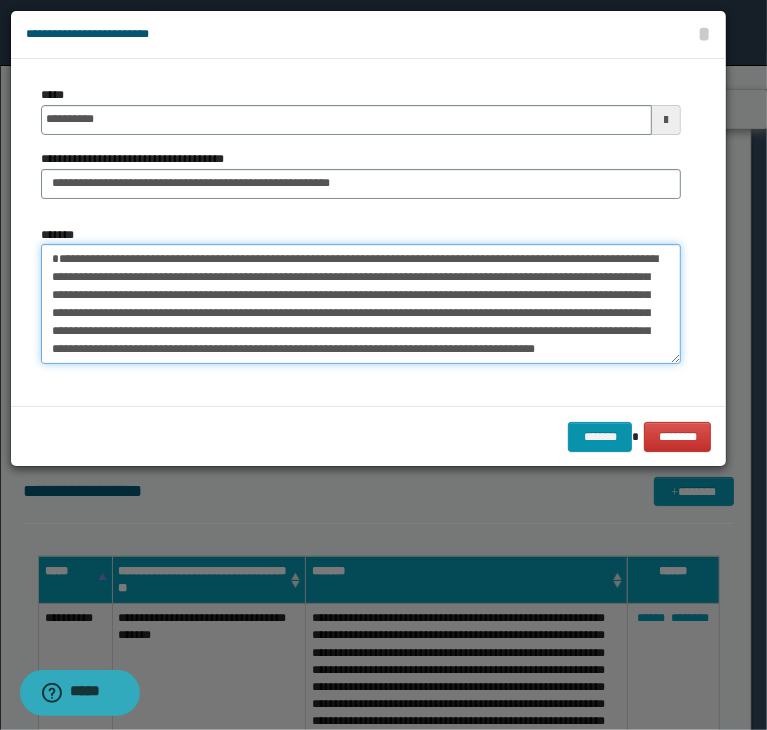 type on "**********" 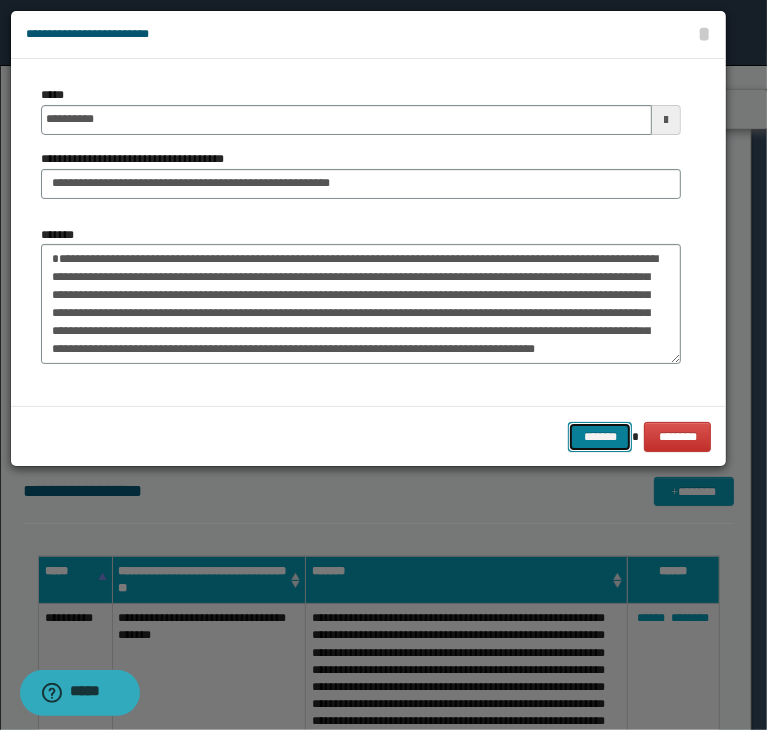 click on "*******" at bounding box center [600, 437] 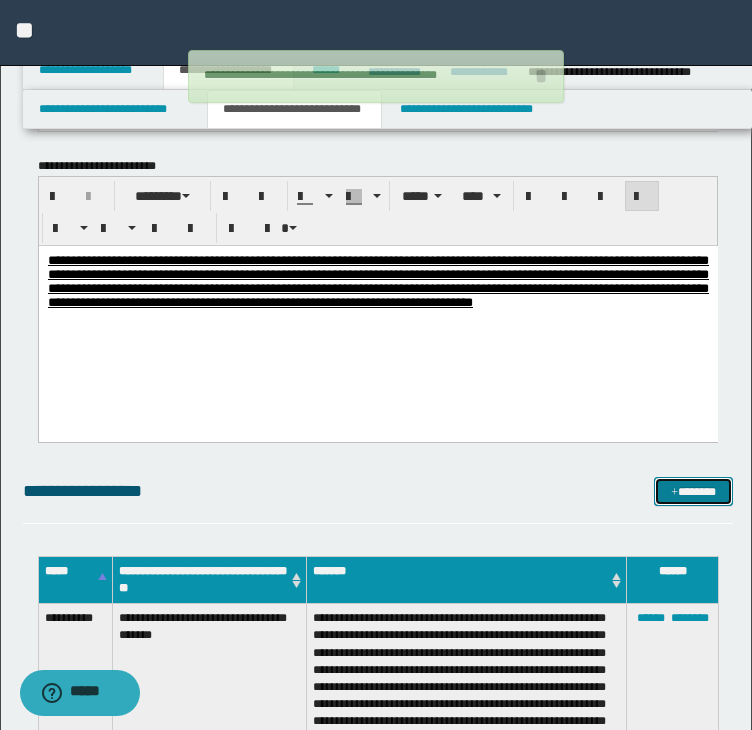 click on "*******" at bounding box center [693, 492] 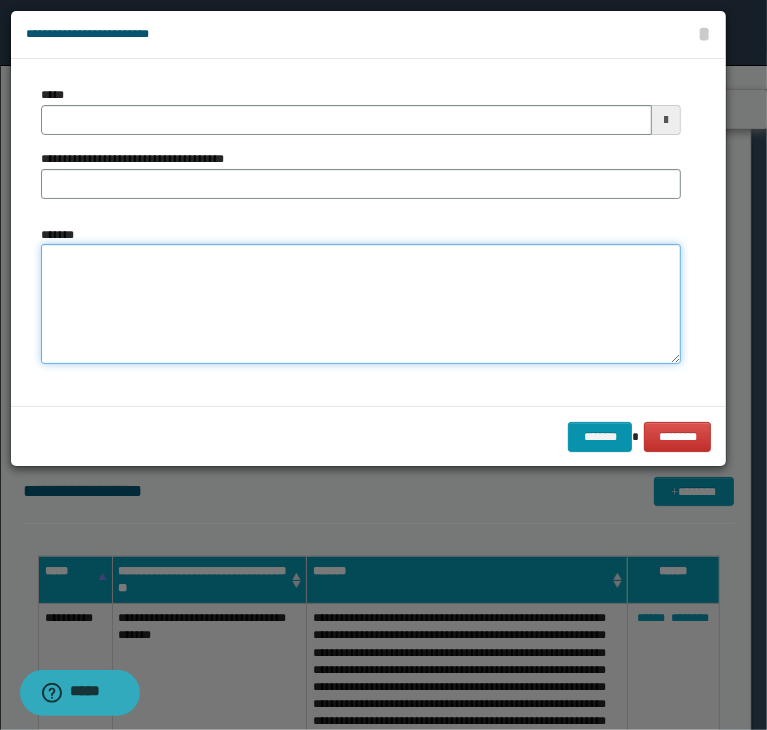 click on "*******" at bounding box center (361, 304) 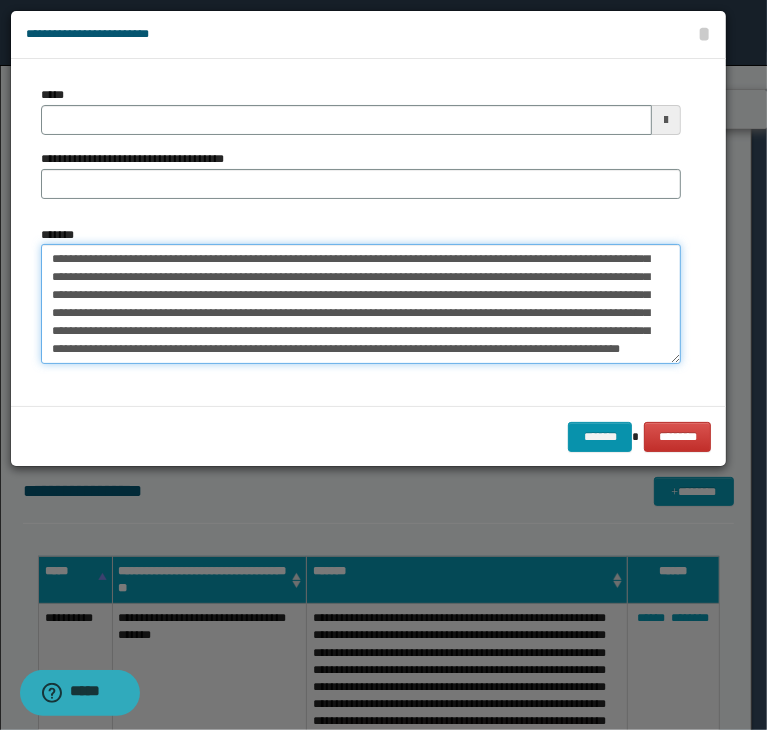 type on "**********" 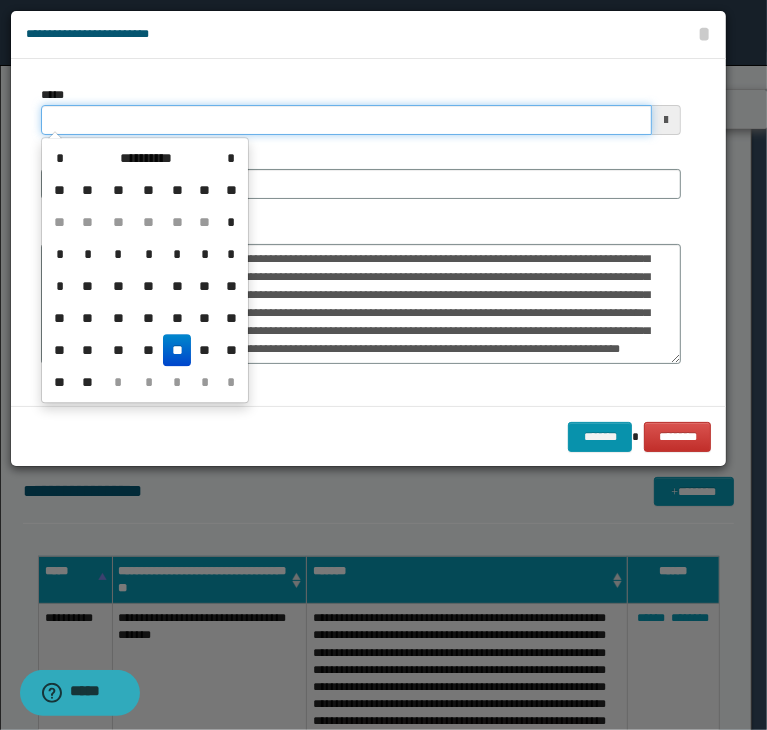 click on "*****" at bounding box center [346, 120] 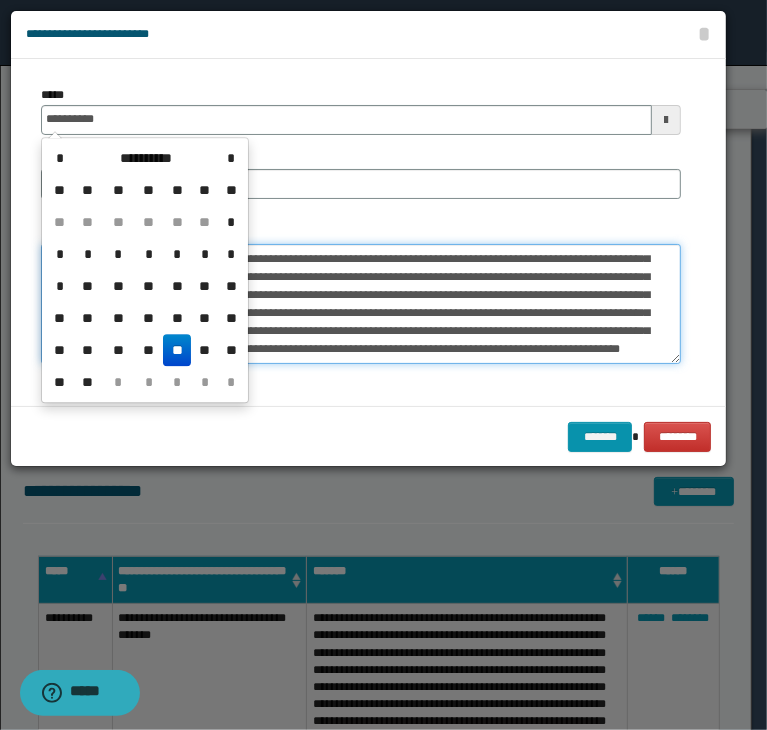 type on "**********" 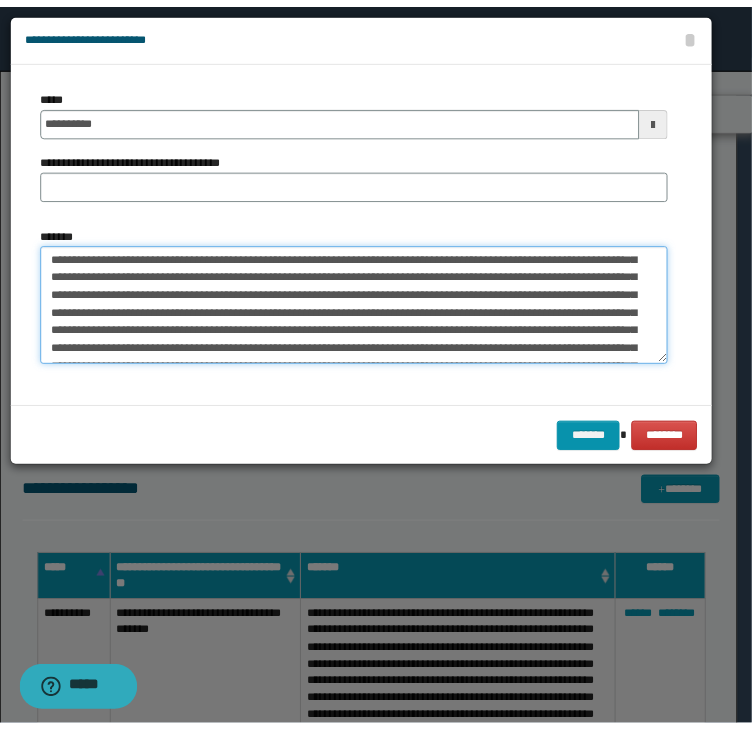 scroll, scrollTop: 0, scrollLeft: 0, axis: both 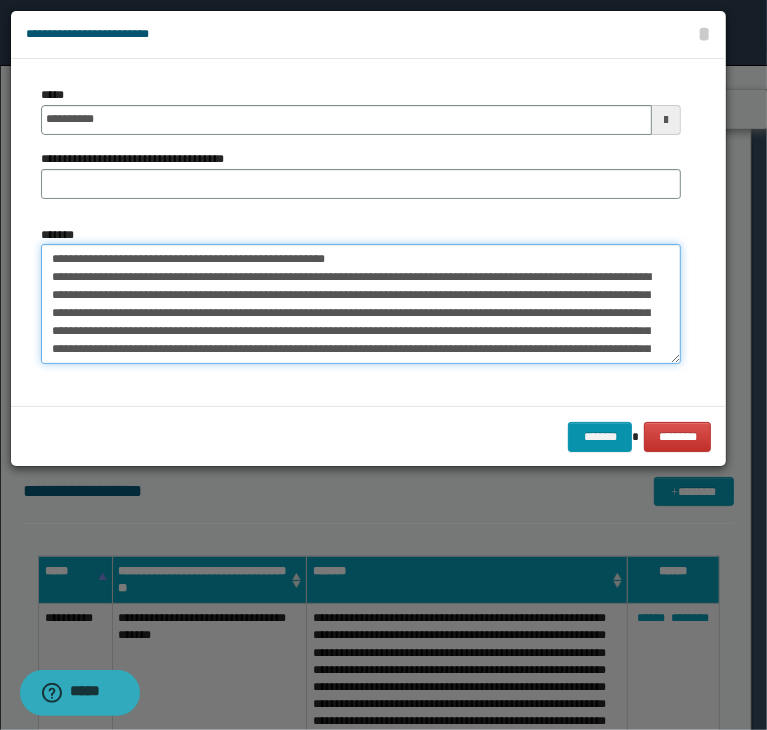 drag, startPoint x: 115, startPoint y: 261, endPoint x: 368, endPoint y: 192, distance: 262.24036 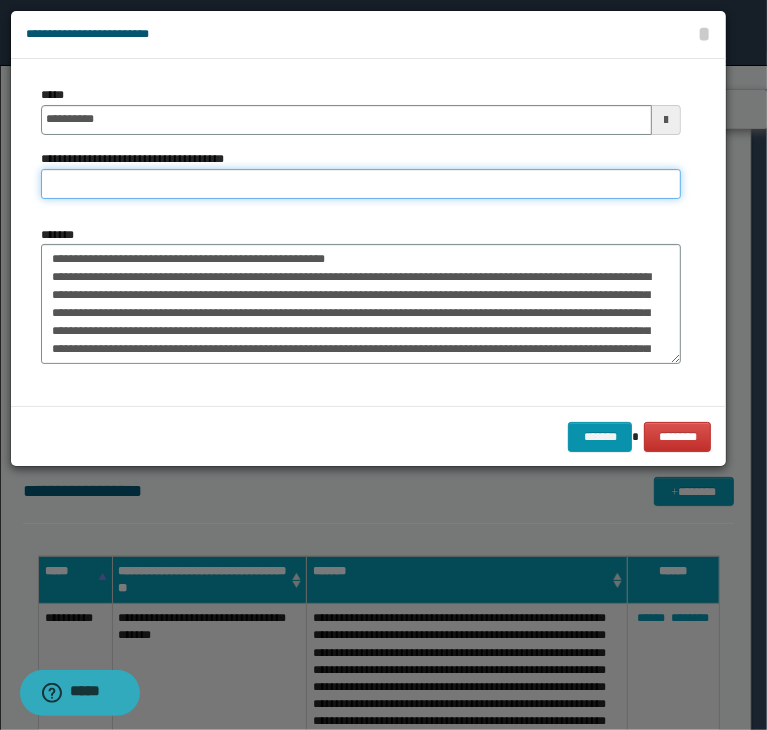 paste on "**********" 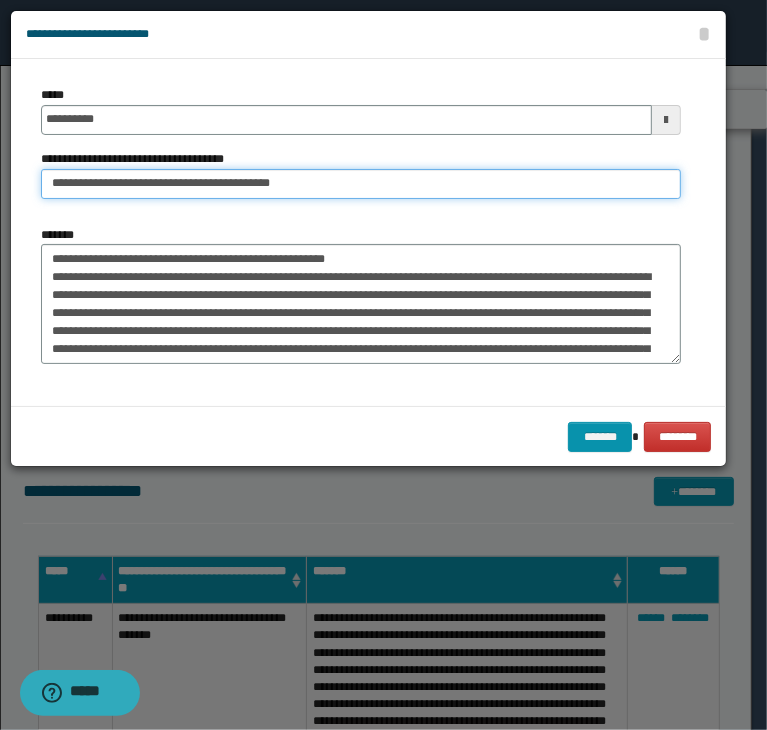click on "**********" at bounding box center (361, 184) 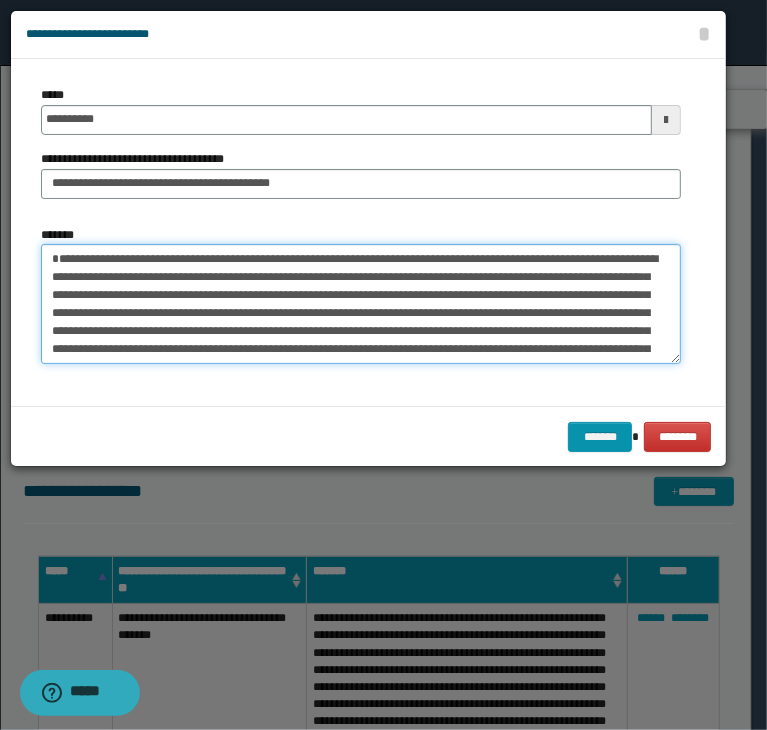 type on "**********" 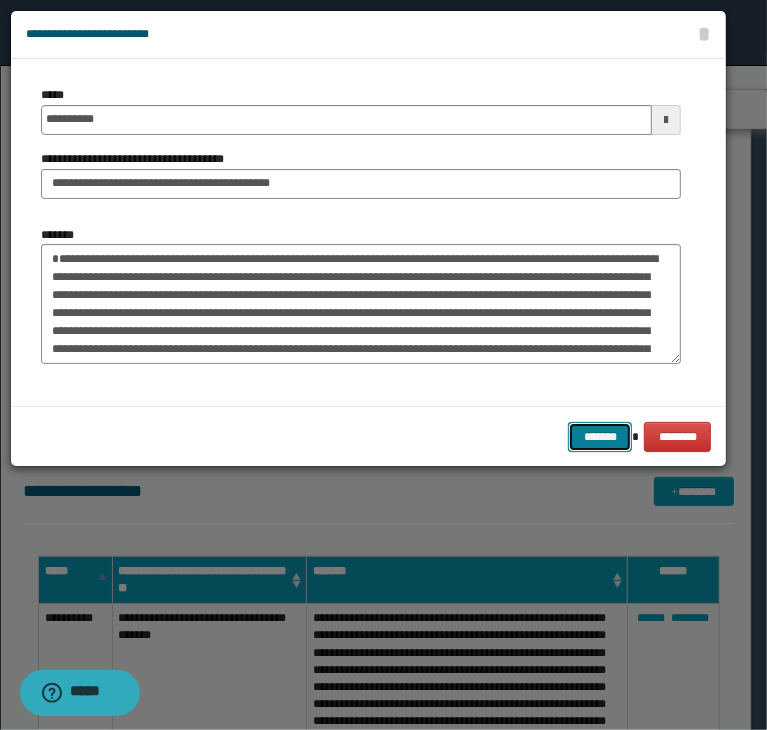 click on "*******" at bounding box center [600, 437] 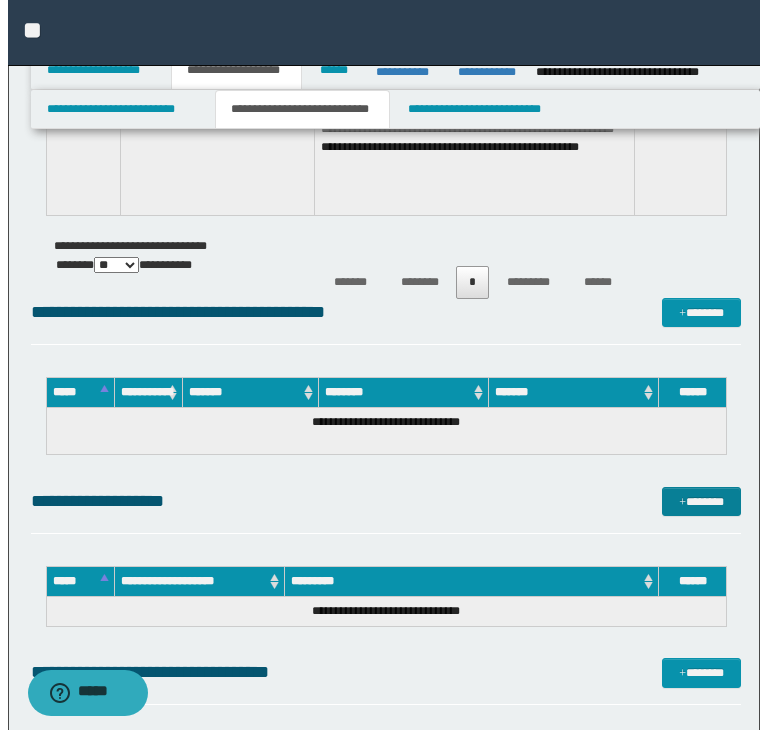 scroll, scrollTop: 4100, scrollLeft: 0, axis: vertical 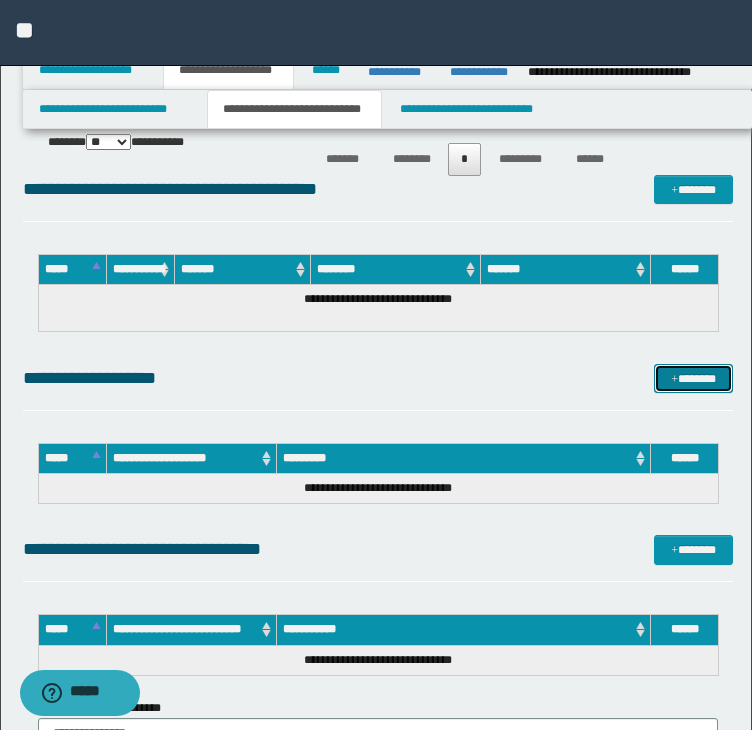 click on "*******" at bounding box center [693, 379] 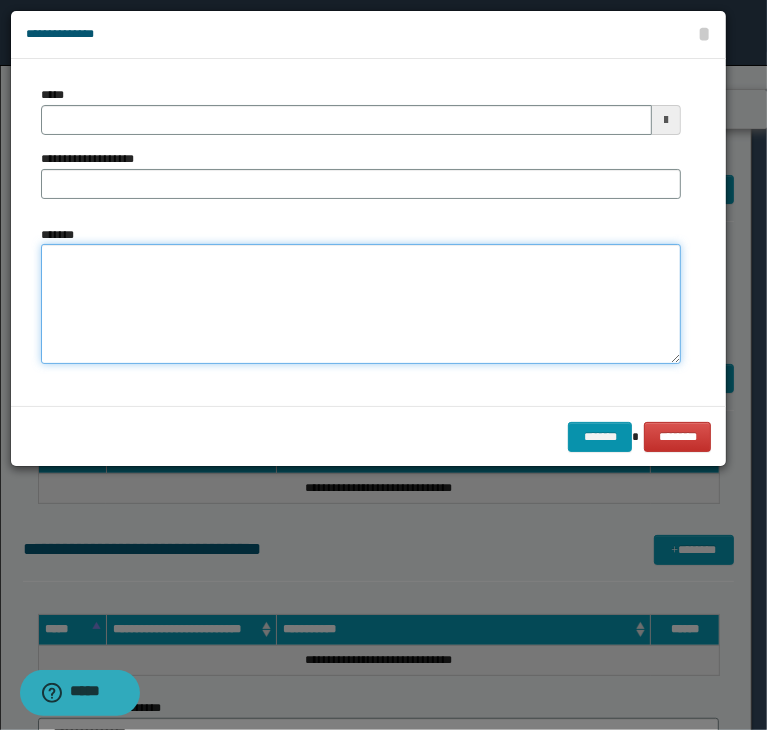 click on "*******" at bounding box center [361, 304] 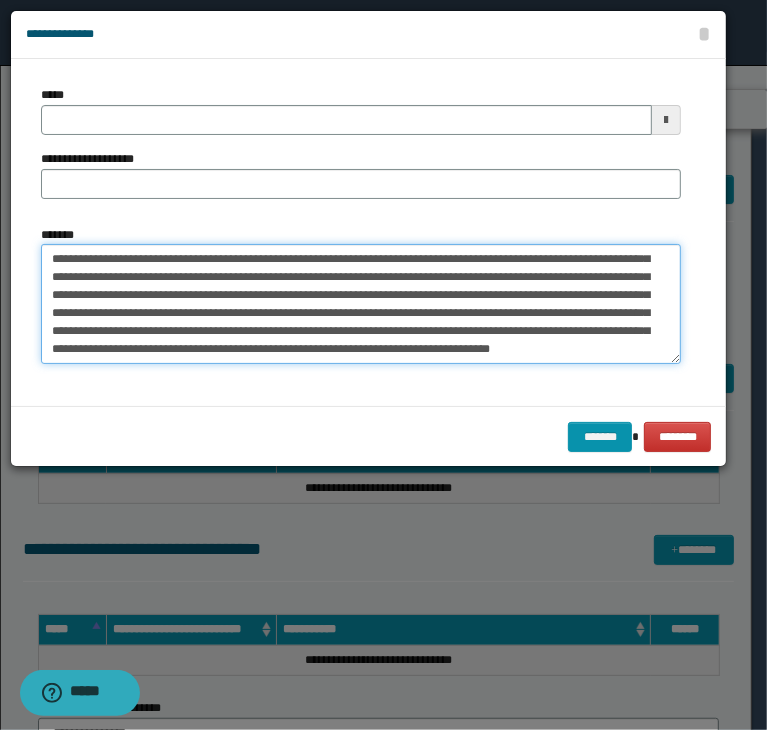 type 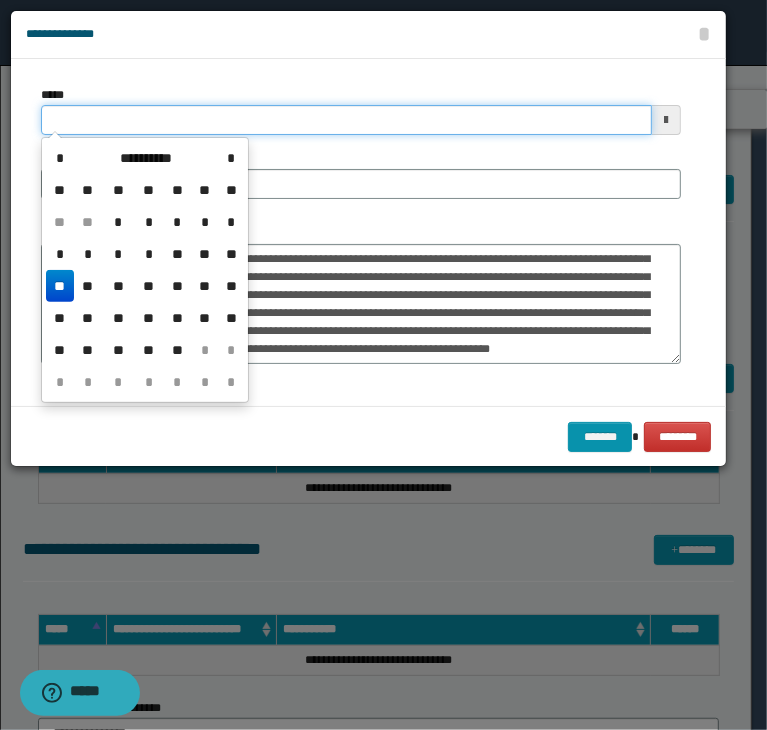 click on "*****" at bounding box center (346, 120) 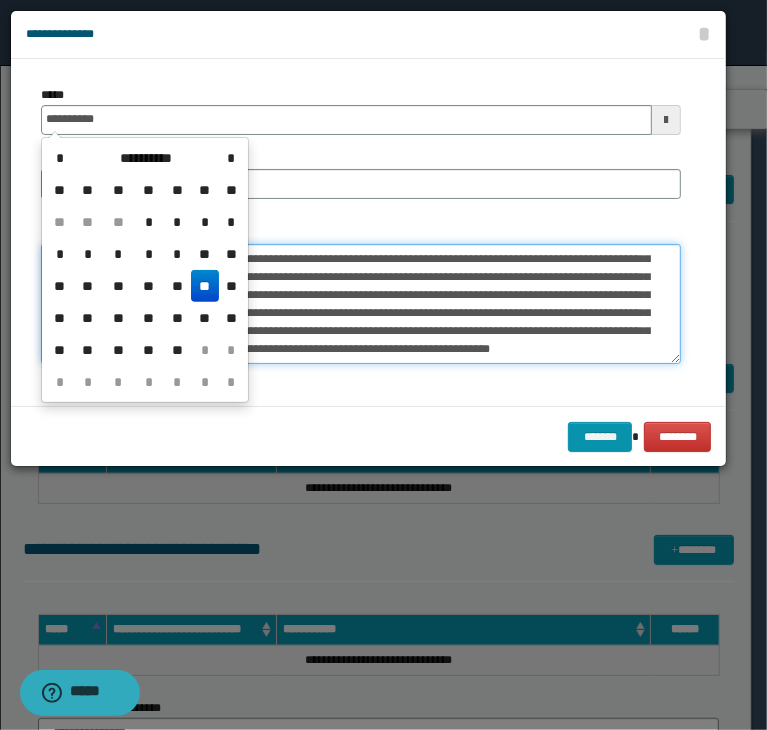 type on "**********" 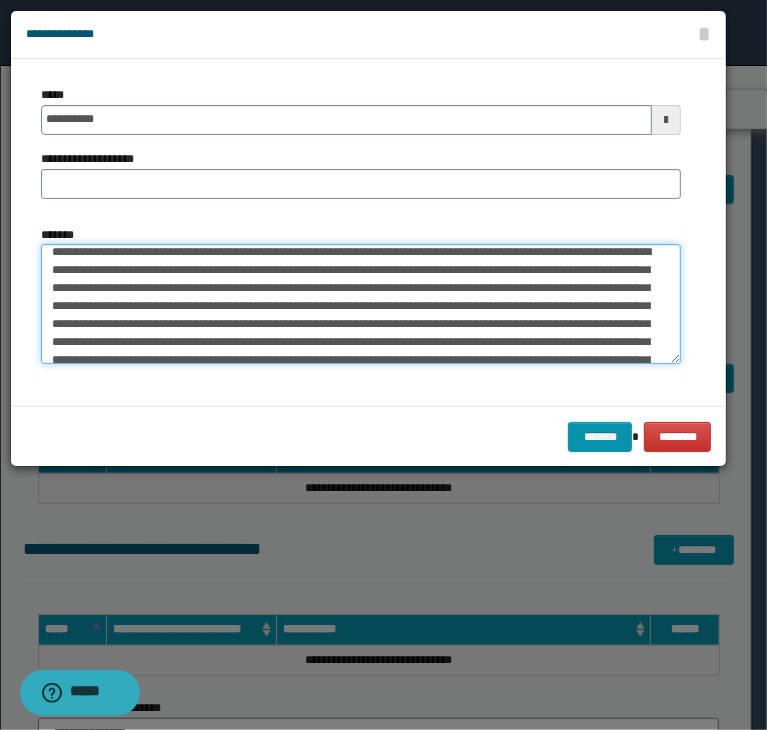 scroll, scrollTop: 0, scrollLeft: 0, axis: both 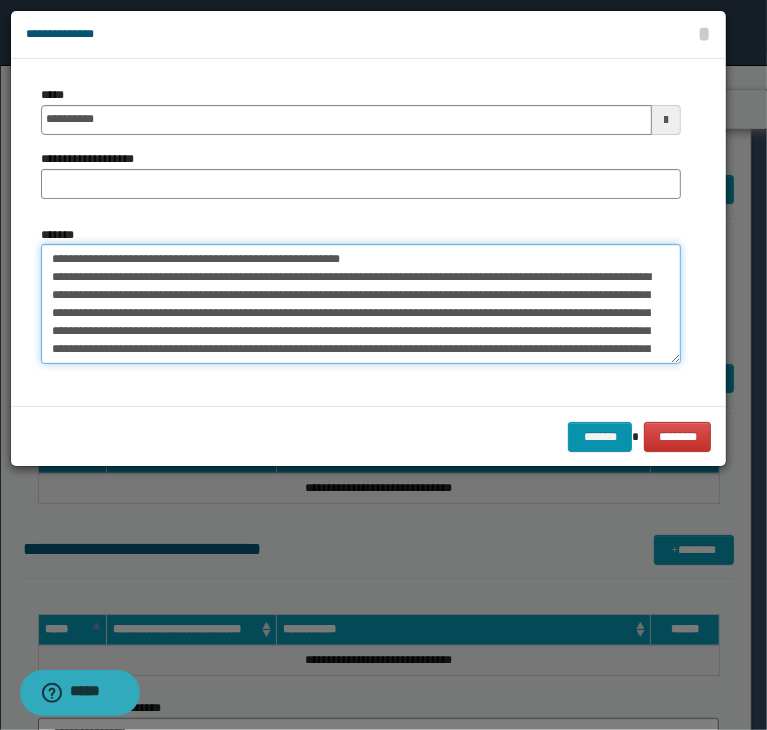 drag, startPoint x: 191, startPoint y: 258, endPoint x: 424, endPoint y: 217, distance: 236.5798 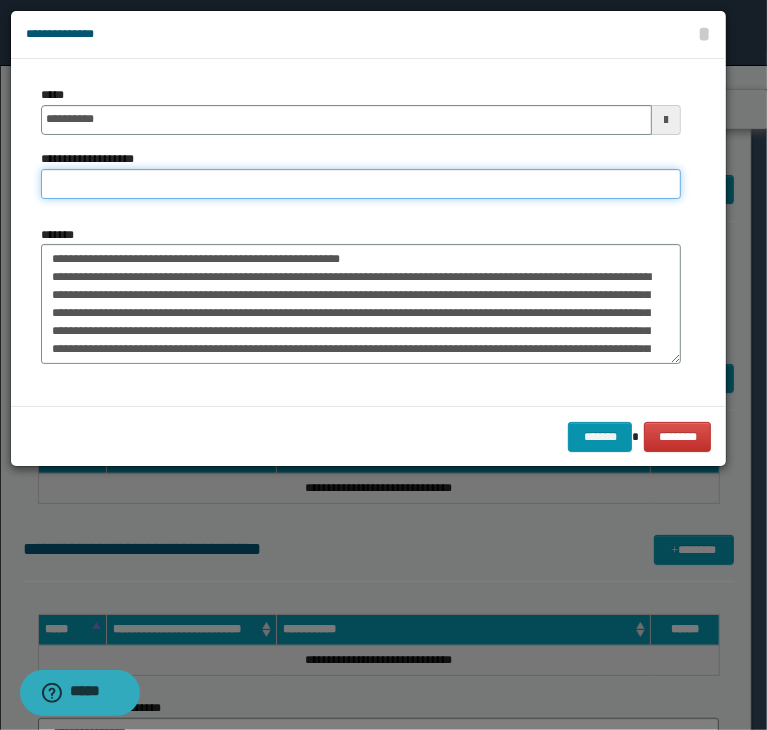 paste on "**********" 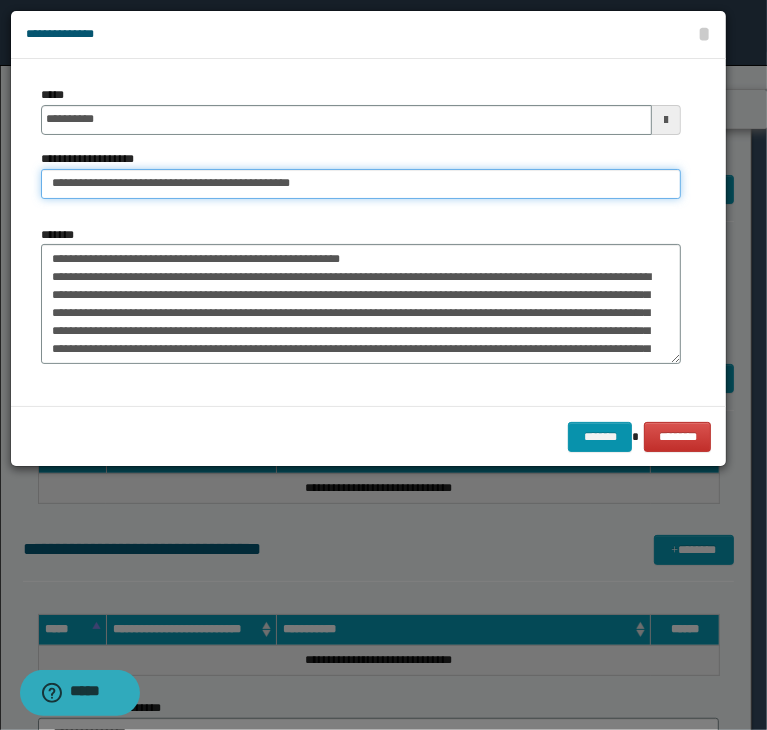click on "**********" at bounding box center [361, 184] 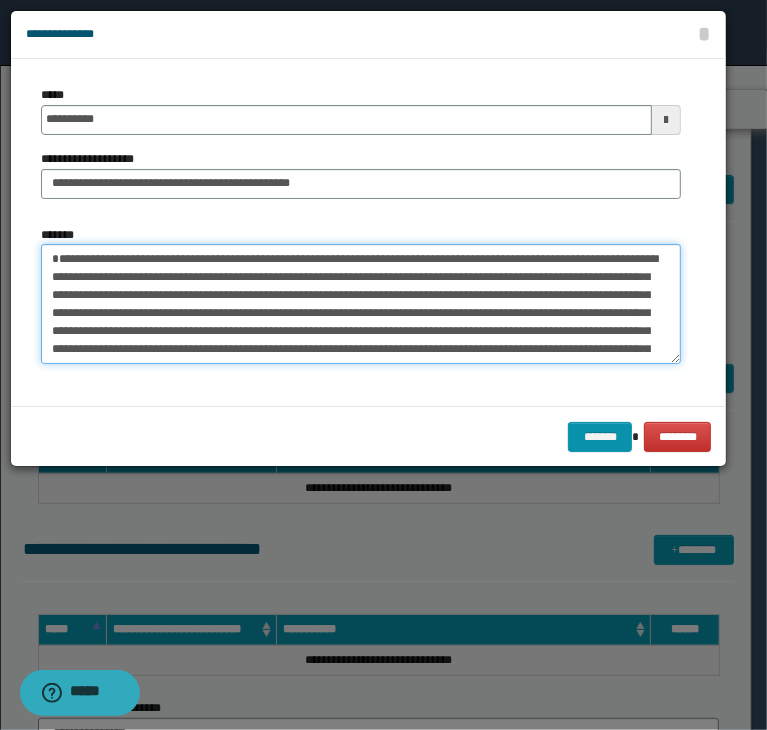 type on "**********" 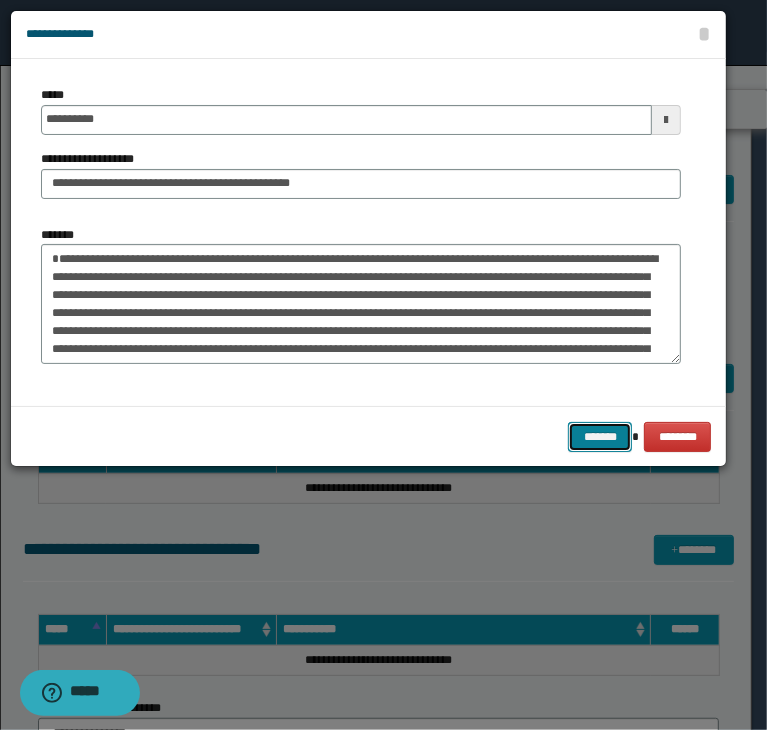 type 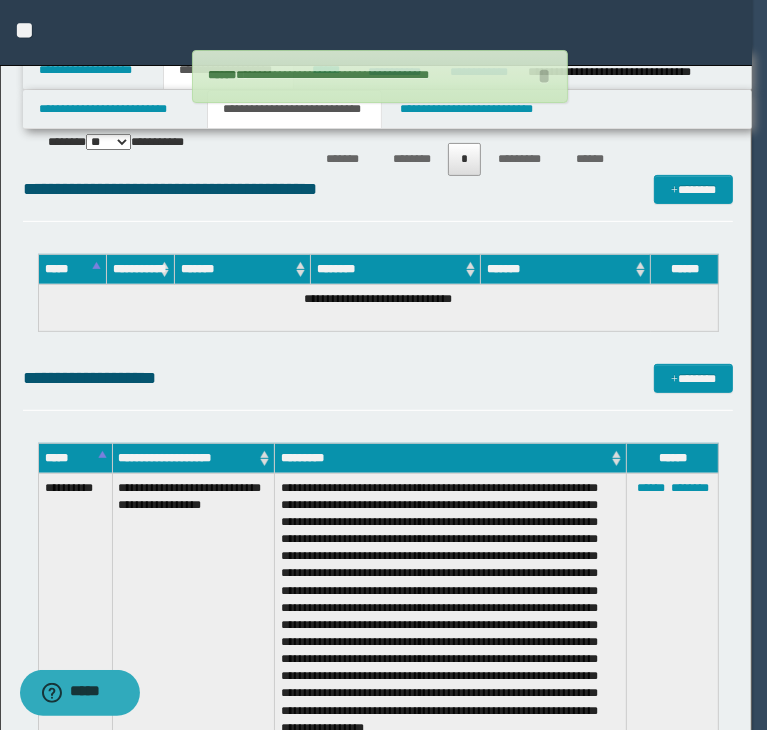 type 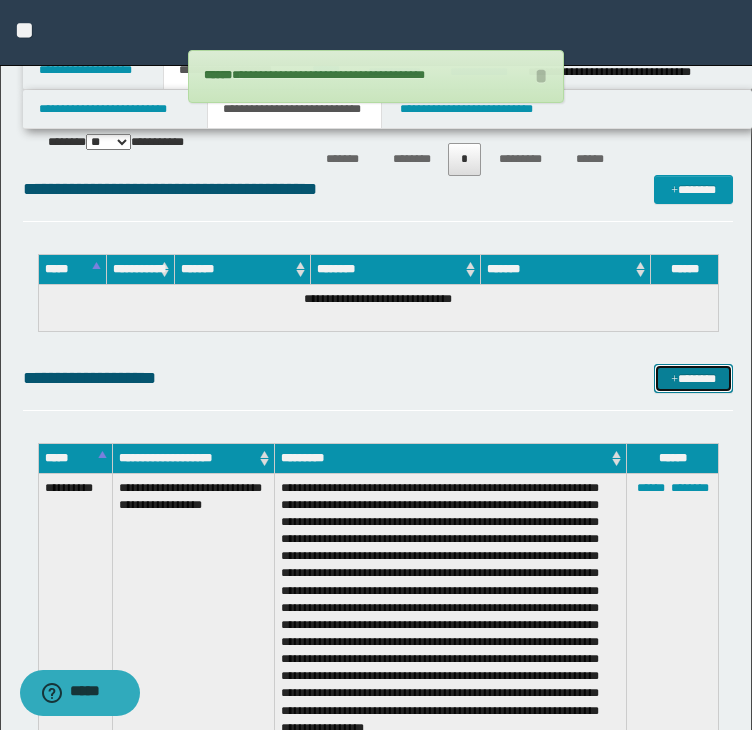 click on "*******" at bounding box center [693, 379] 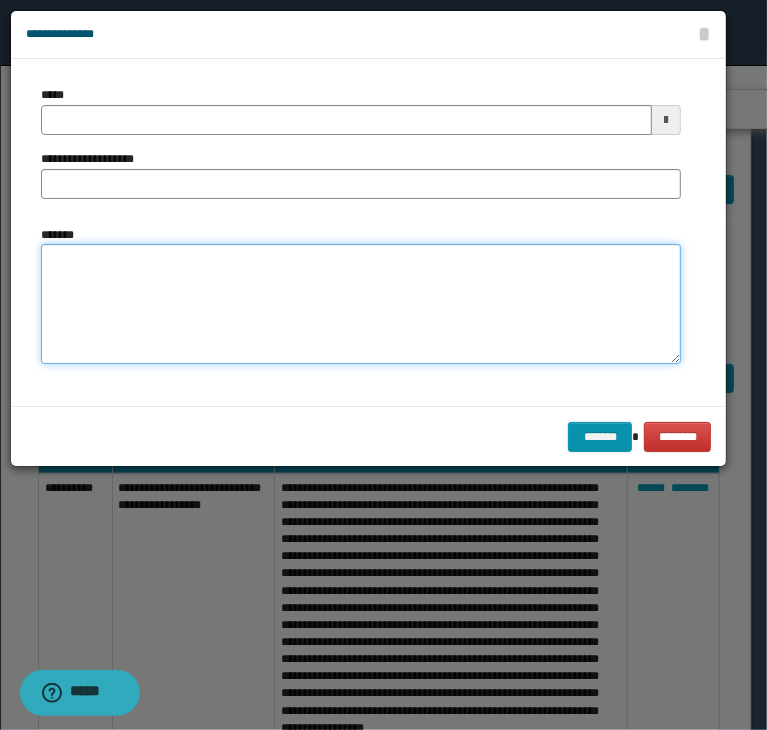 click on "*******" at bounding box center [361, 304] 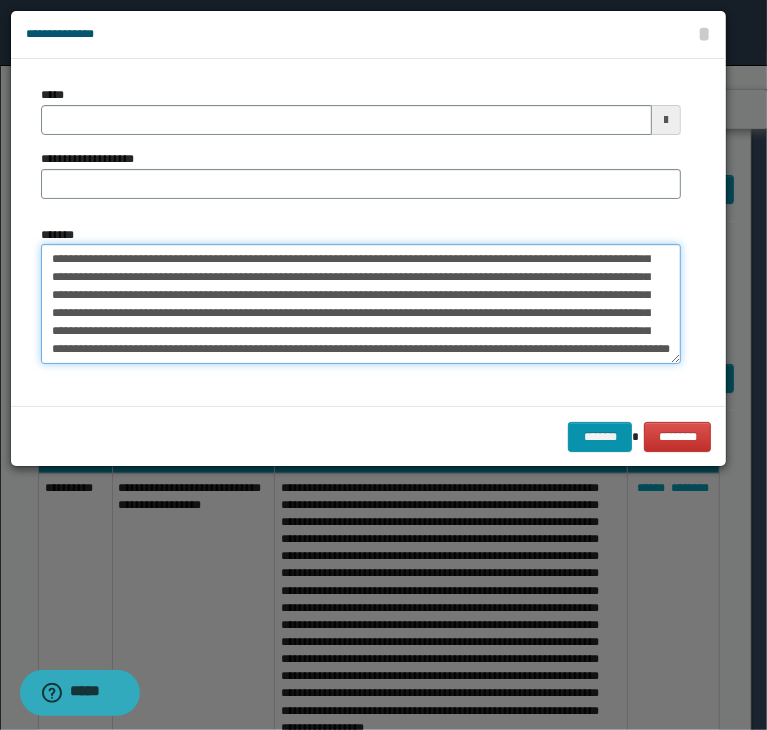 type on "**********" 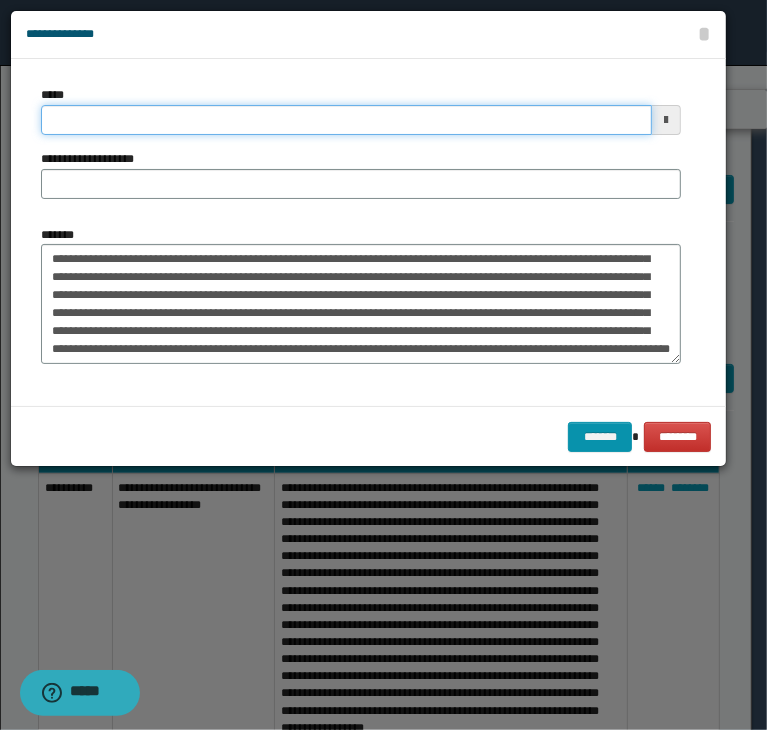 click on "*****" at bounding box center (346, 120) 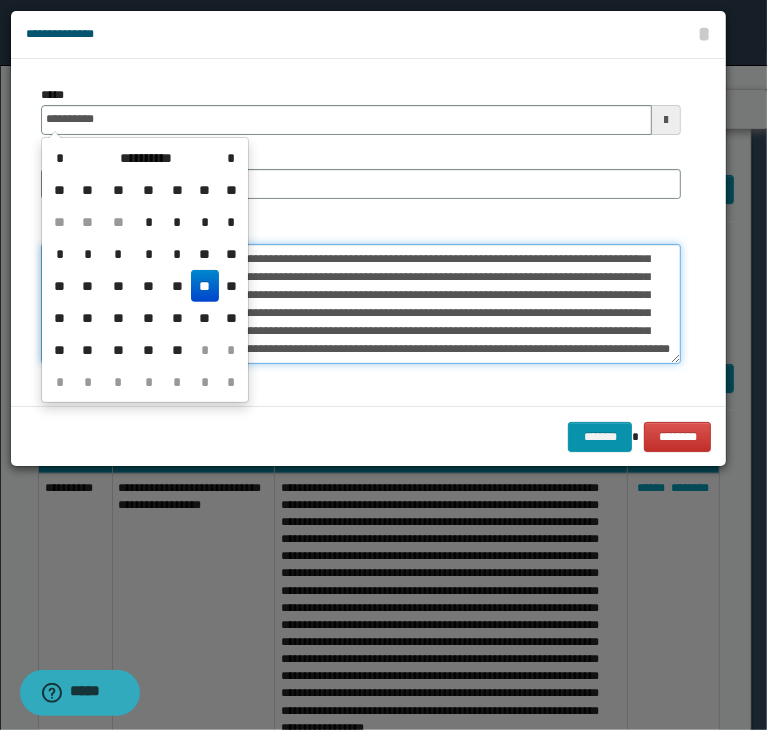 type on "**********" 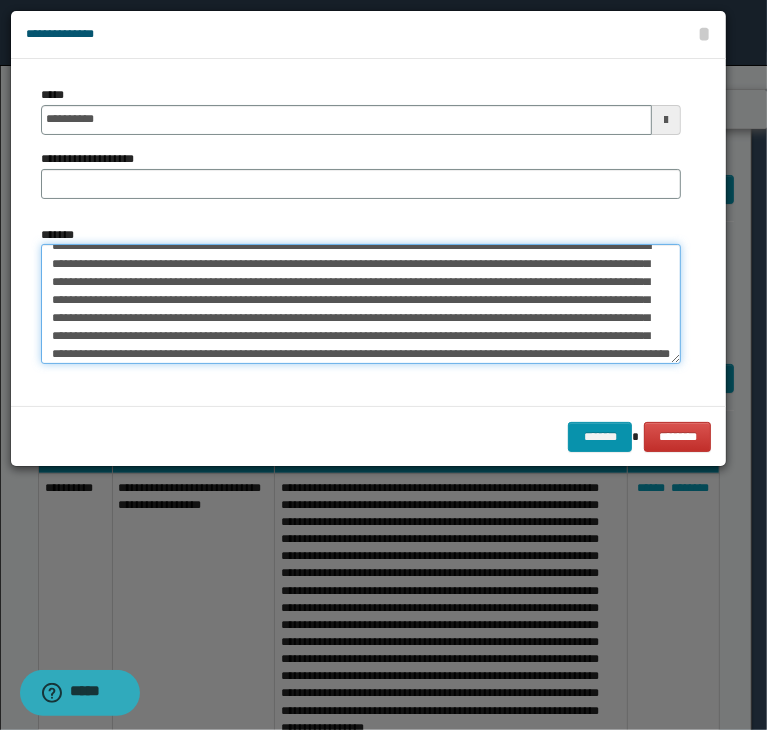 scroll, scrollTop: 0, scrollLeft: 0, axis: both 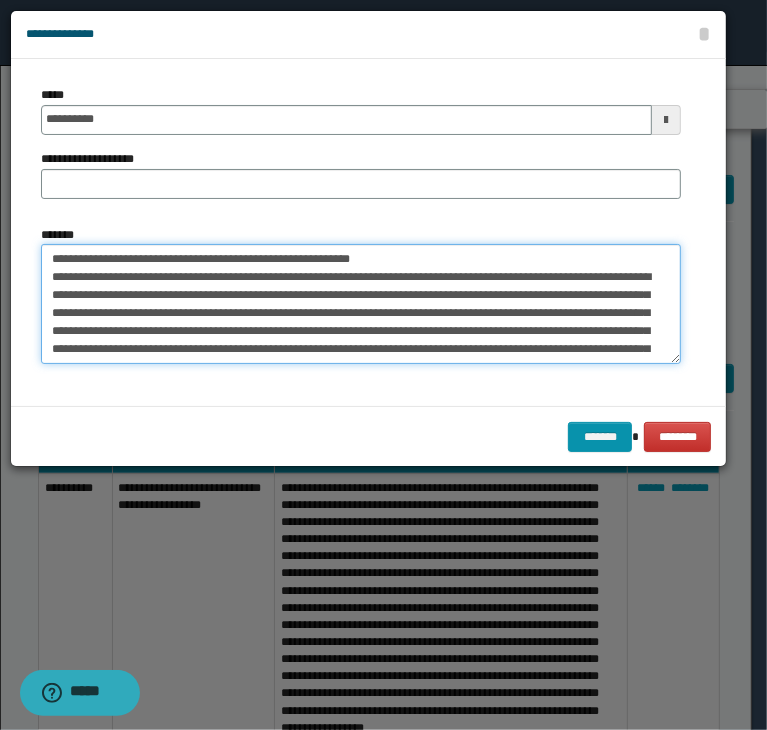 drag, startPoint x: 117, startPoint y: 255, endPoint x: 433, endPoint y: 233, distance: 316.7649 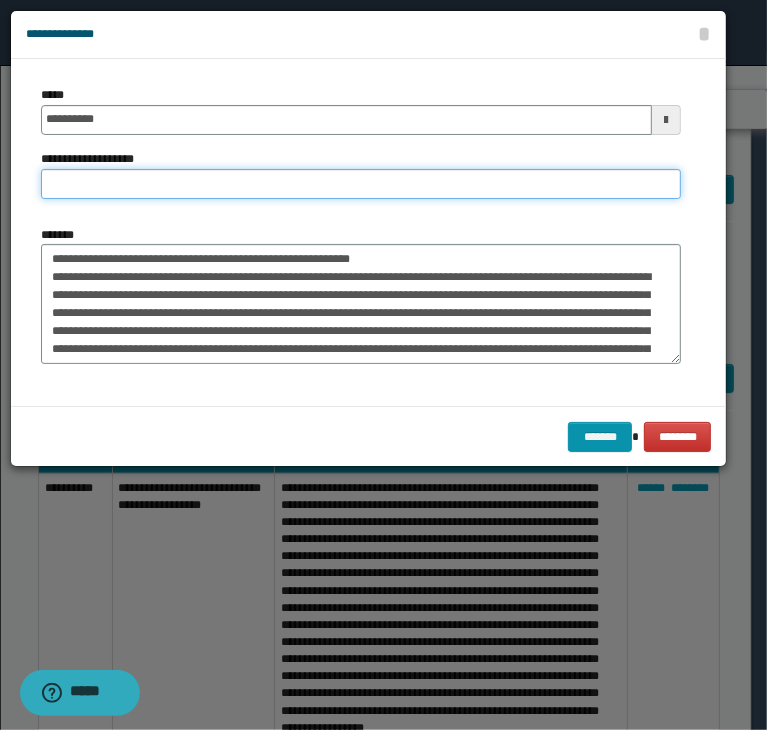 paste on "**********" 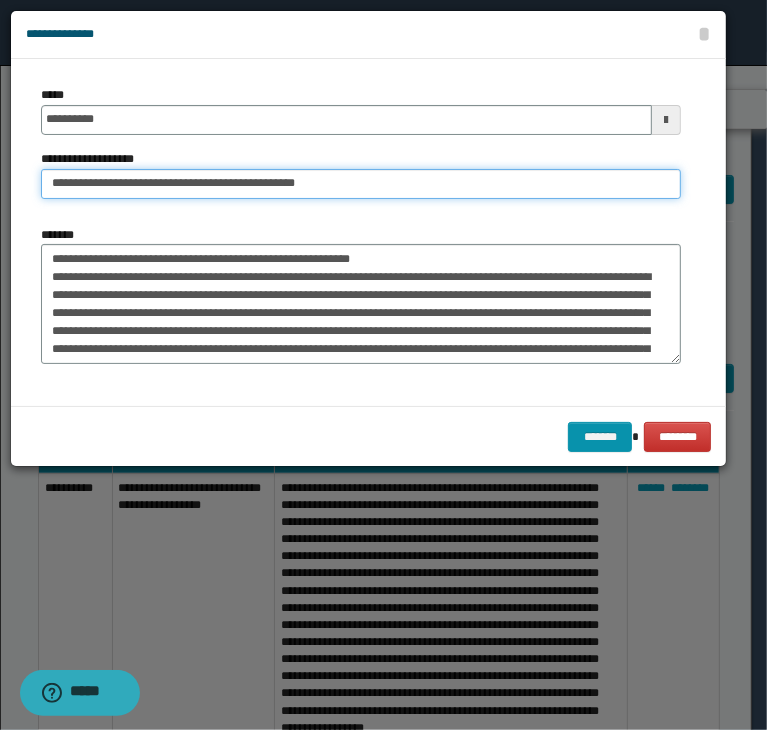 click on "**********" at bounding box center (361, 184) 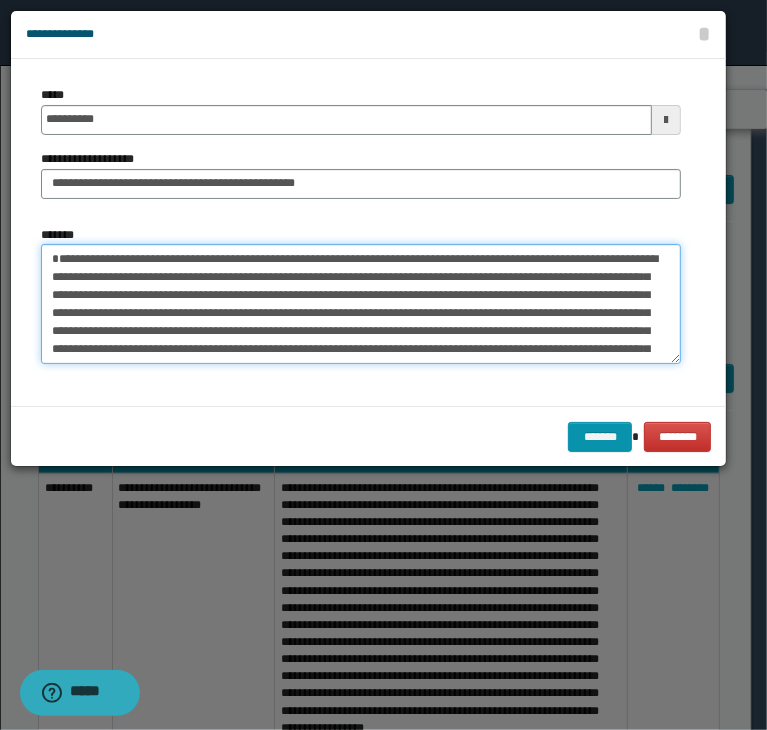 type on "**********" 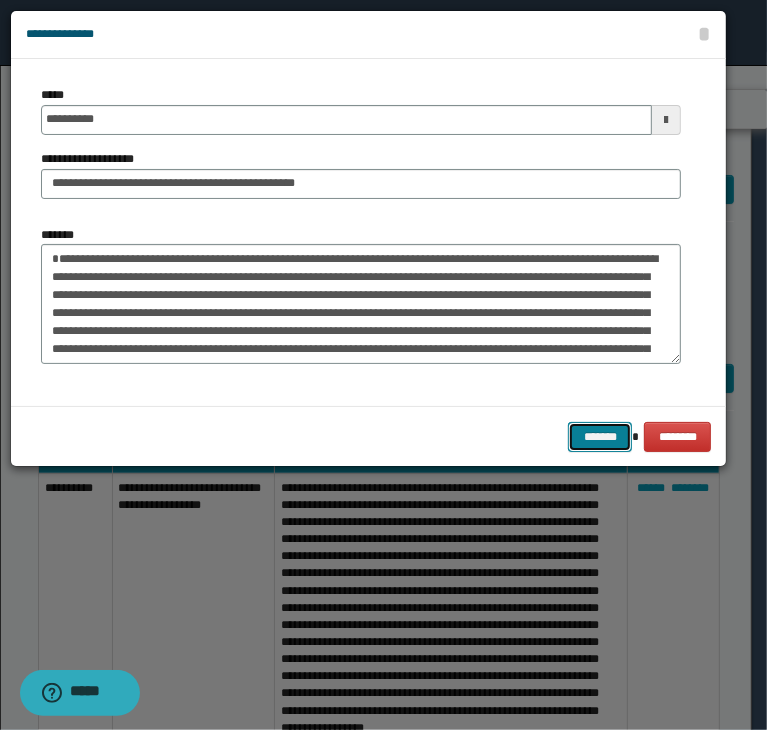 click on "*******" at bounding box center [600, 437] 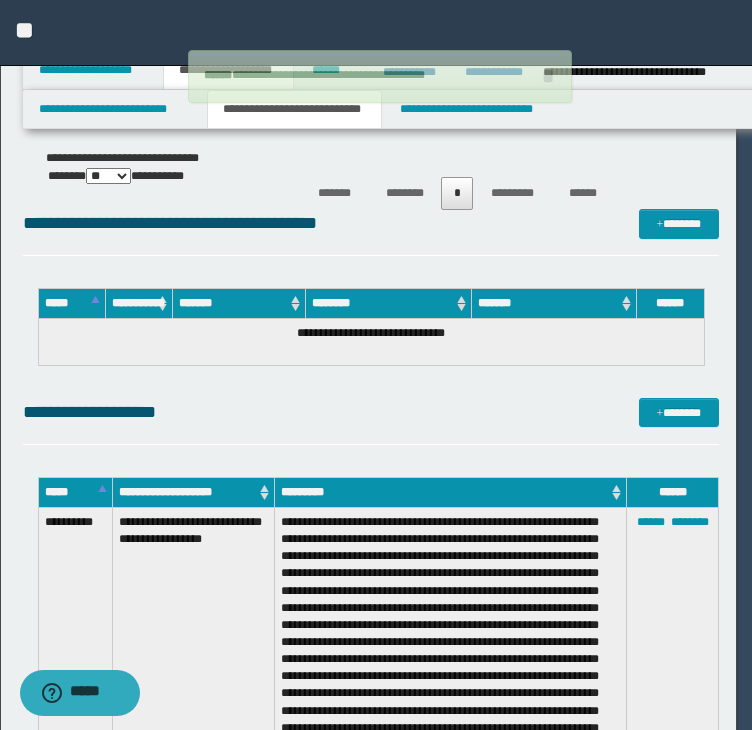 type 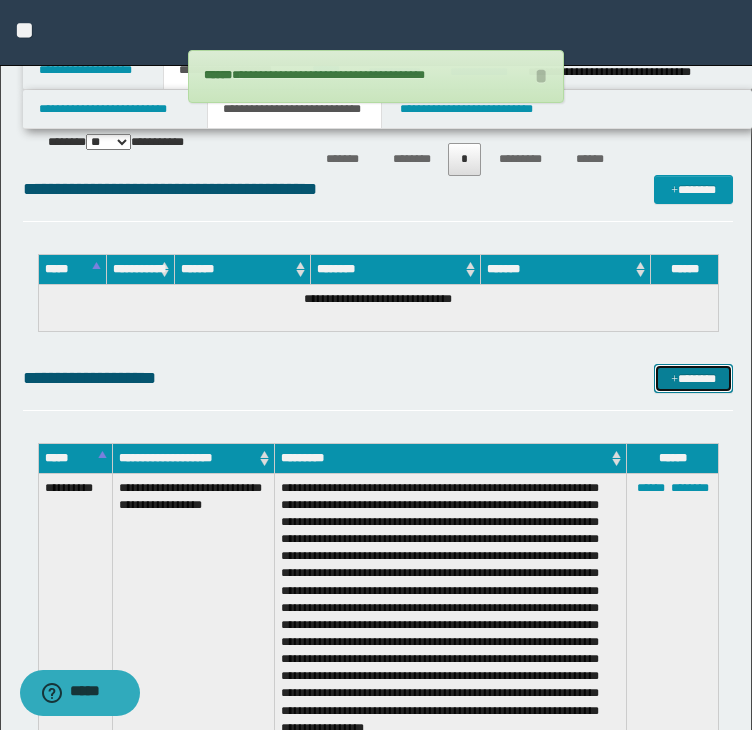 click on "*******" at bounding box center [693, 379] 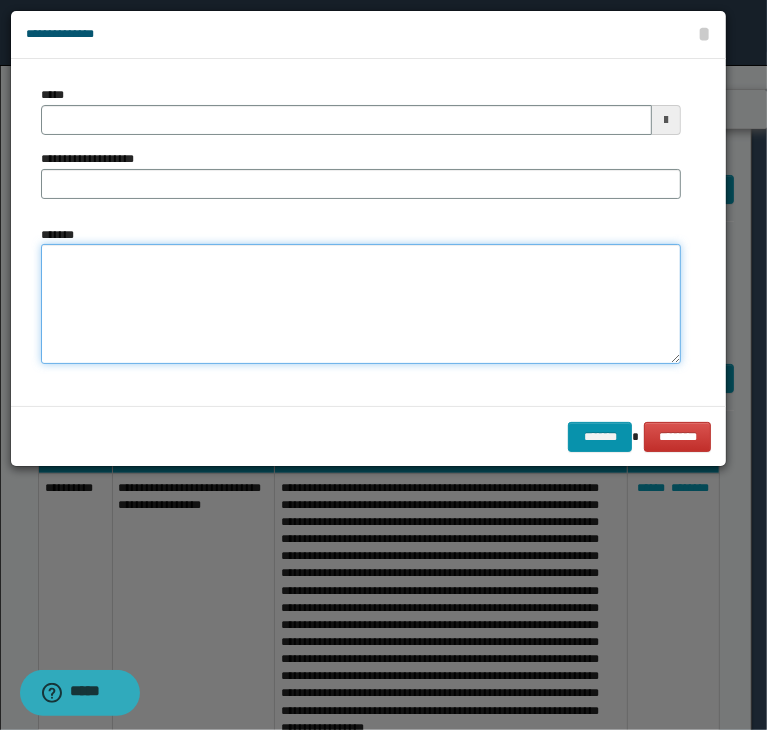 click on "*******" at bounding box center (361, 304) 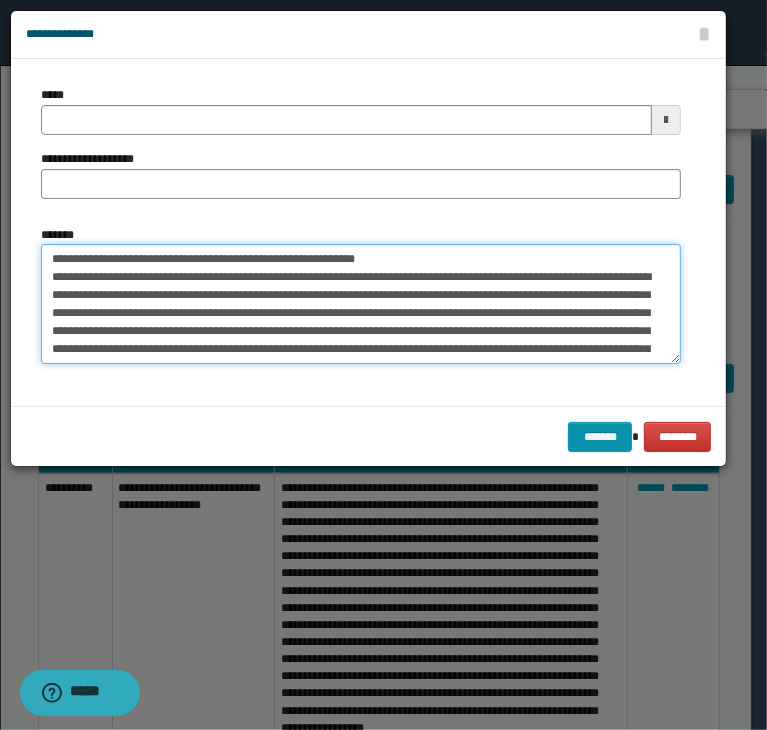 scroll, scrollTop: 228, scrollLeft: 0, axis: vertical 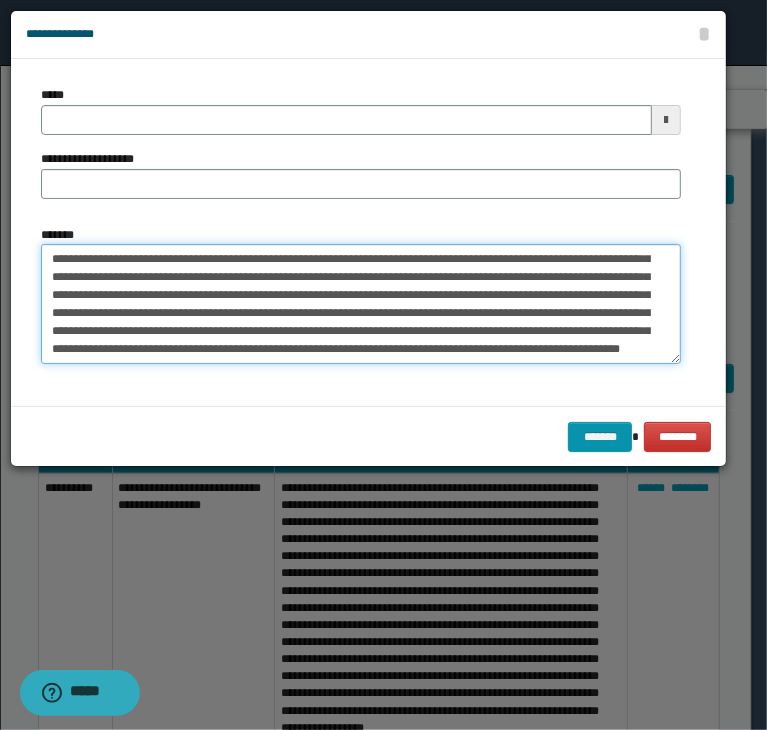 type on "**********" 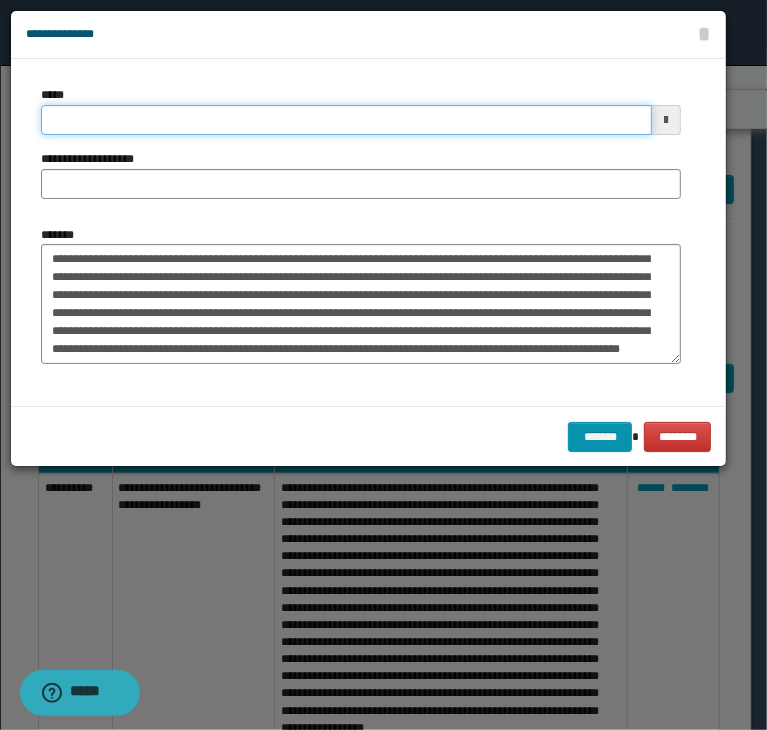 click on "*****" at bounding box center (346, 120) 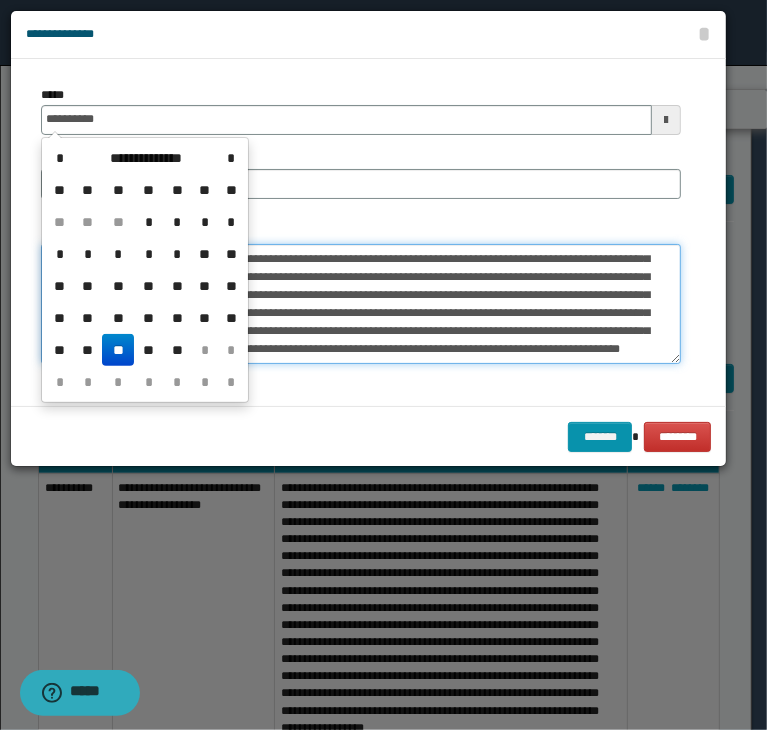 type on "**********" 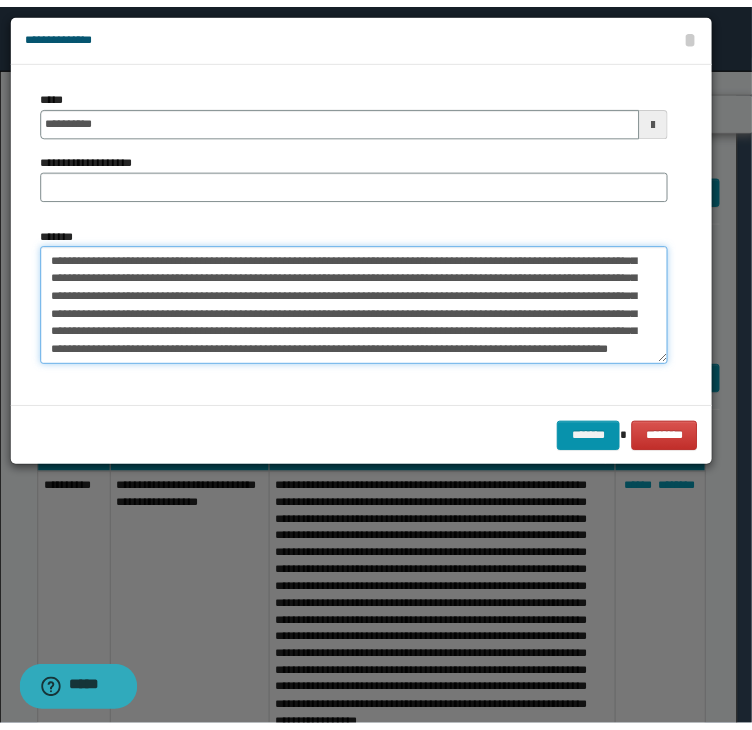scroll, scrollTop: 0, scrollLeft: 0, axis: both 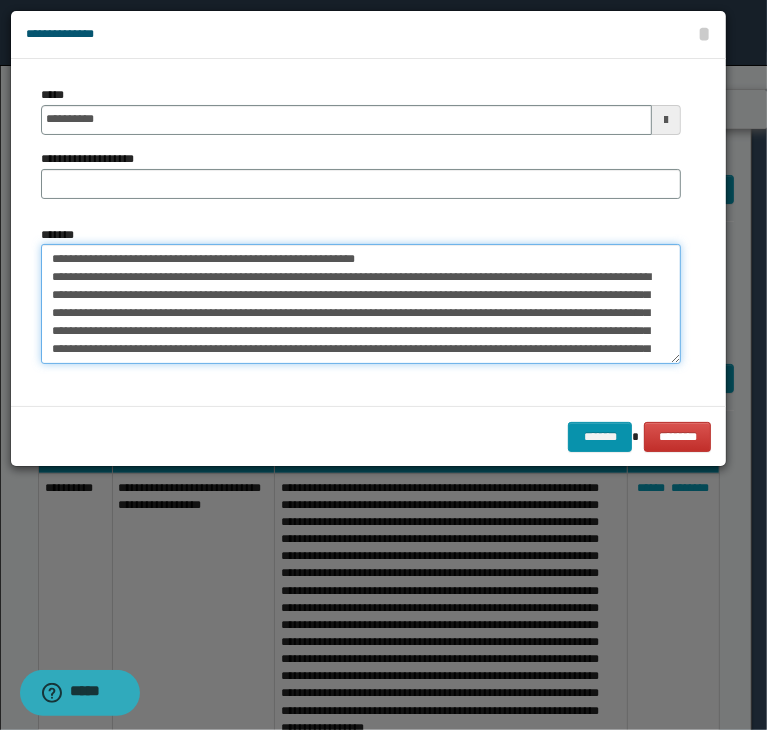 drag, startPoint x: 116, startPoint y: 258, endPoint x: 492, endPoint y: 238, distance: 376.53152 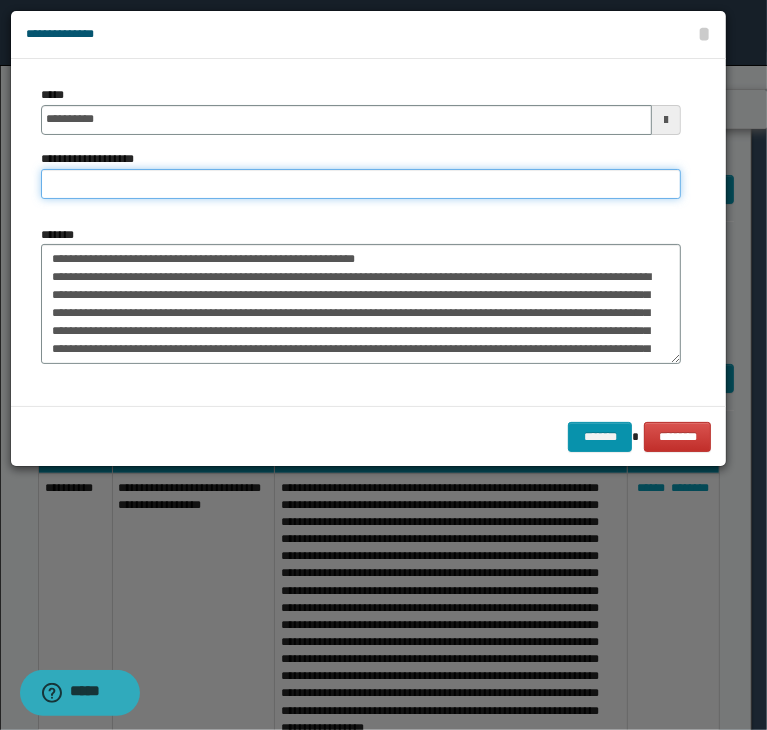 paste on "**********" 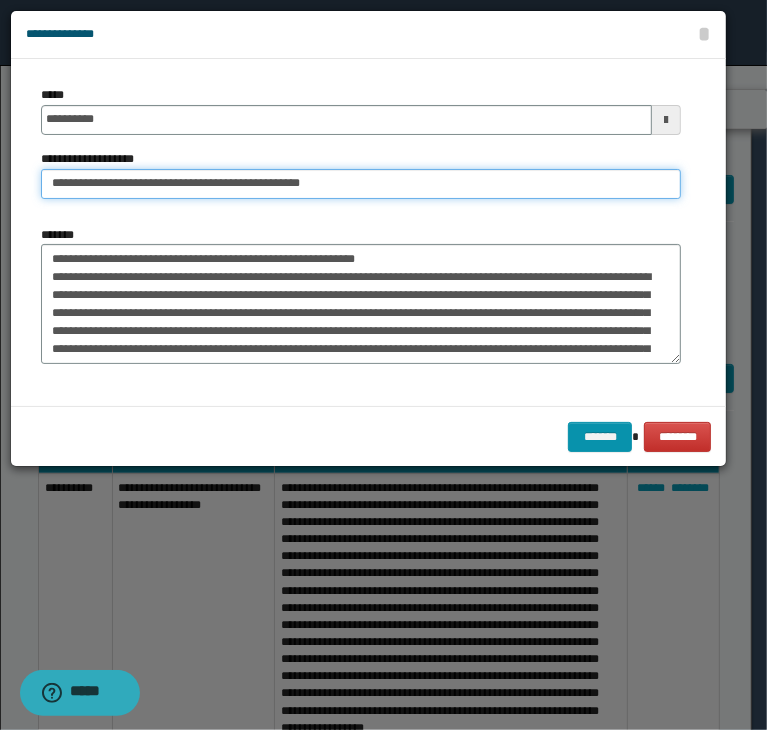 click on "**********" at bounding box center [361, 184] 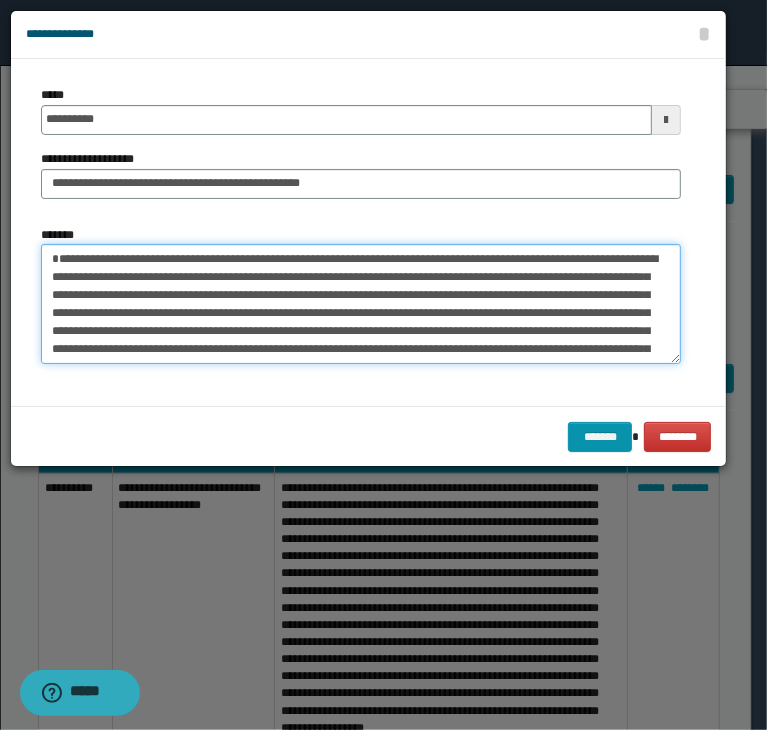 type on "**********" 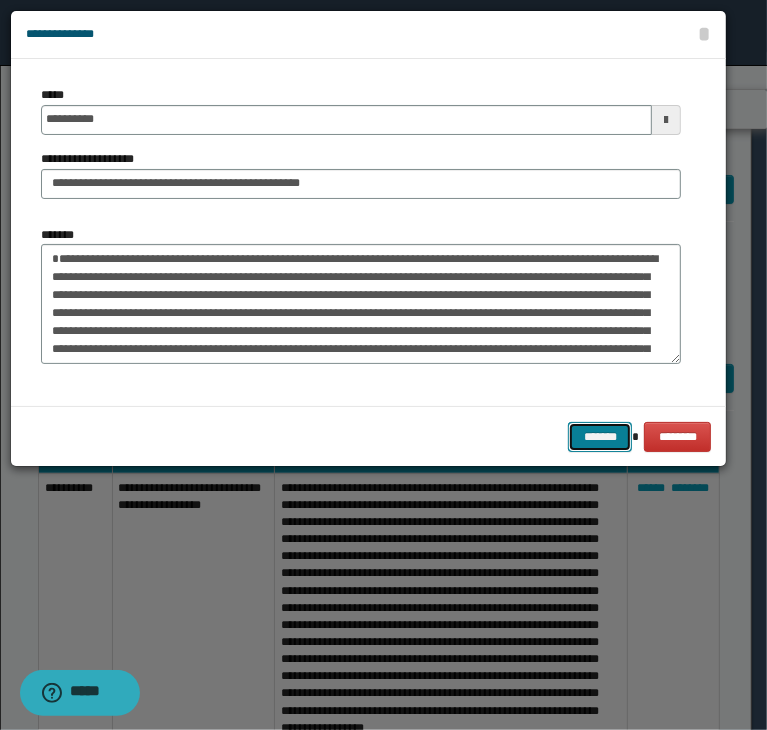 click on "*******" at bounding box center (600, 437) 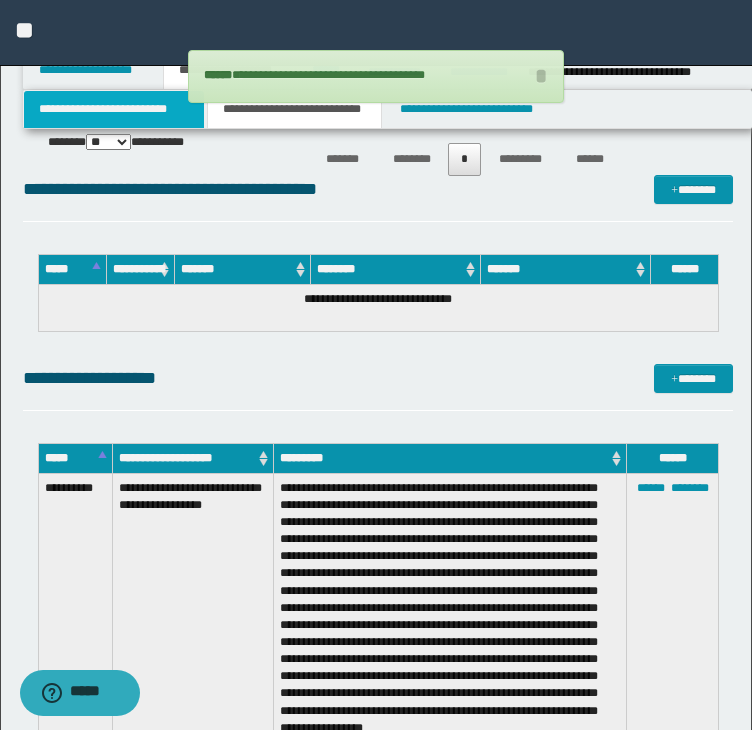 click on "**********" at bounding box center (114, 109) 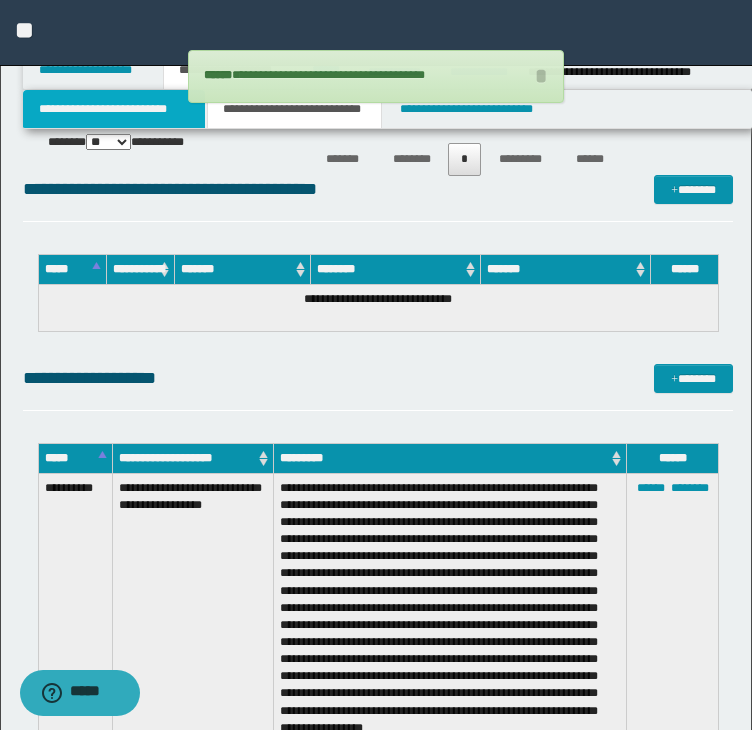 scroll, scrollTop: 1628, scrollLeft: 0, axis: vertical 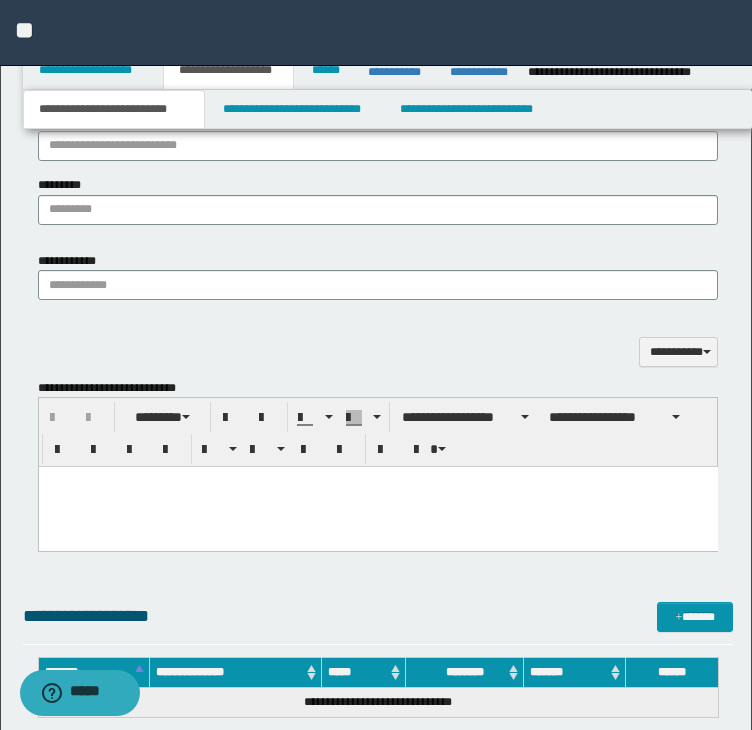 click at bounding box center (377, 507) 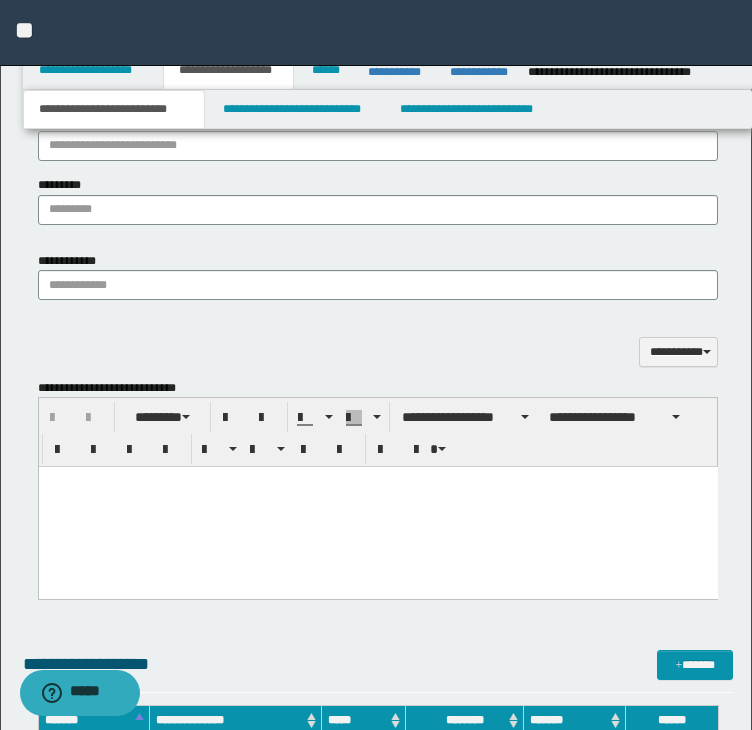 type 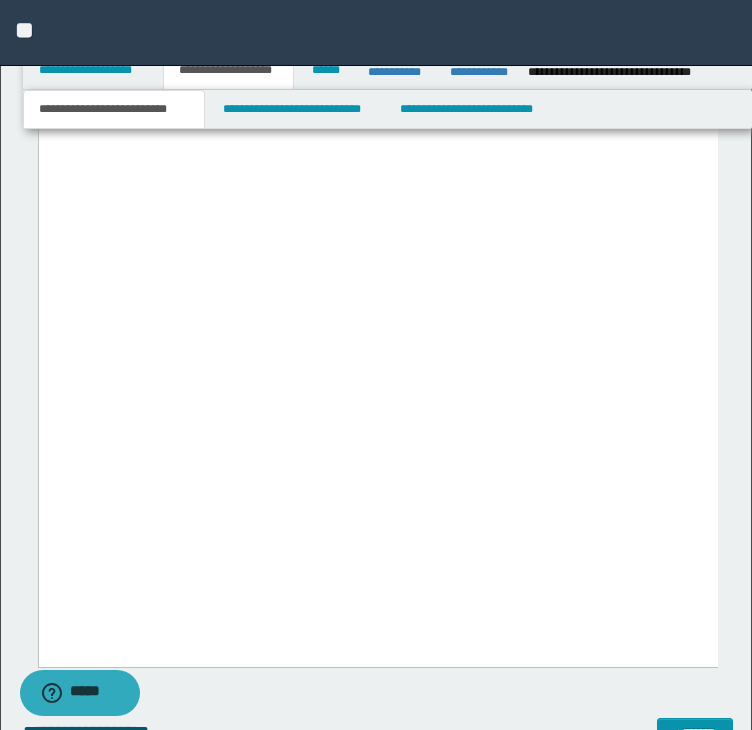 scroll, scrollTop: 28128, scrollLeft: 0, axis: vertical 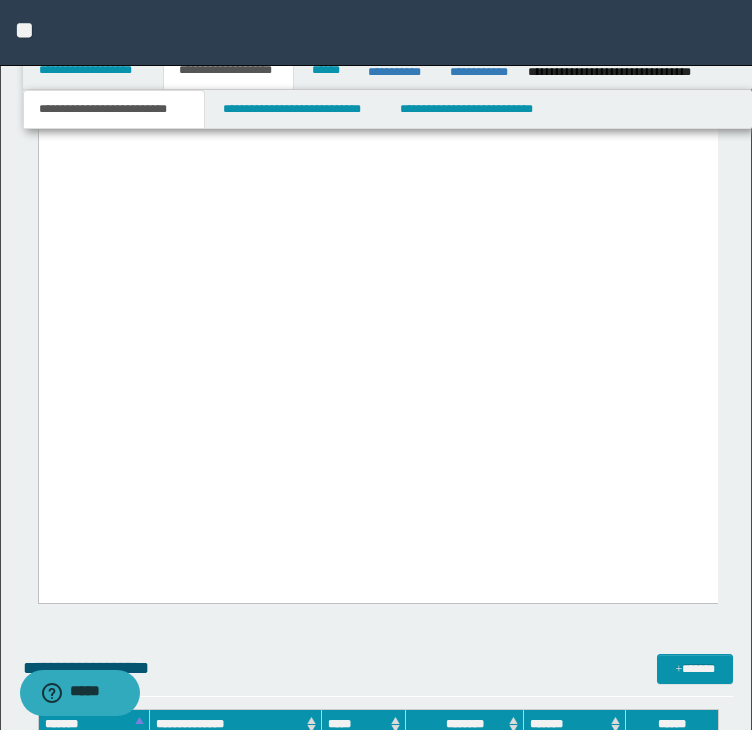 drag, startPoint x: 49, startPoint y: -26418, endPoint x: 612, endPoint y: 533, distance: 26956.879 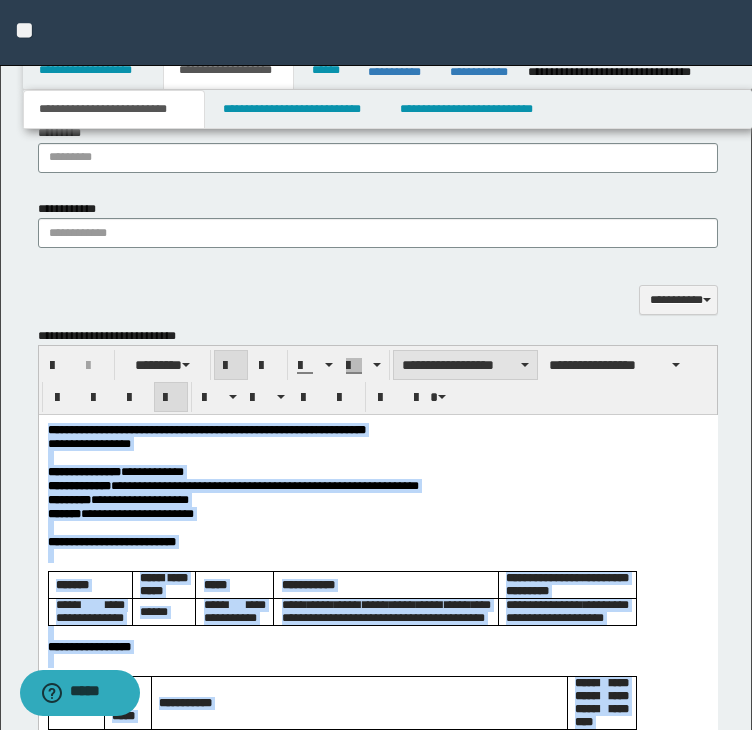 scroll, scrollTop: 1364, scrollLeft: 0, axis: vertical 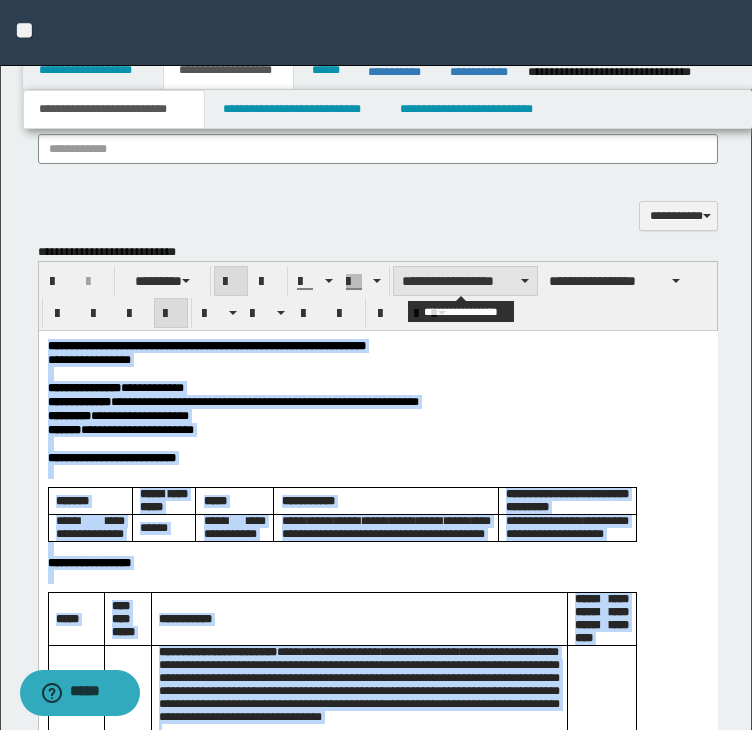 click on "**********" at bounding box center [465, 281] 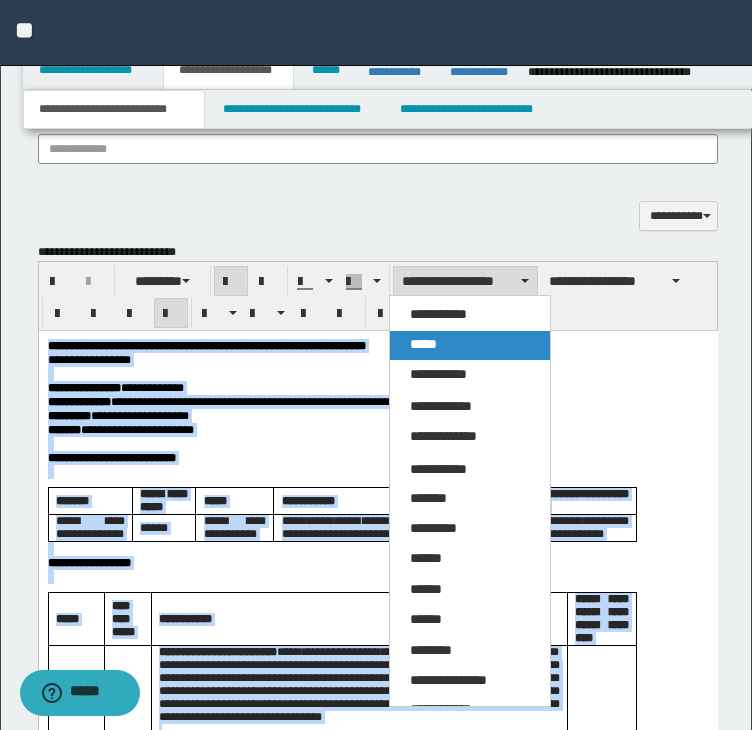 click on "*****" at bounding box center (423, 344) 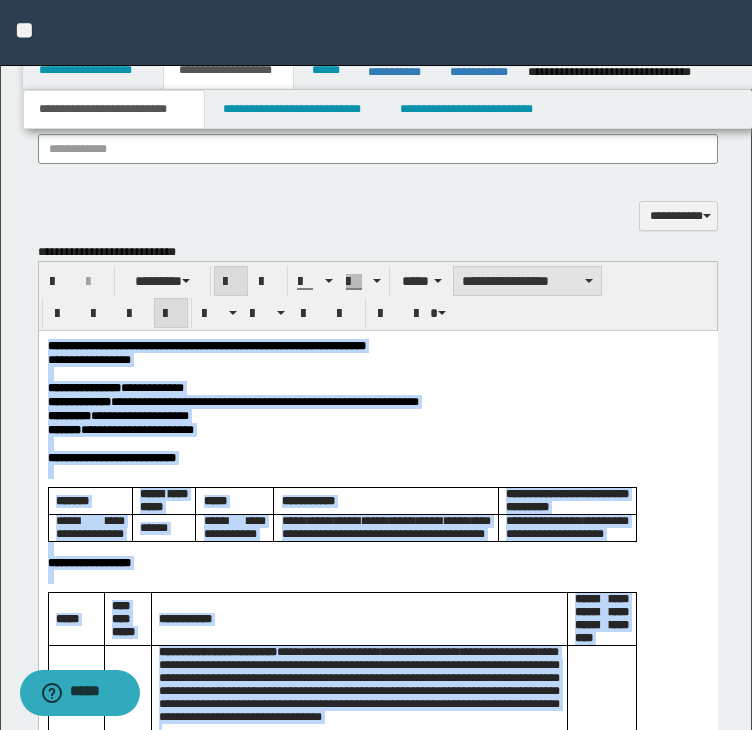 click on "**********" at bounding box center (527, 281) 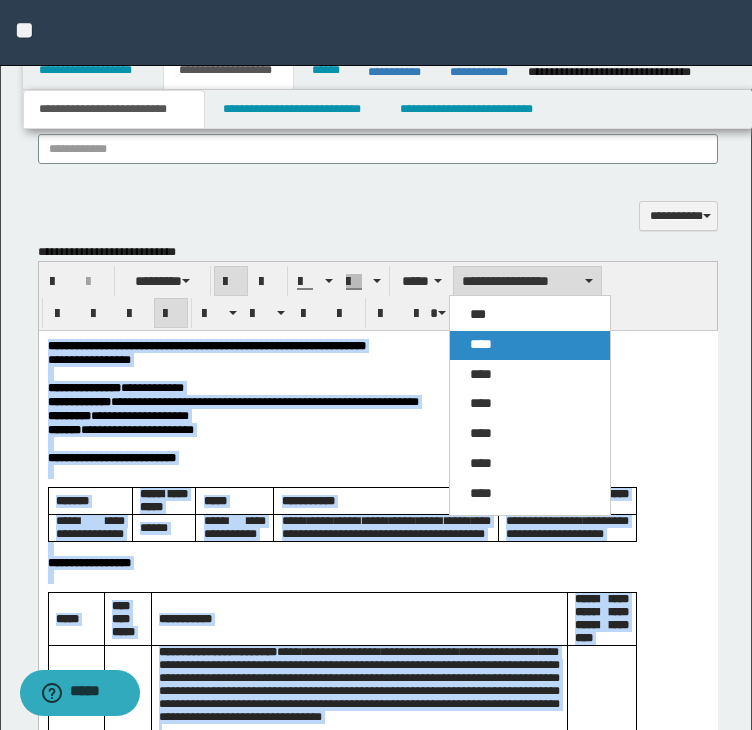click on "****" at bounding box center [530, 345] 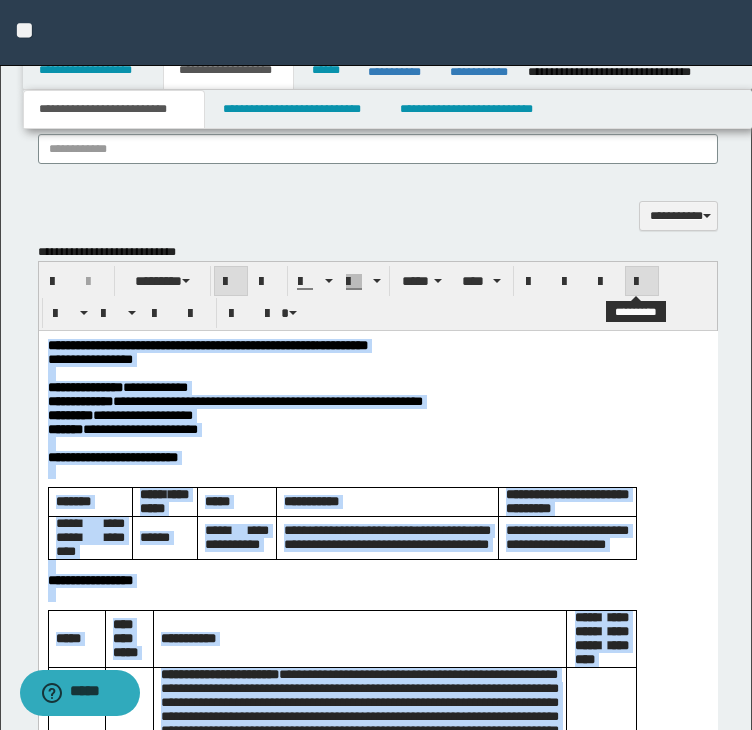 click at bounding box center (642, 281) 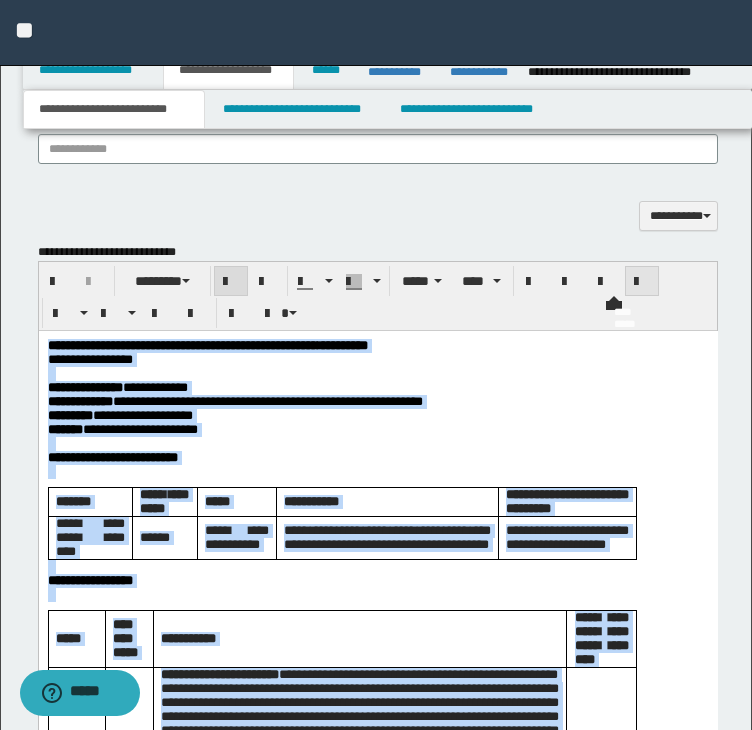 click at bounding box center [642, 282] 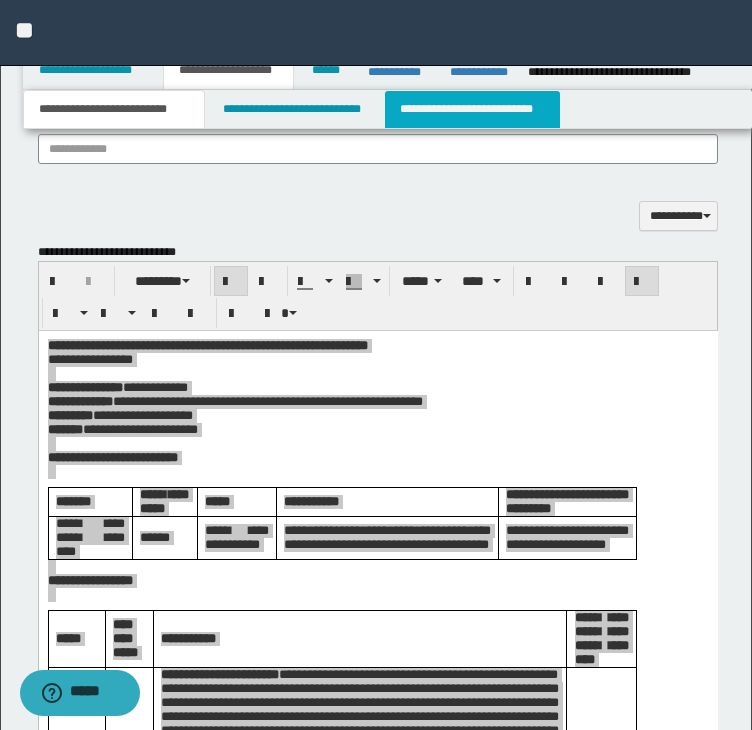 click on "**********" at bounding box center (472, 109) 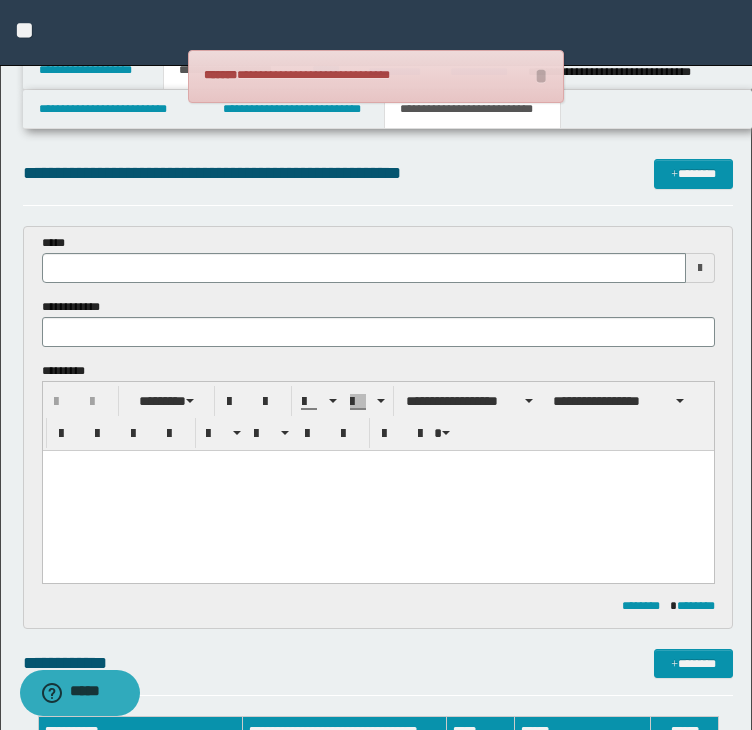 scroll, scrollTop: 0, scrollLeft: 0, axis: both 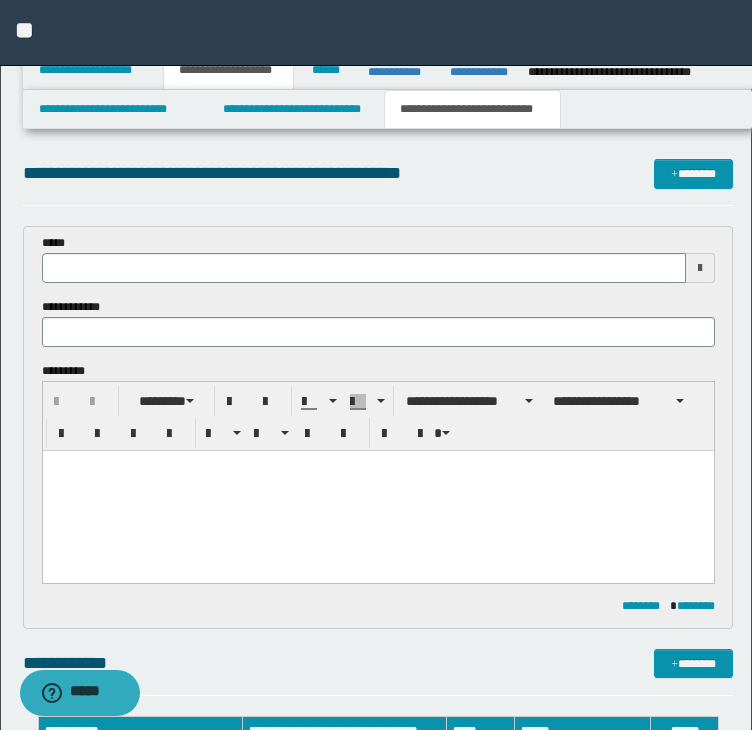 type 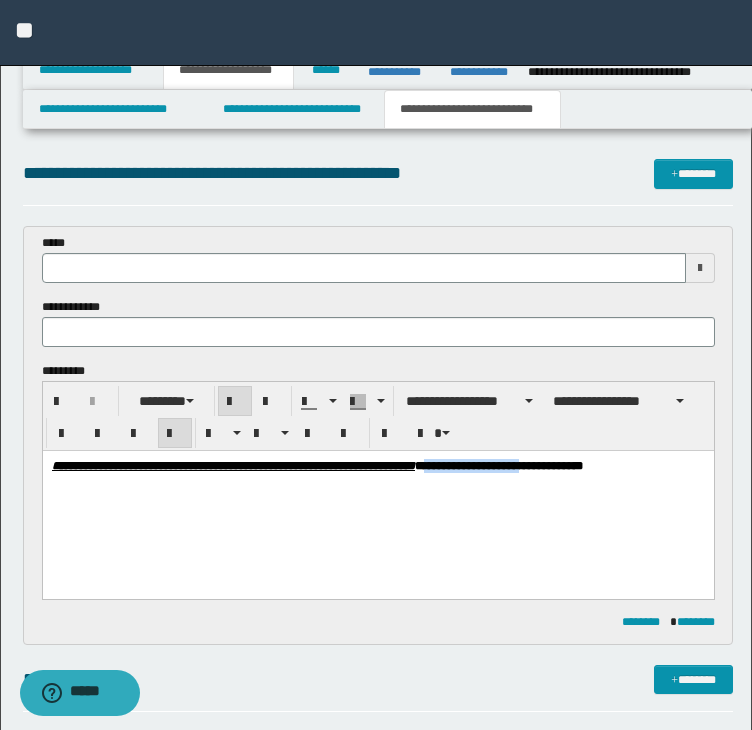 drag, startPoint x: 584, startPoint y: 465, endPoint x: 682, endPoint y: 465, distance: 98 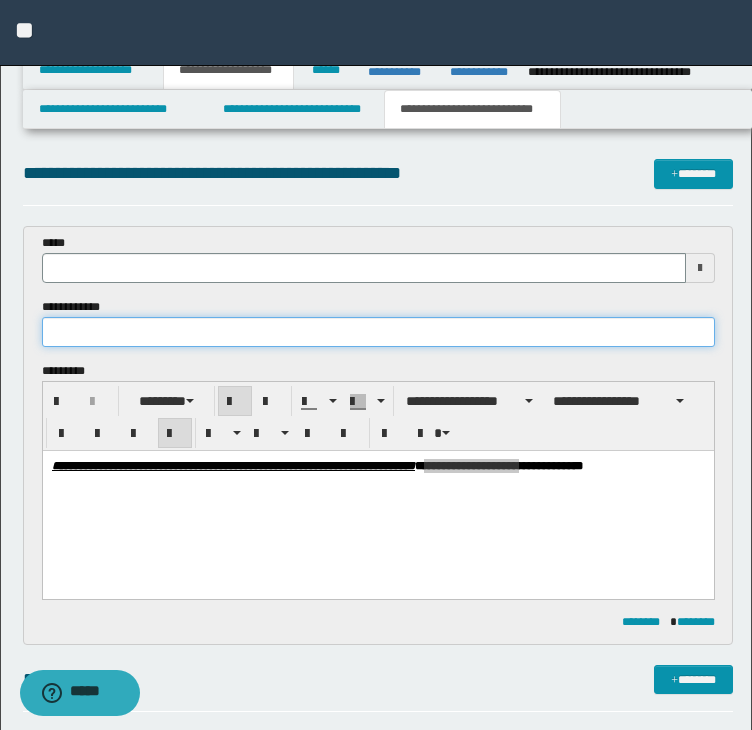 click at bounding box center [378, 332] 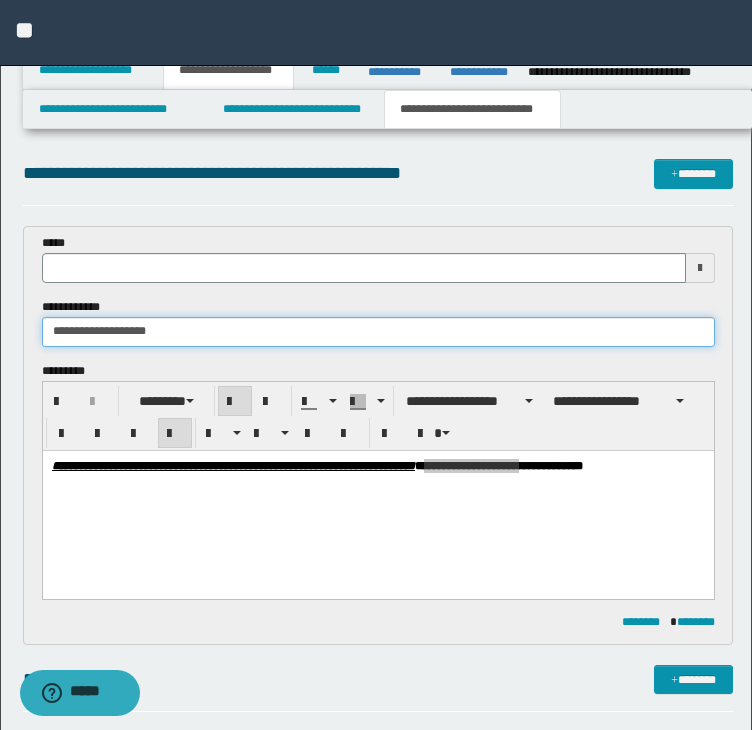 type on "**********" 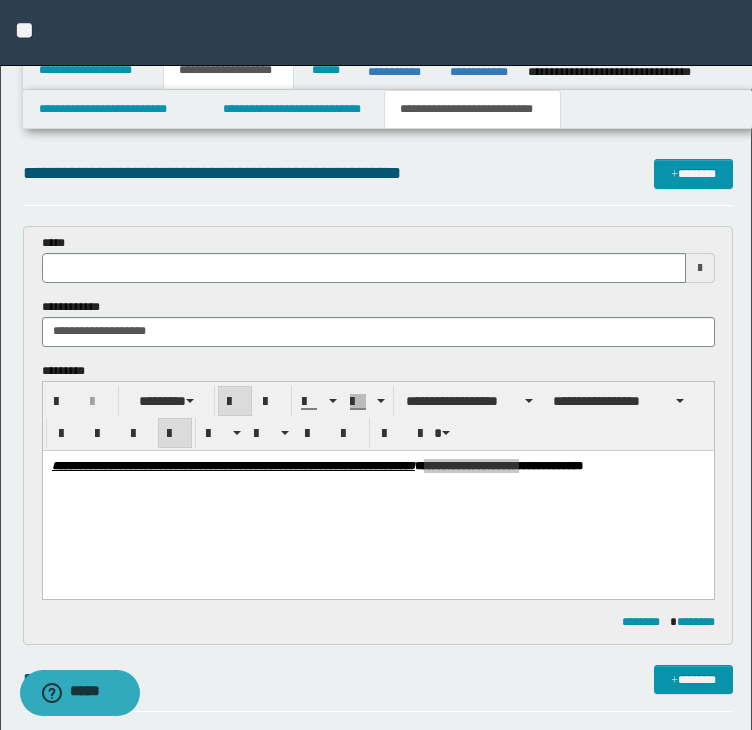 type 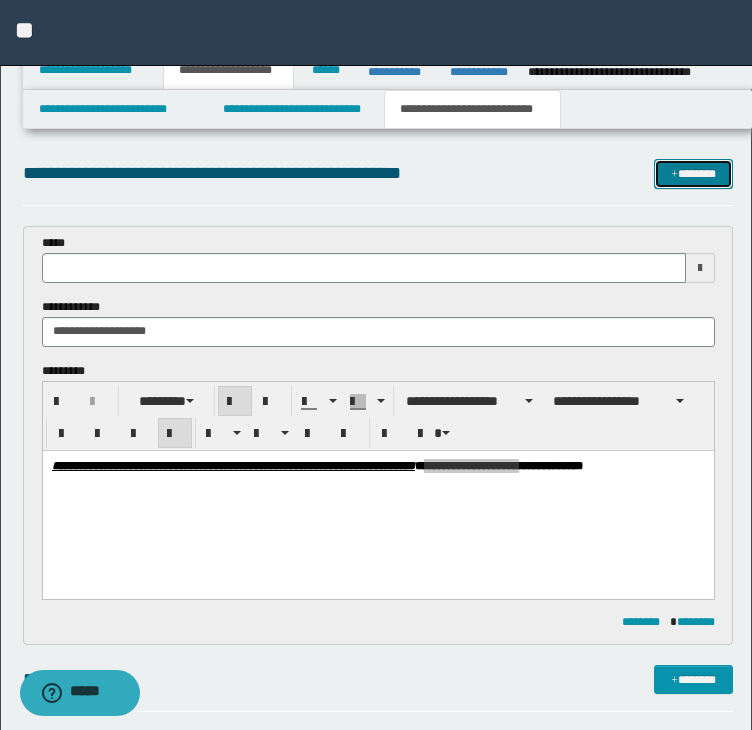 click on "*******" at bounding box center [693, 174] 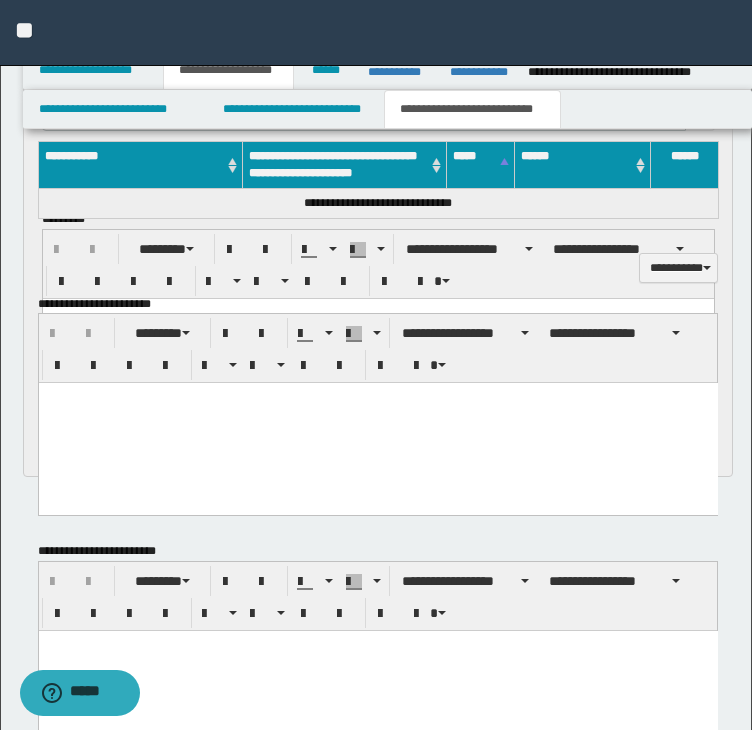 scroll, scrollTop: 0, scrollLeft: 0, axis: both 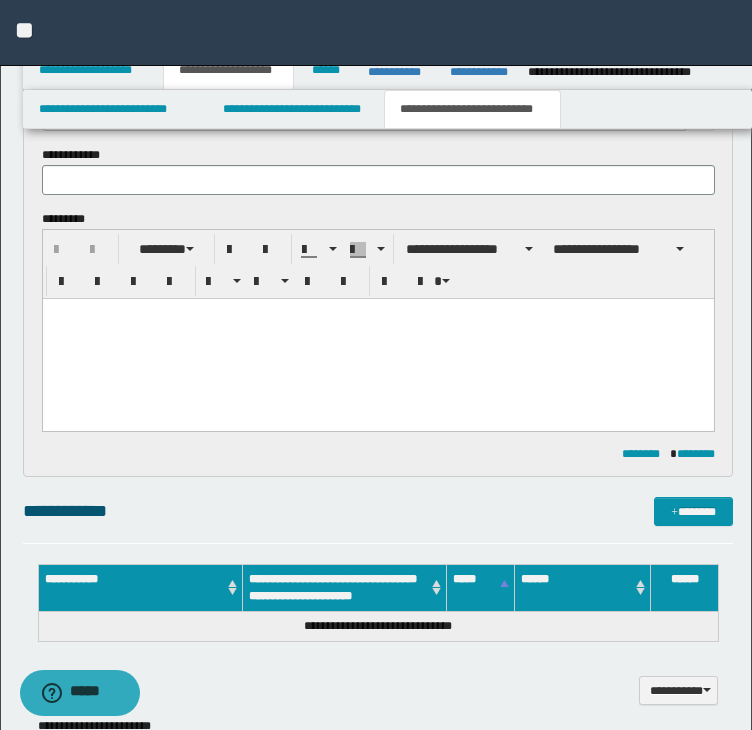type 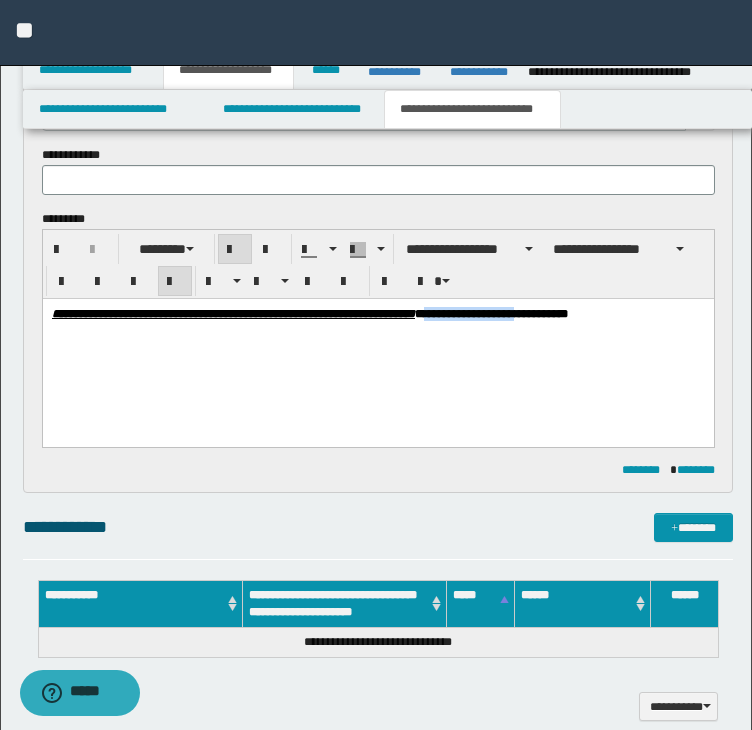 drag, startPoint x: 573, startPoint y: 313, endPoint x: 669, endPoint y: 306, distance: 96.25487 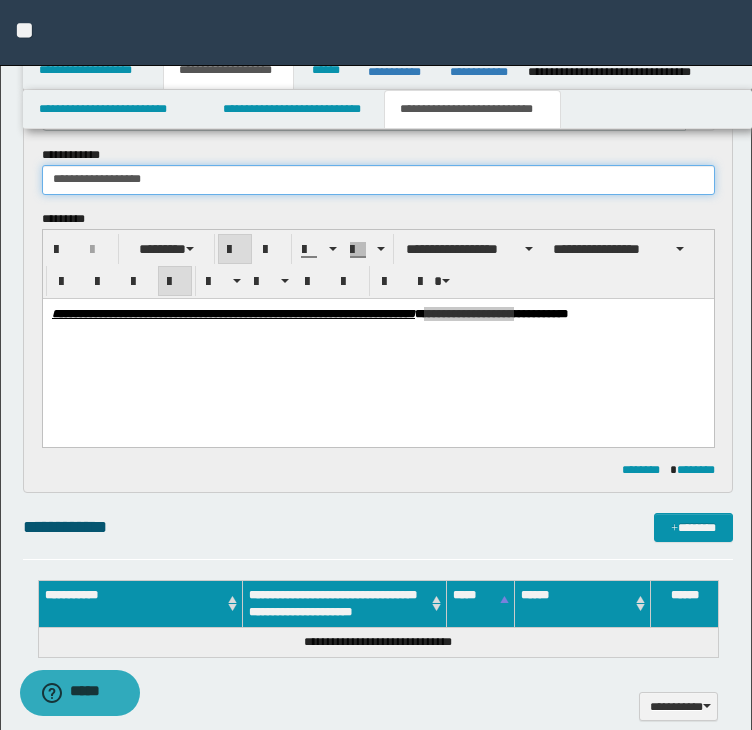 click on "**********" at bounding box center (378, 180) 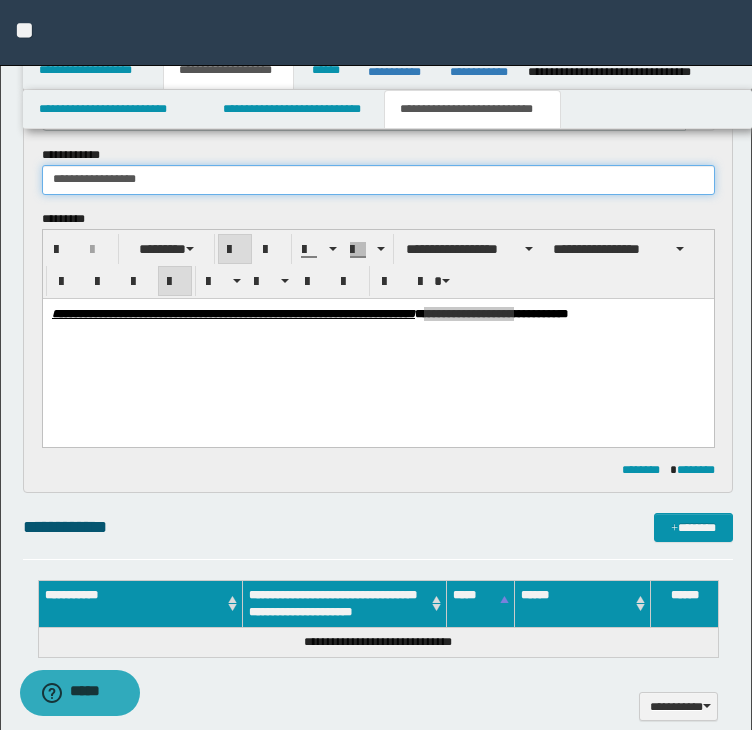type on "**********" 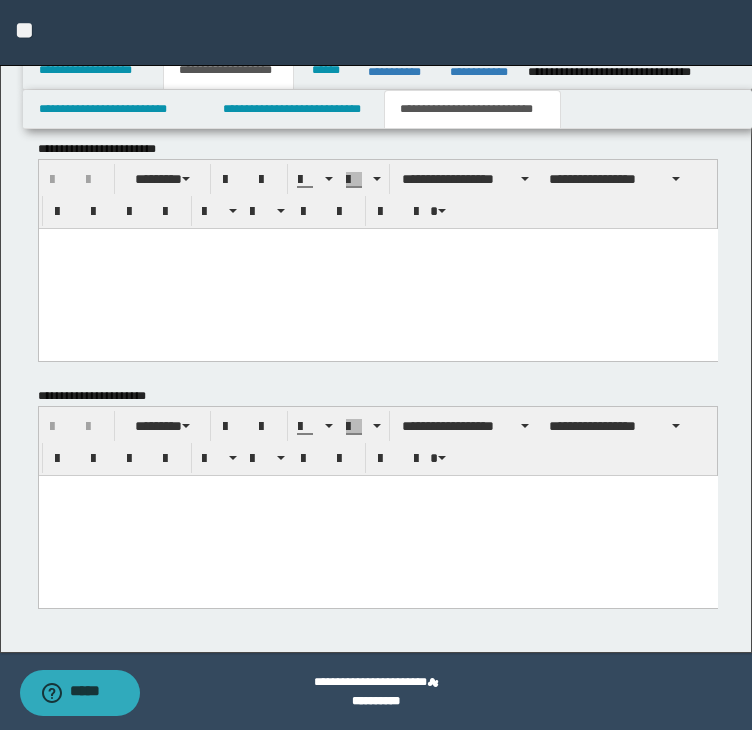 click at bounding box center (377, 516) 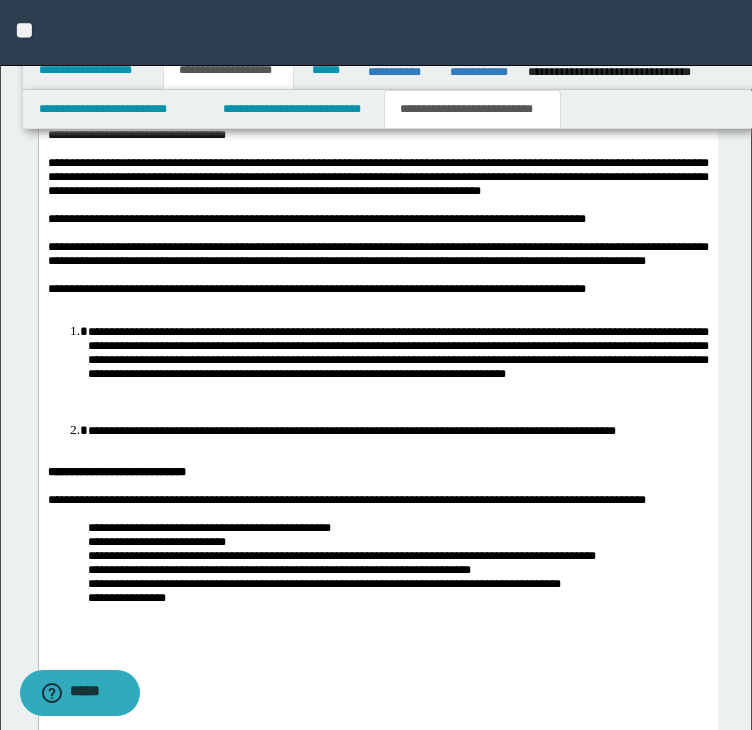 scroll, scrollTop: 2032, scrollLeft: 0, axis: vertical 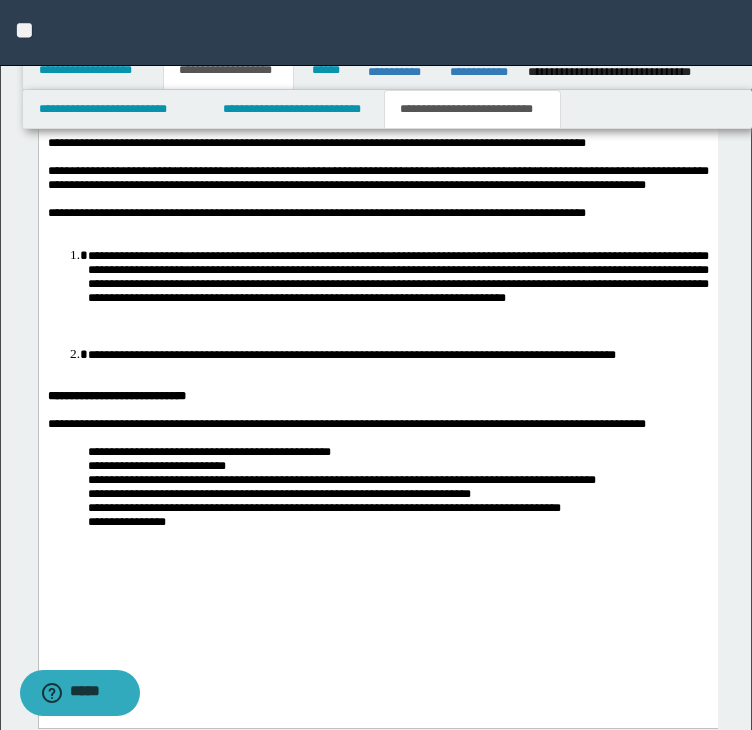 click on "**********" at bounding box center [377, 214] 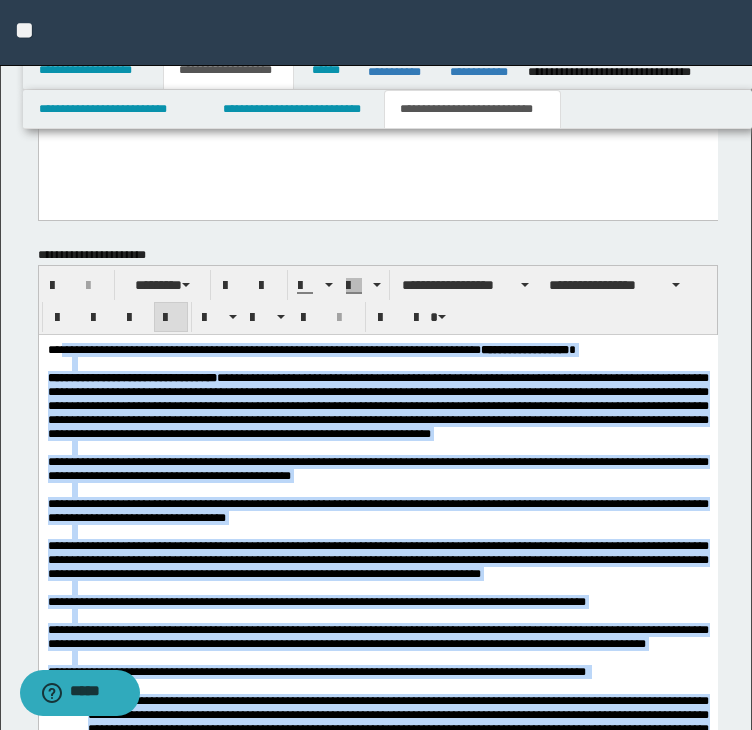 scroll, scrollTop: 1532, scrollLeft: 0, axis: vertical 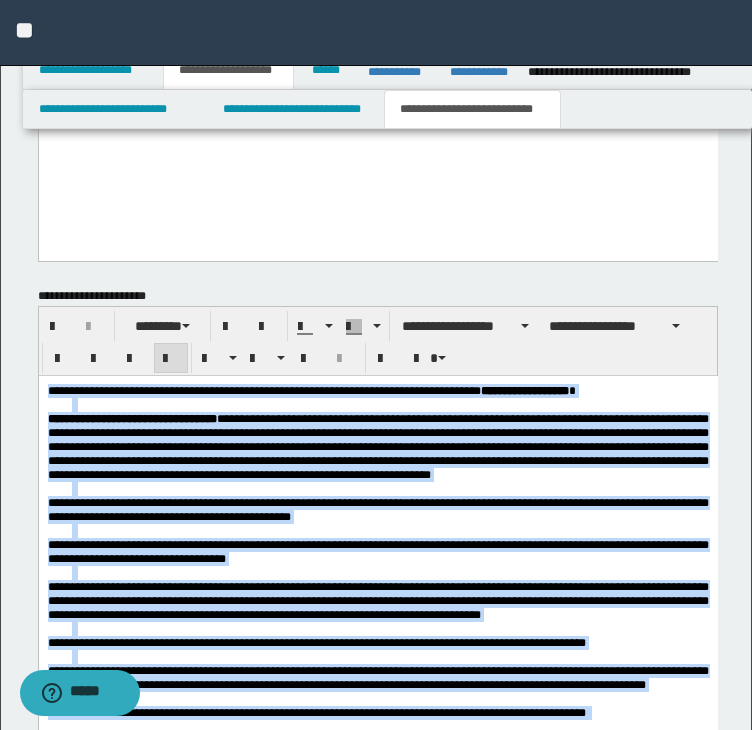 drag, startPoint x: 188, startPoint y: 1034, endPoint x: -35, endPoint y: 288, distance: 778.6174 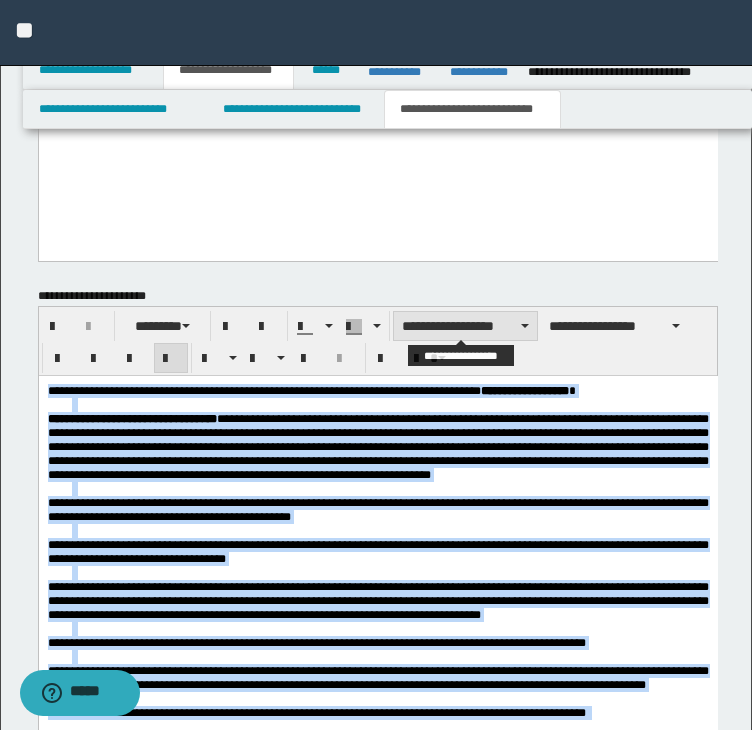 click on "**********" at bounding box center [465, 326] 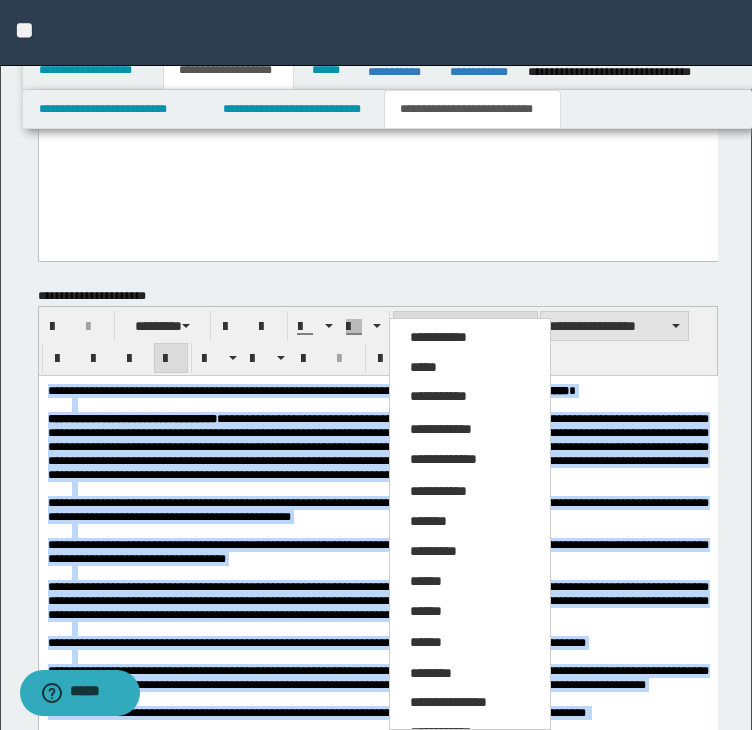 drag, startPoint x: 454, startPoint y: 374, endPoint x: 488, endPoint y: 330, distance: 55.605755 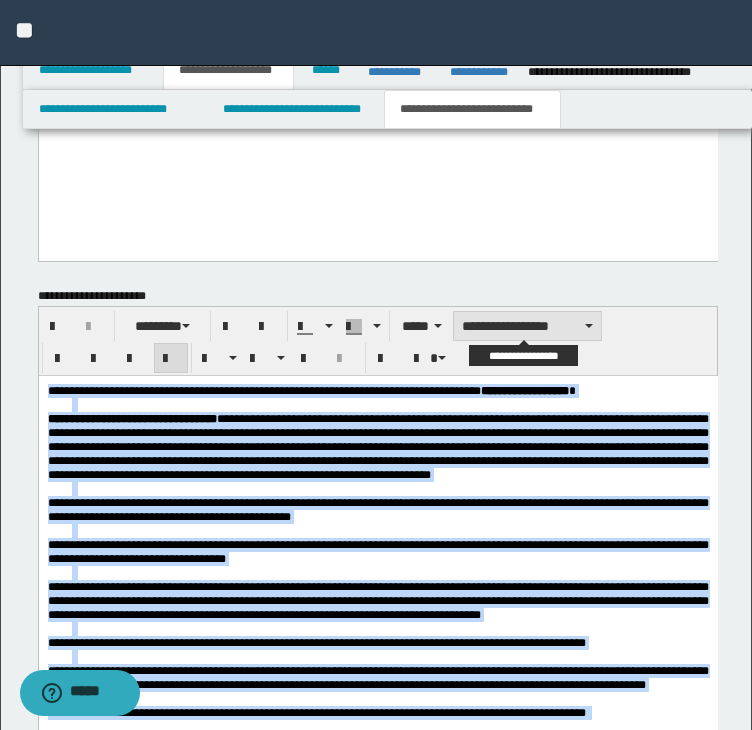 click on "**********" at bounding box center [527, 326] 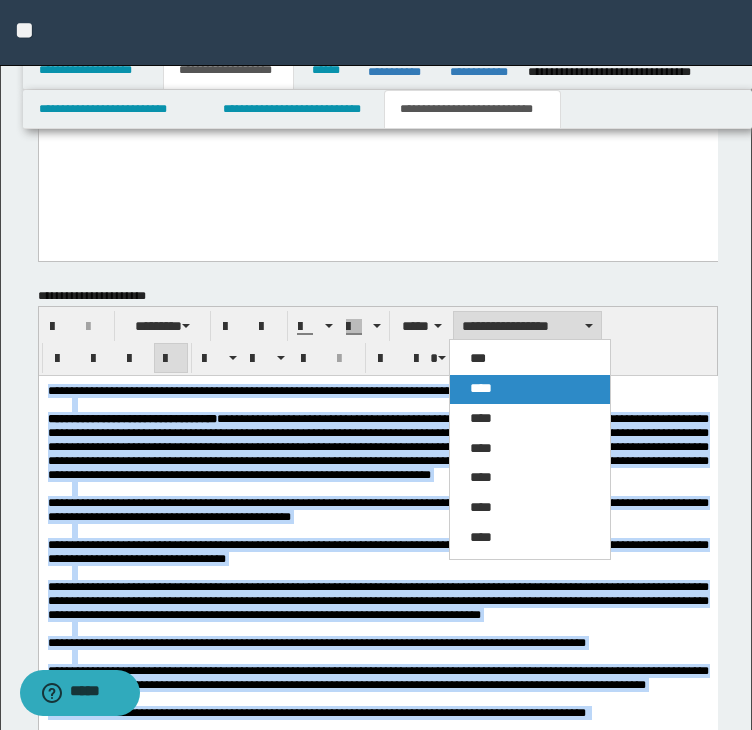 click on "****" at bounding box center [530, 389] 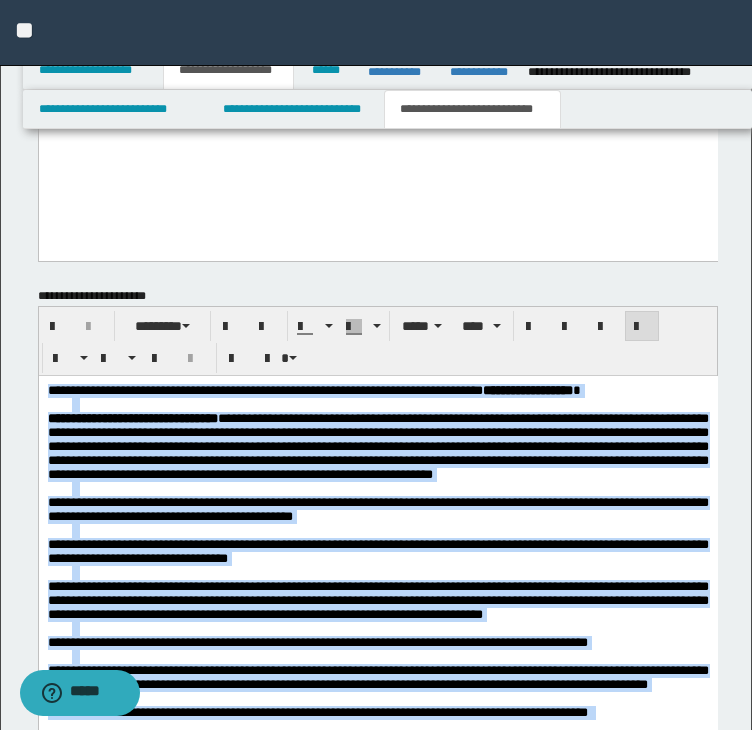click at bounding box center (642, 327) 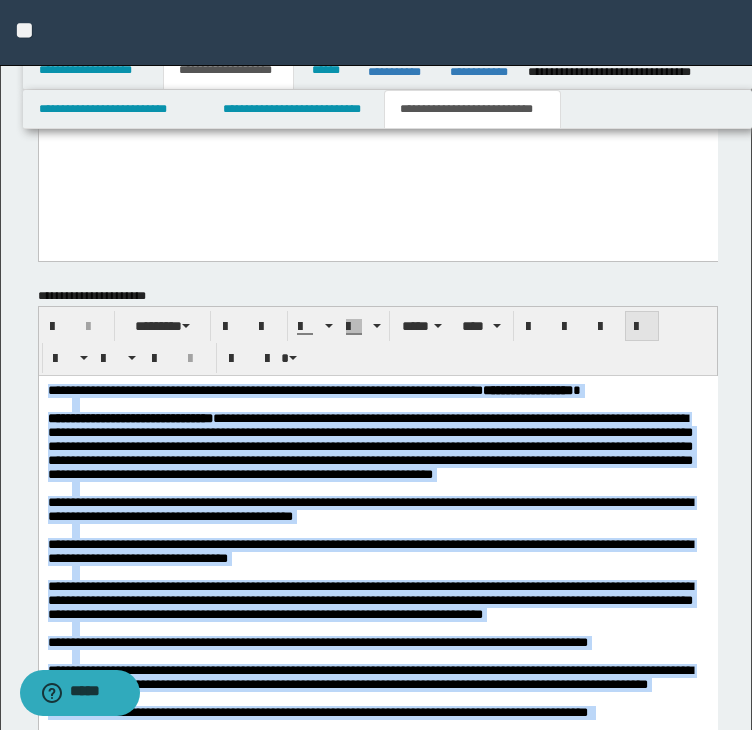 click at bounding box center (642, 327) 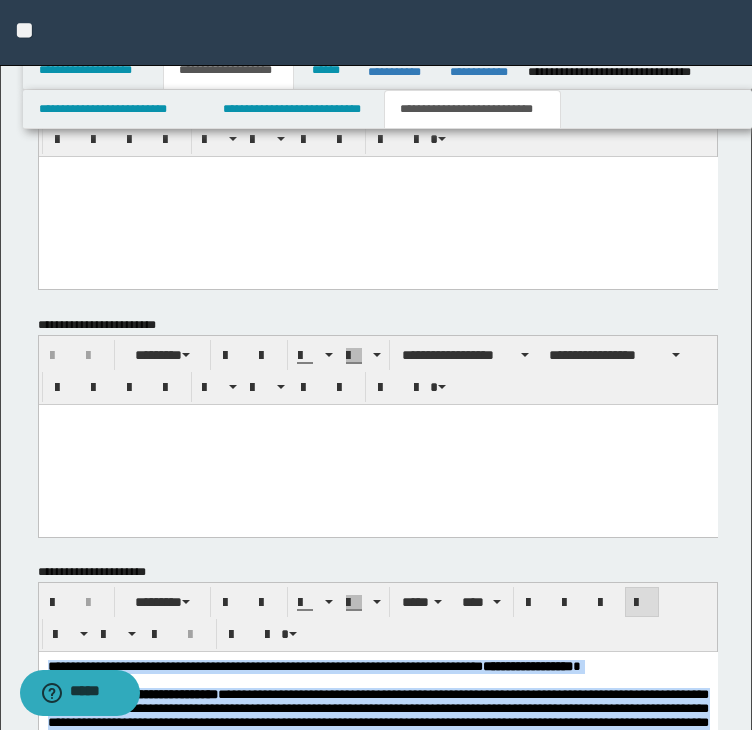 scroll, scrollTop: 932, scrollLeft: 0, axis: vertical 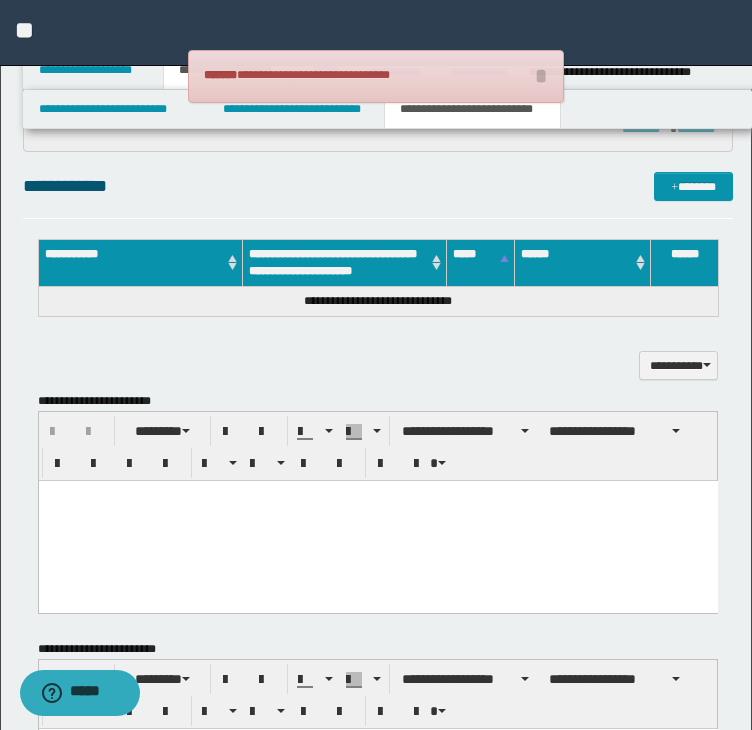 click on "**********" at bounding box center (378, 195) 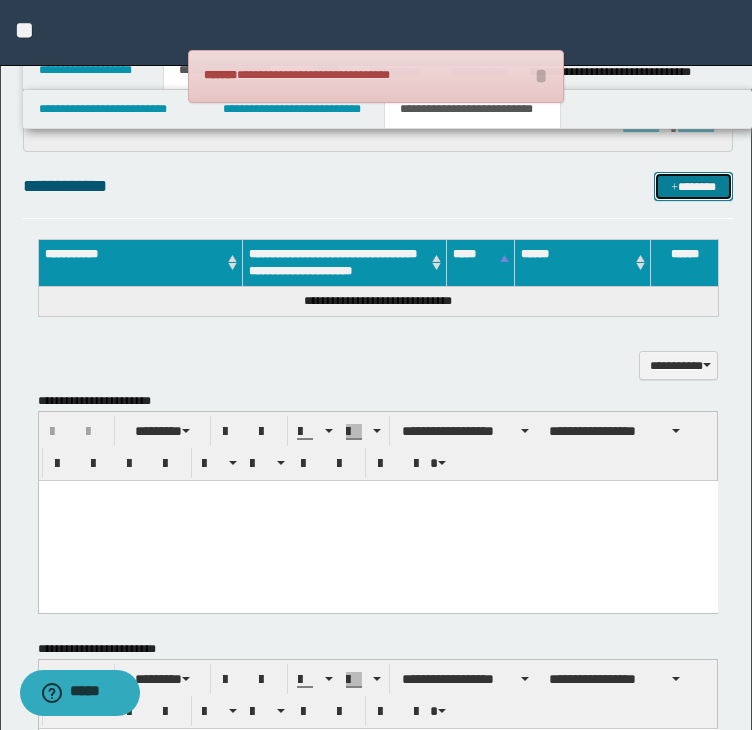 click on "*******" at bounding box center (693, 187) 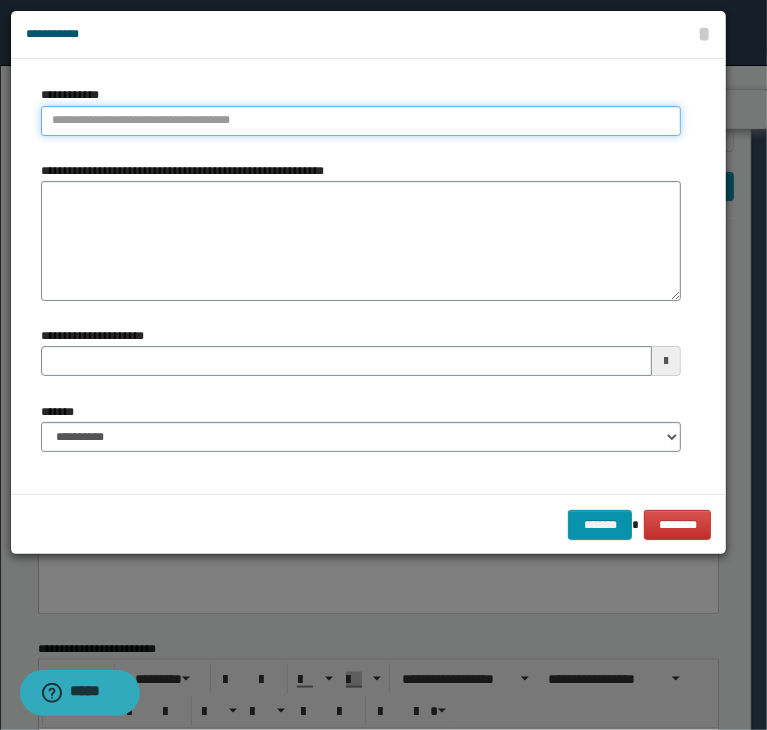click on "**********" at bounding box center (361, 121) 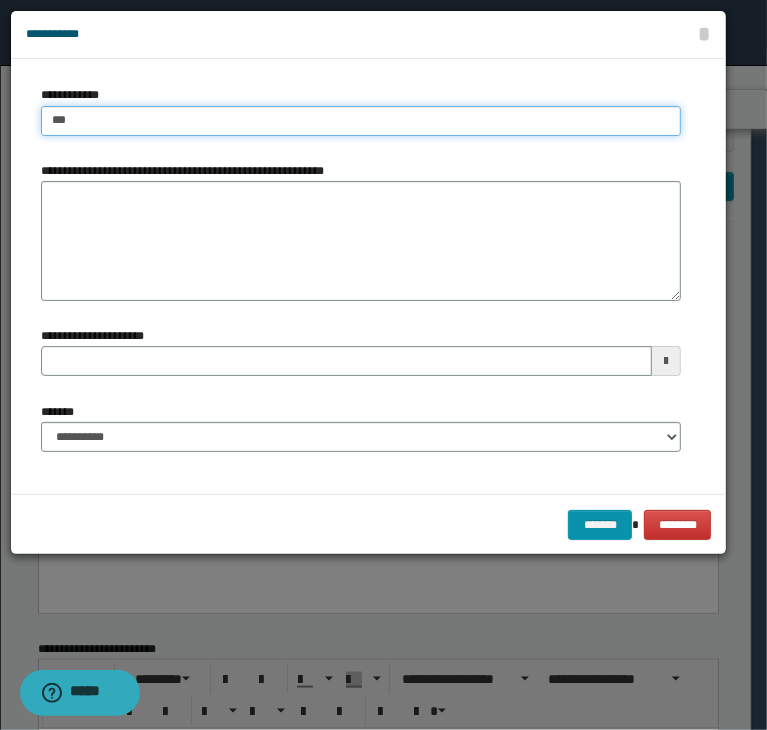 type on "****" 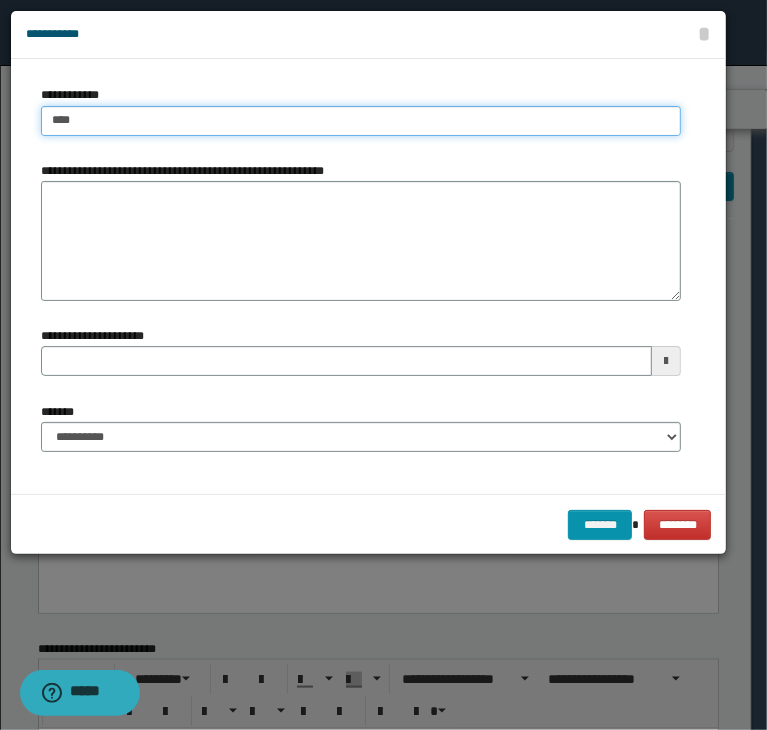 type on "****" 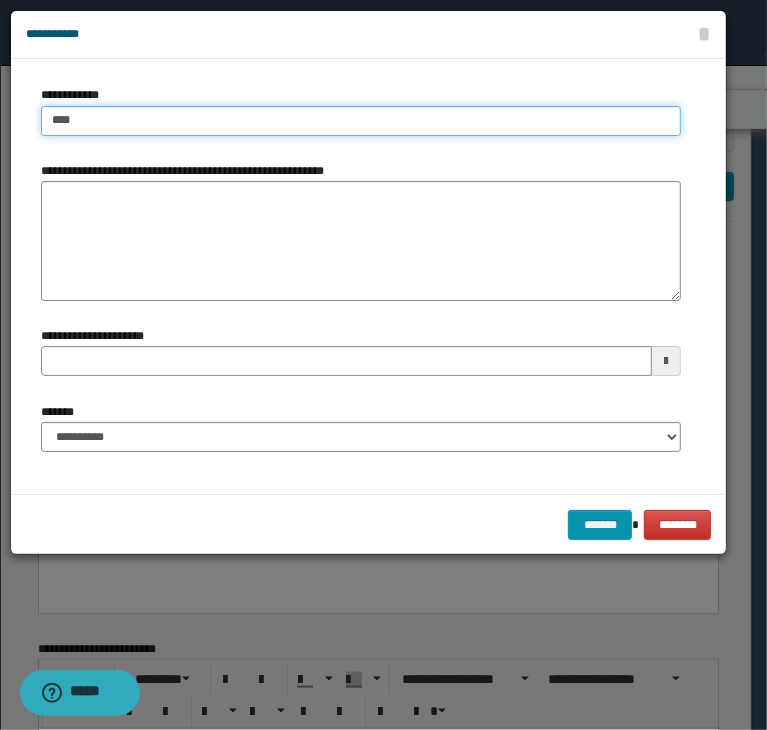 type 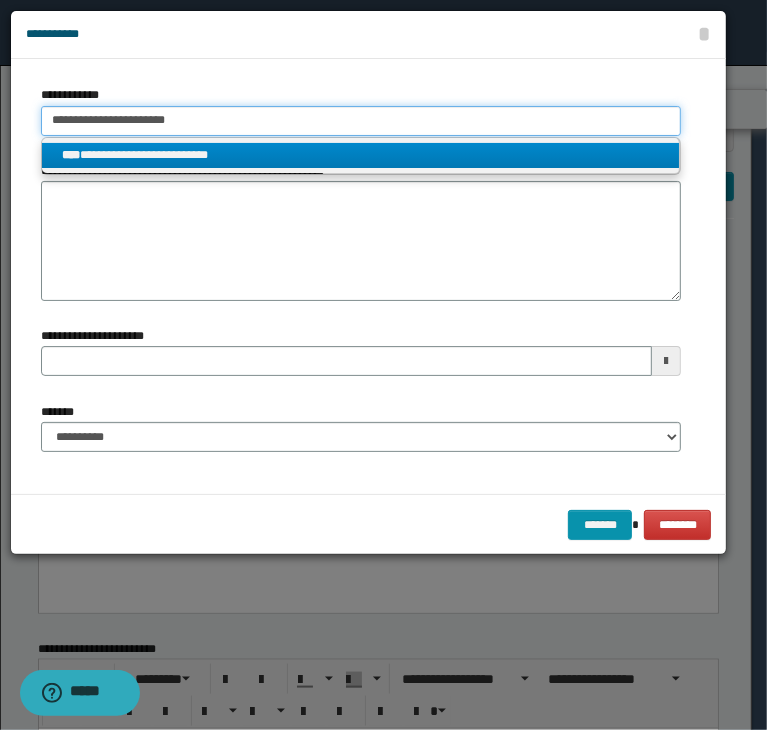 type on "**********" 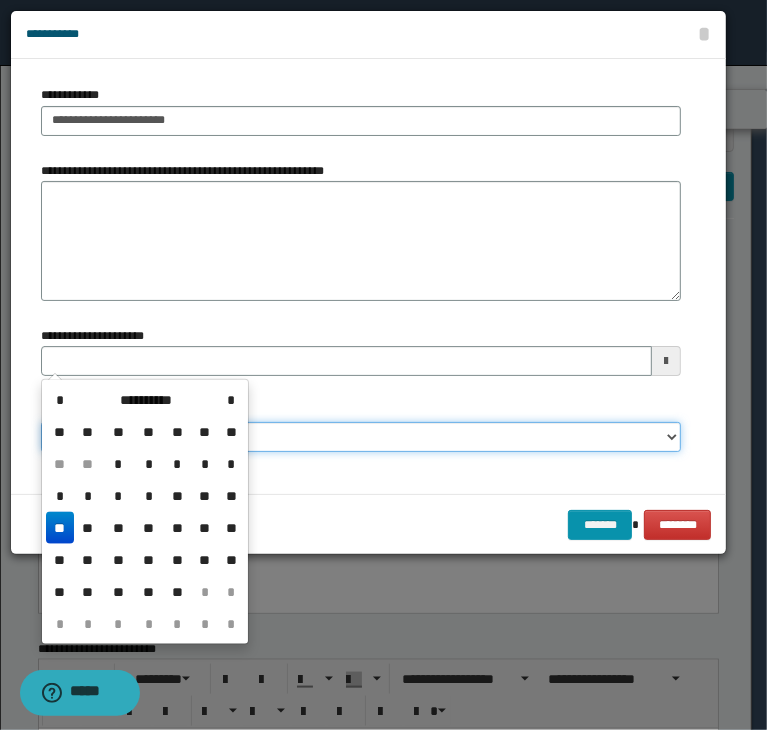 type 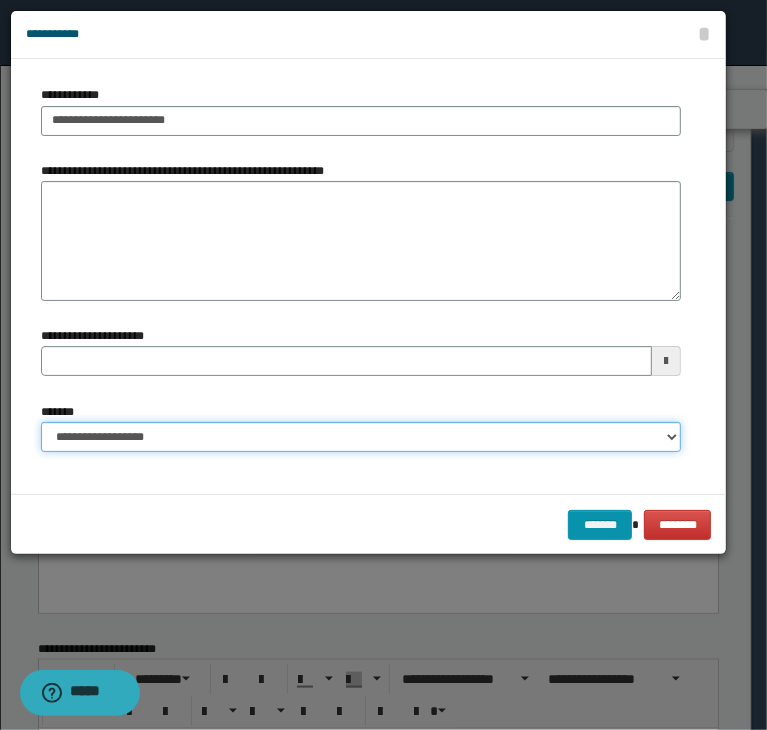 select on "*" 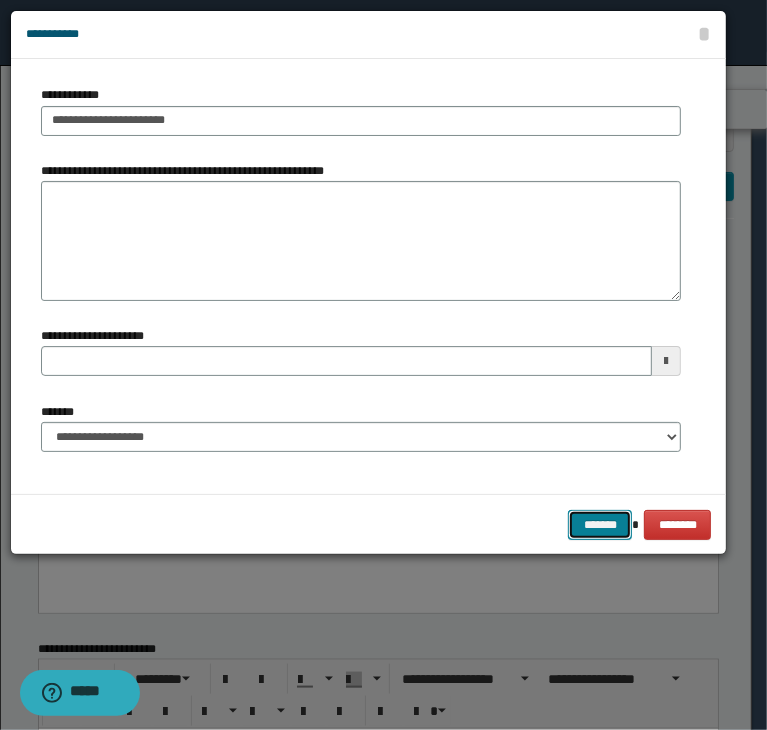 type 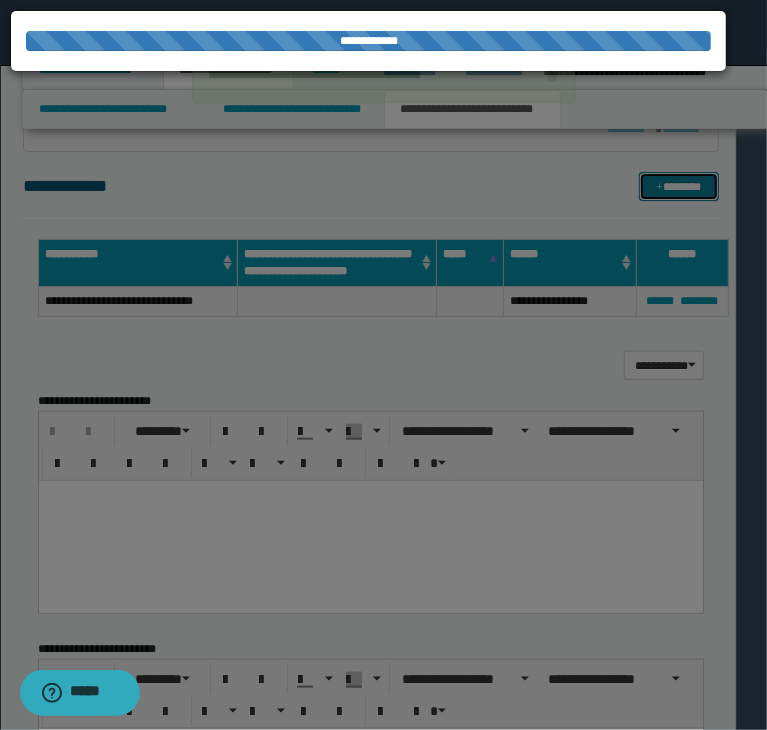 type 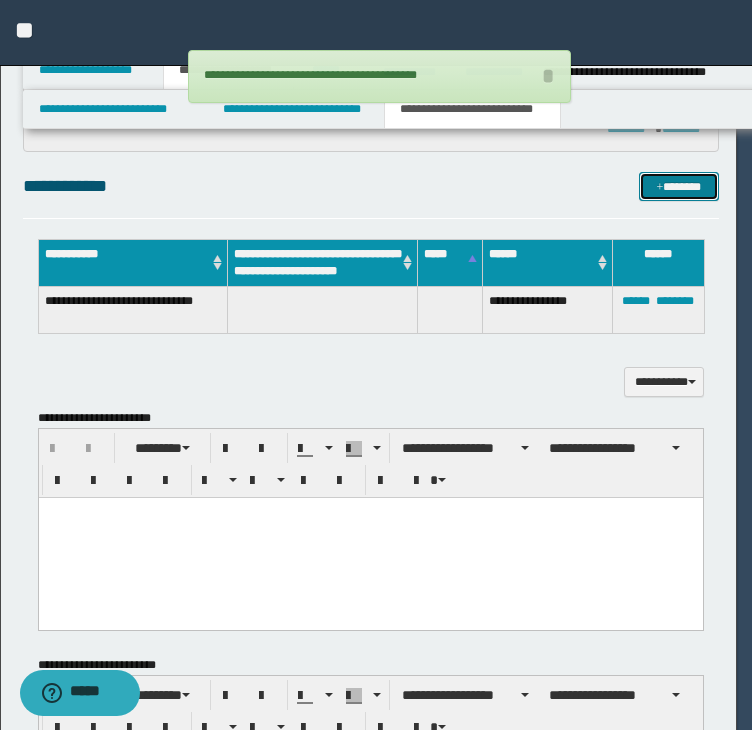 type 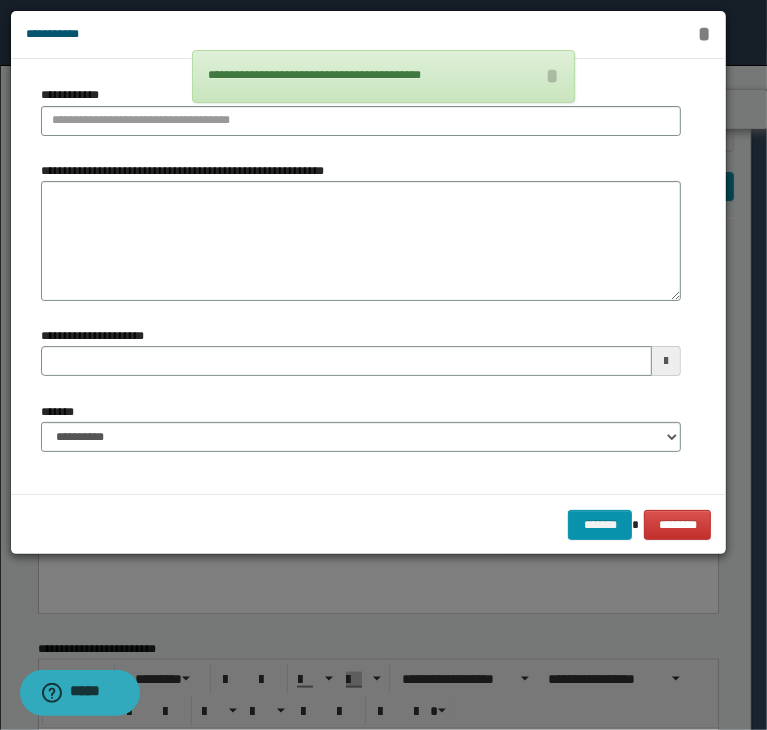 type 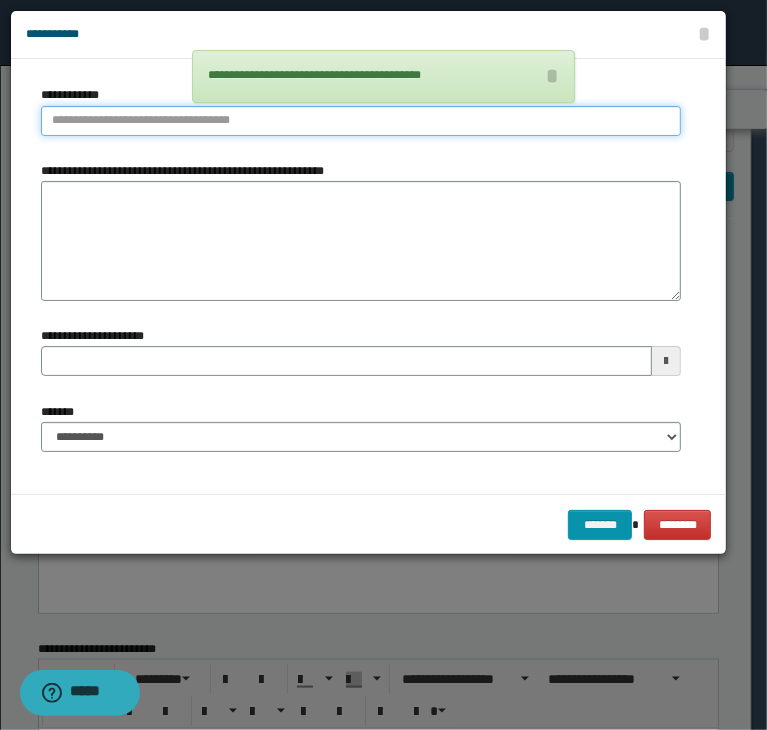 type on "**********" 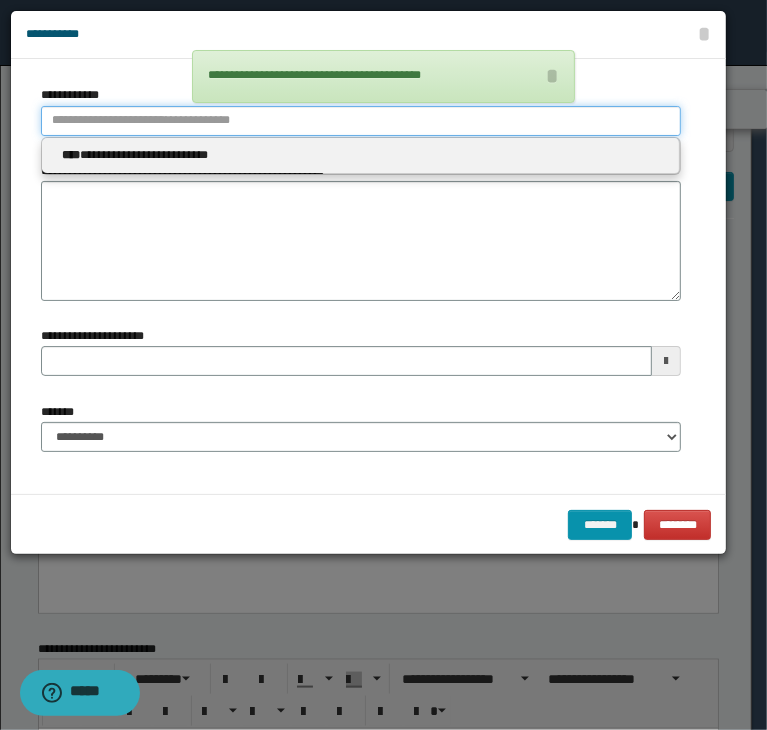 type 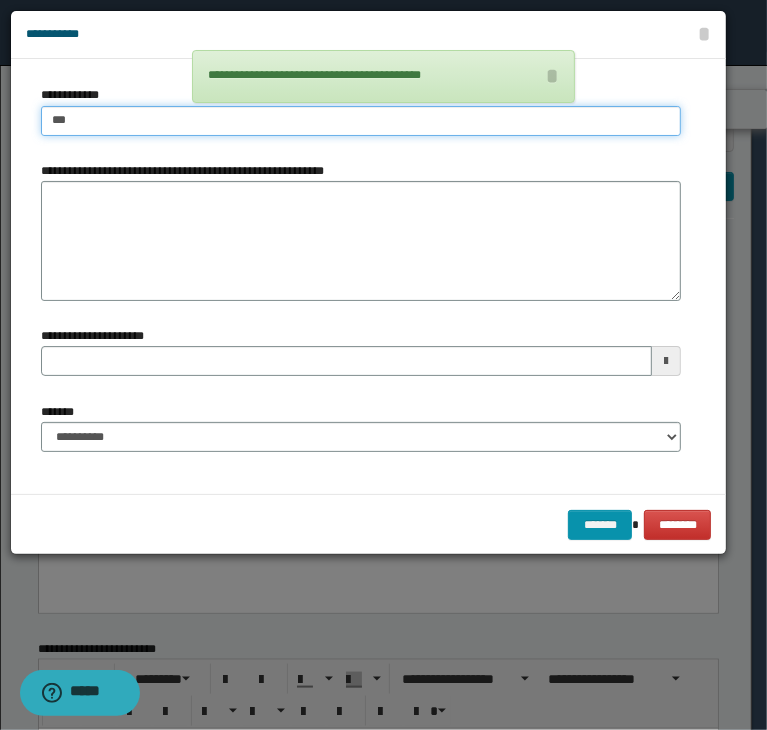 type on "****" 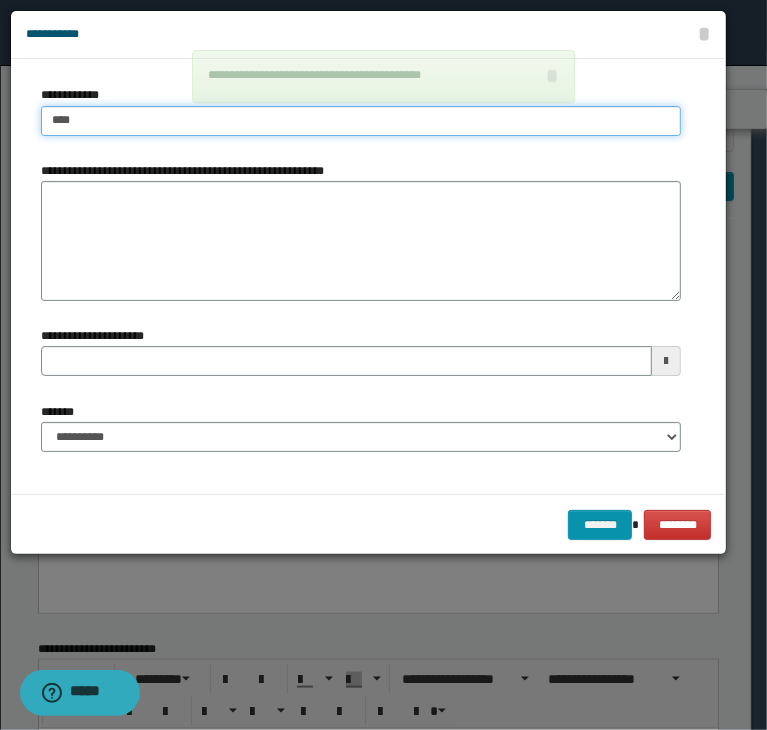 type on "****" 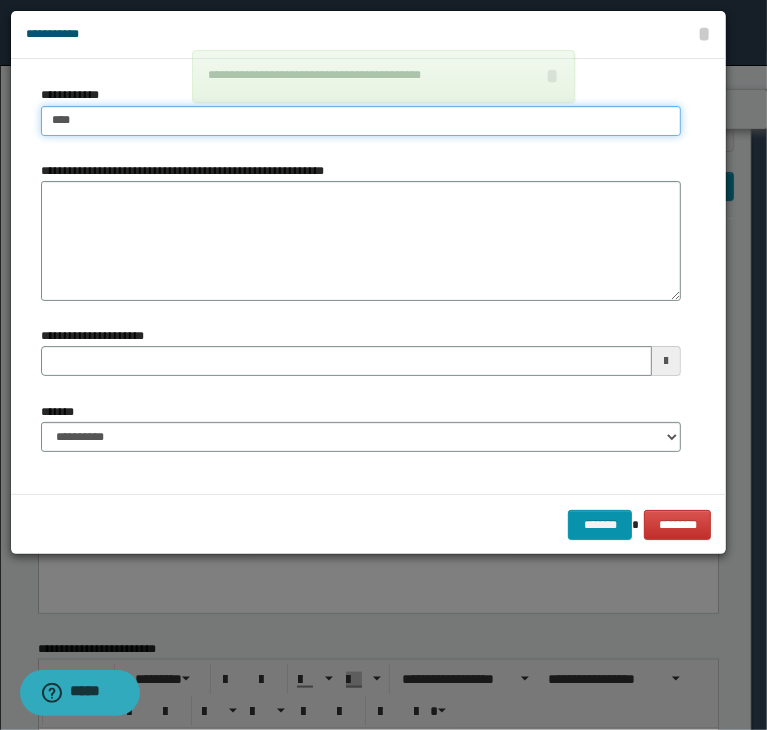 type 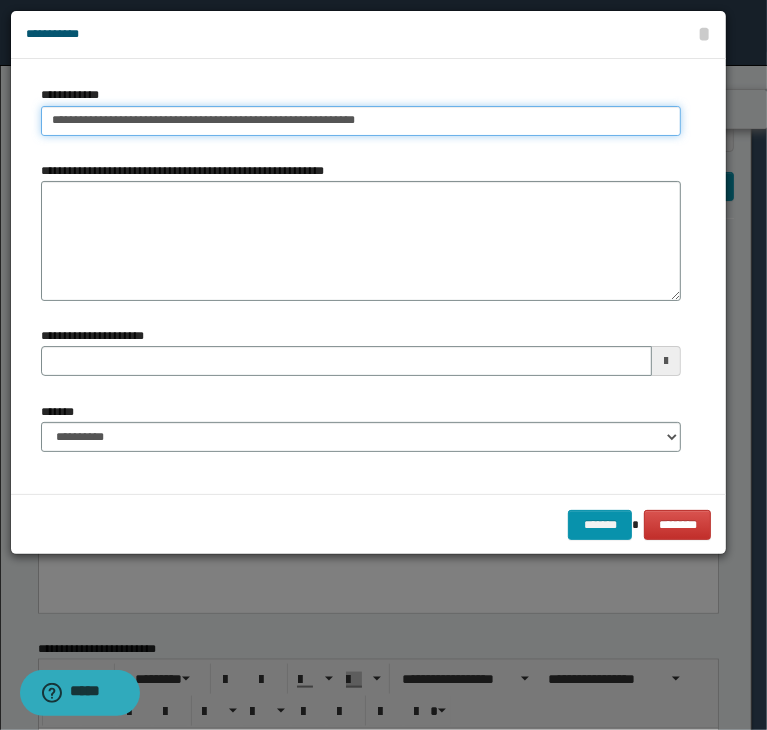 type on "**********" 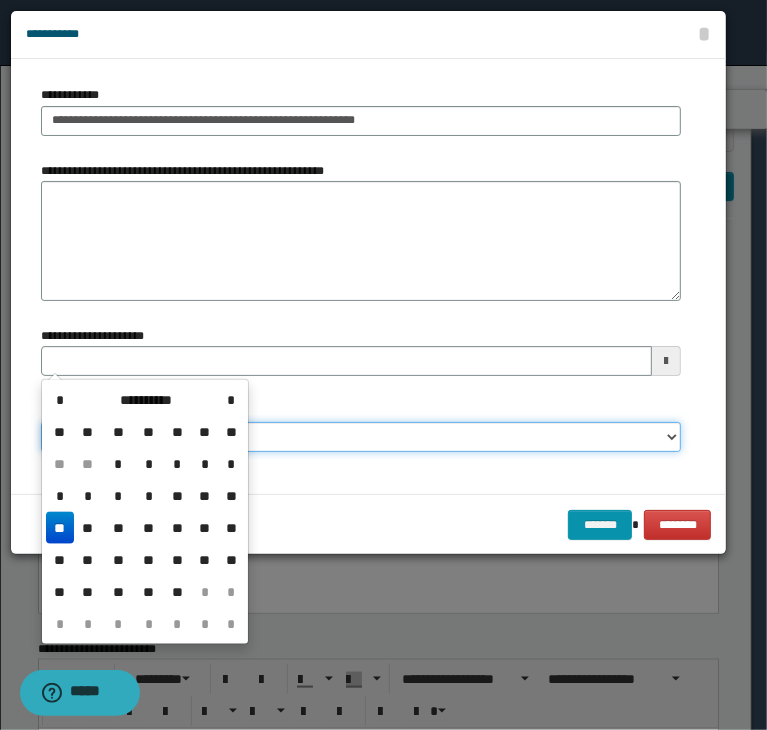 type 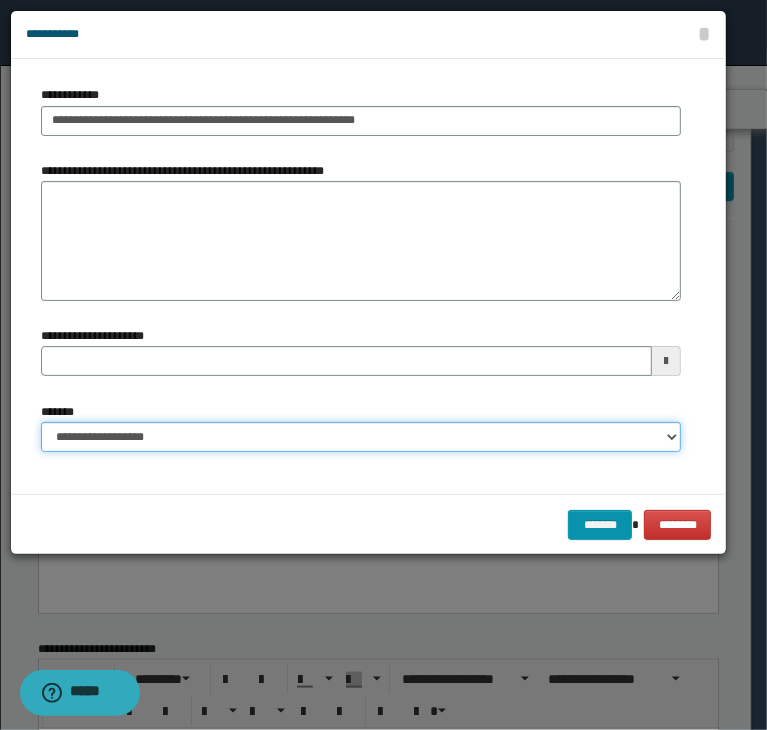 select on "*" 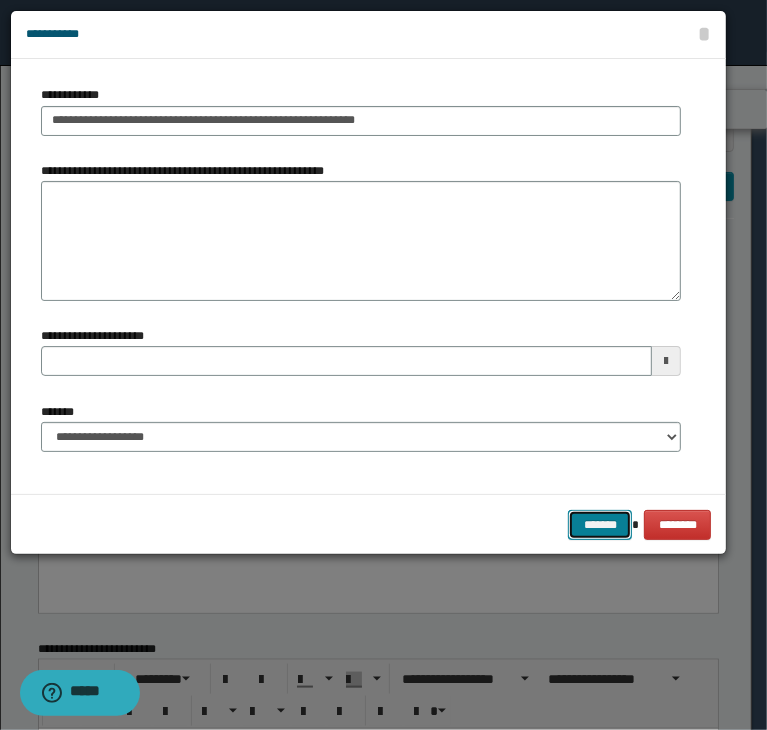 click on "*******" at bounding box center [600, 525] 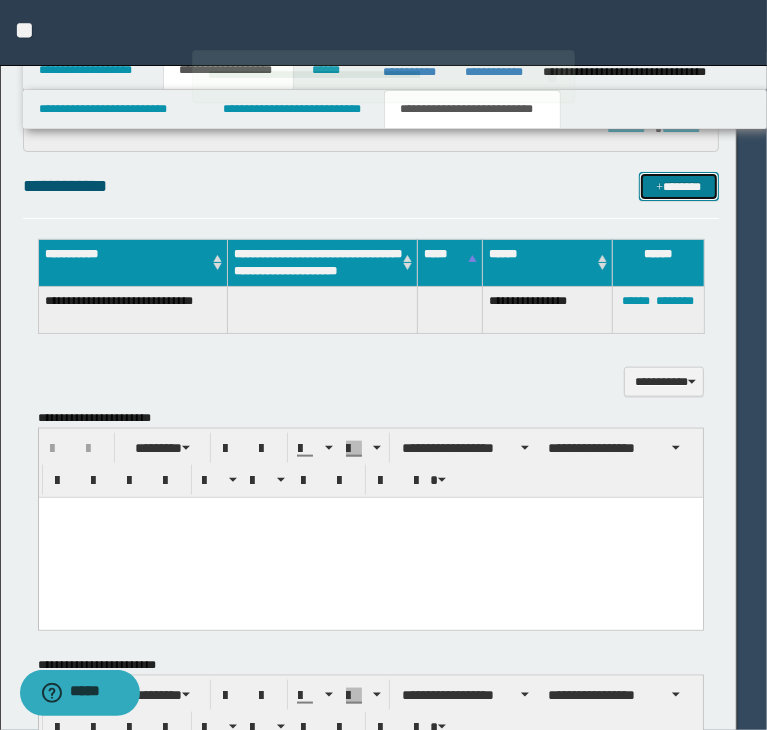 type 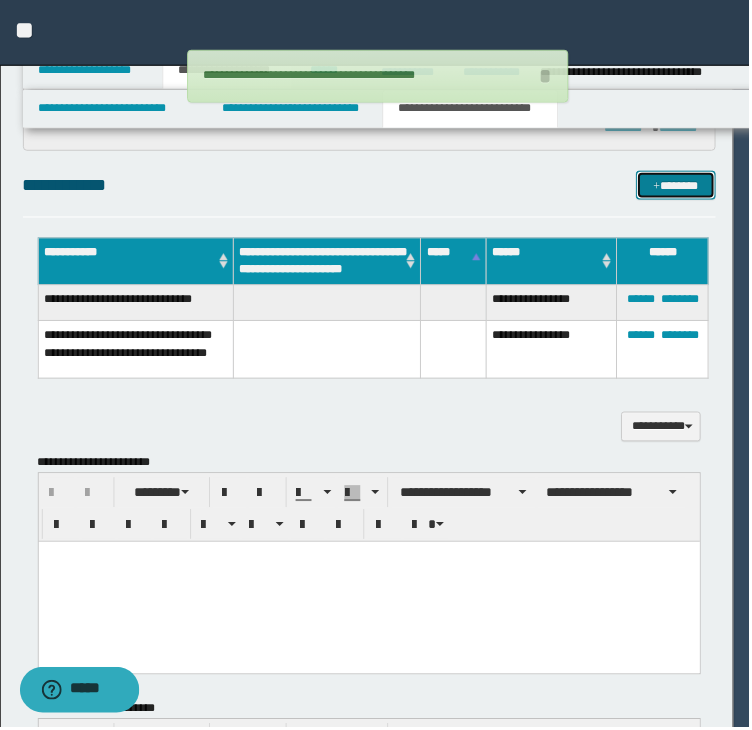 click on "*******" at bounding box center (678, 187) 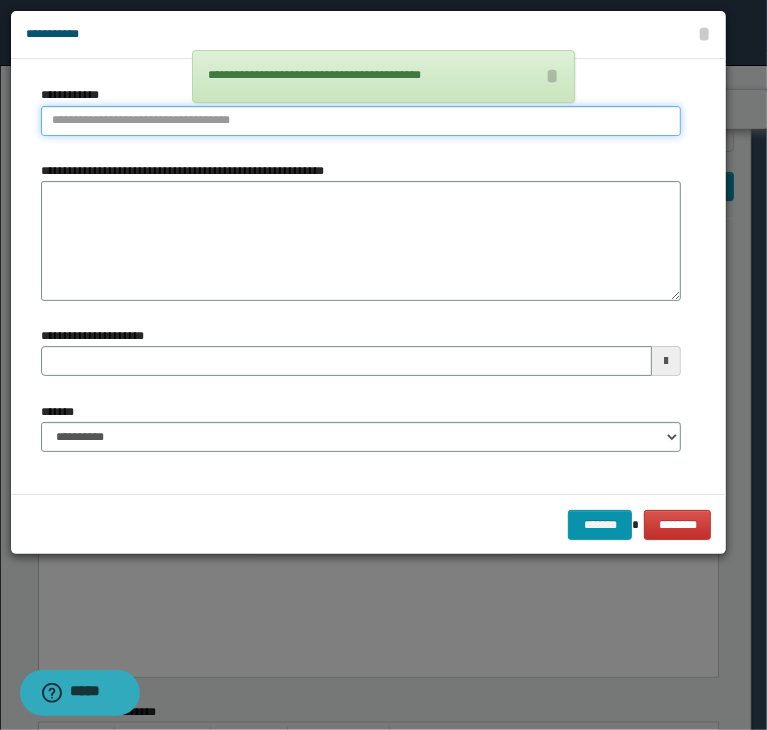 type on "**********" 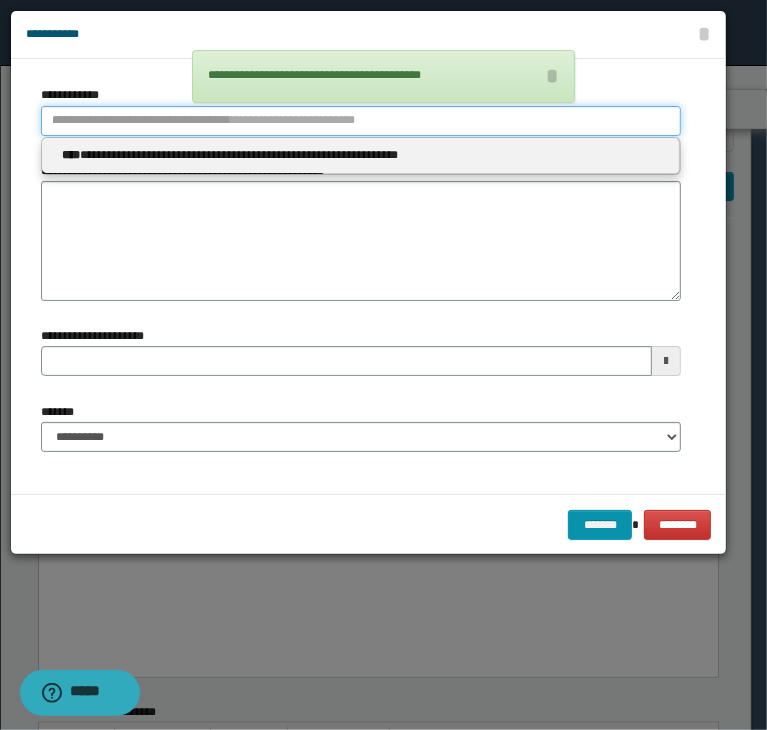 type 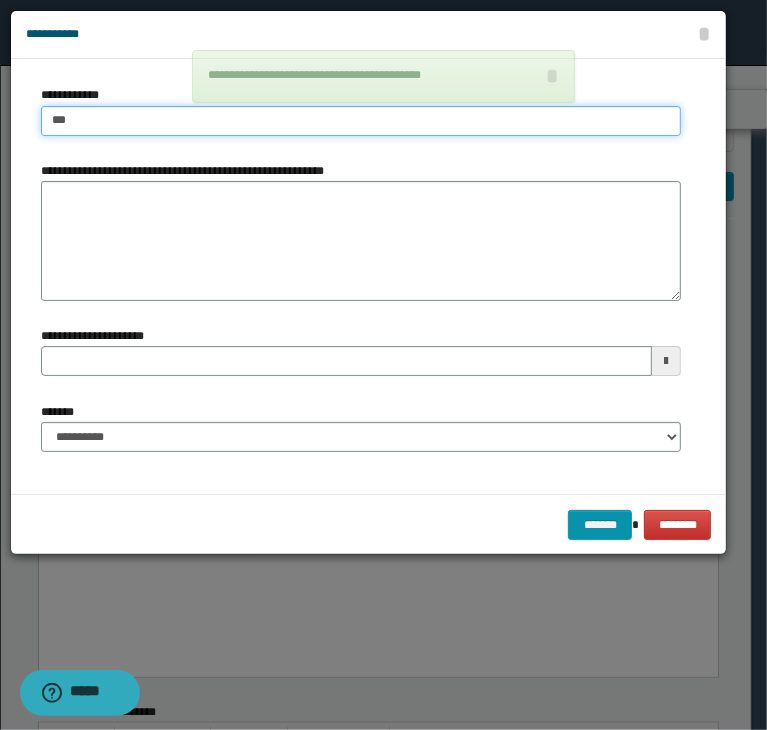 type on "****" 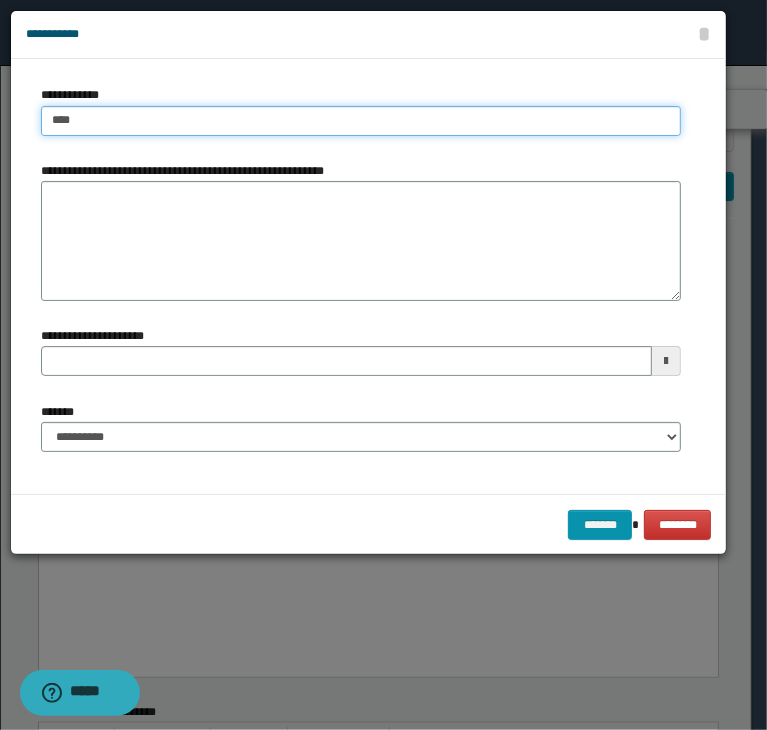 type on "****" 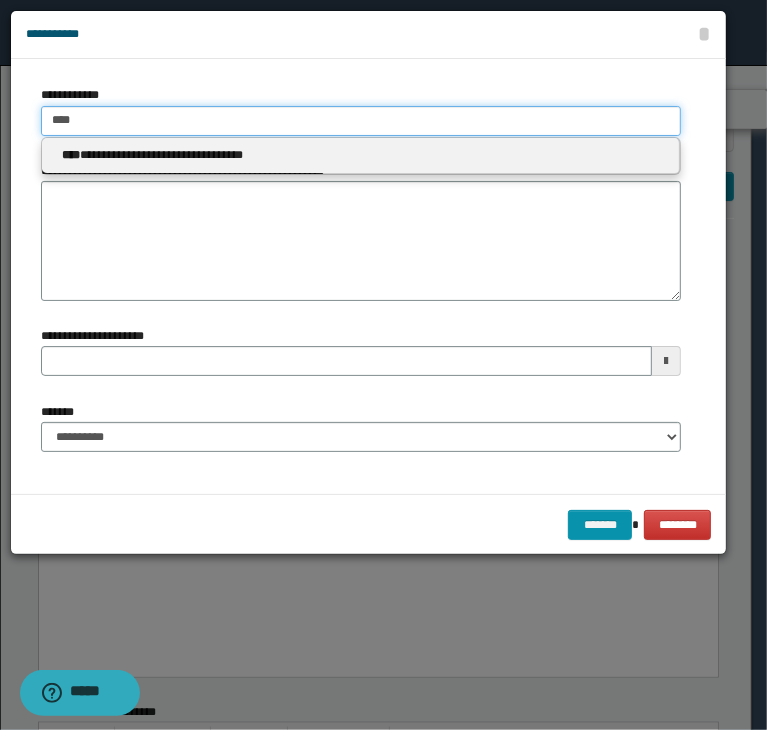 type 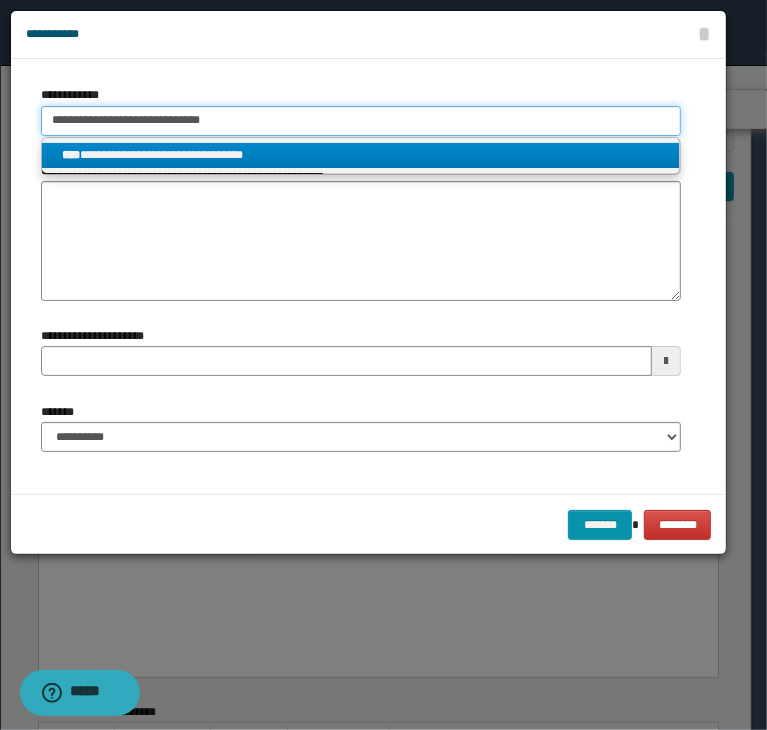 type on "**********" 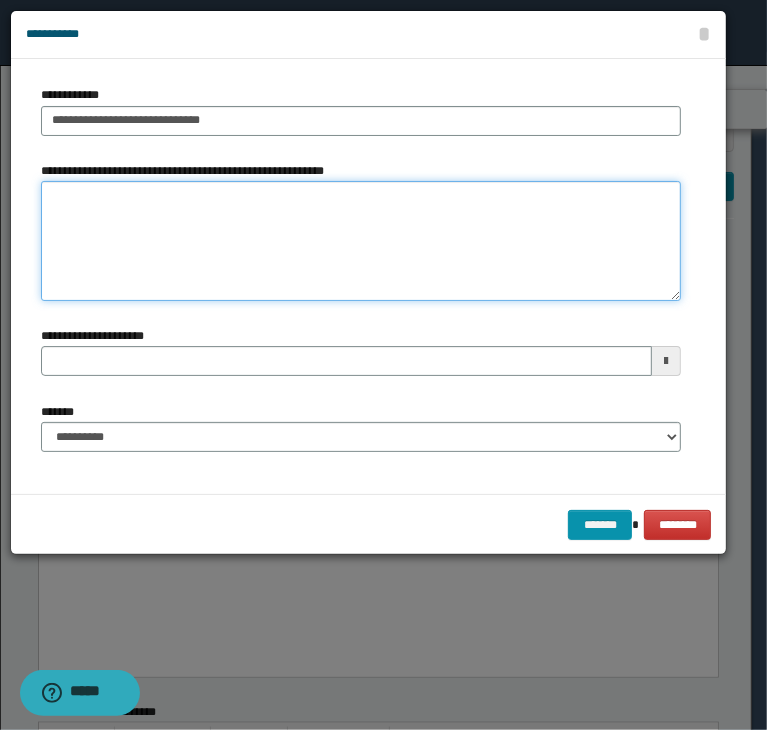paste on "*********" 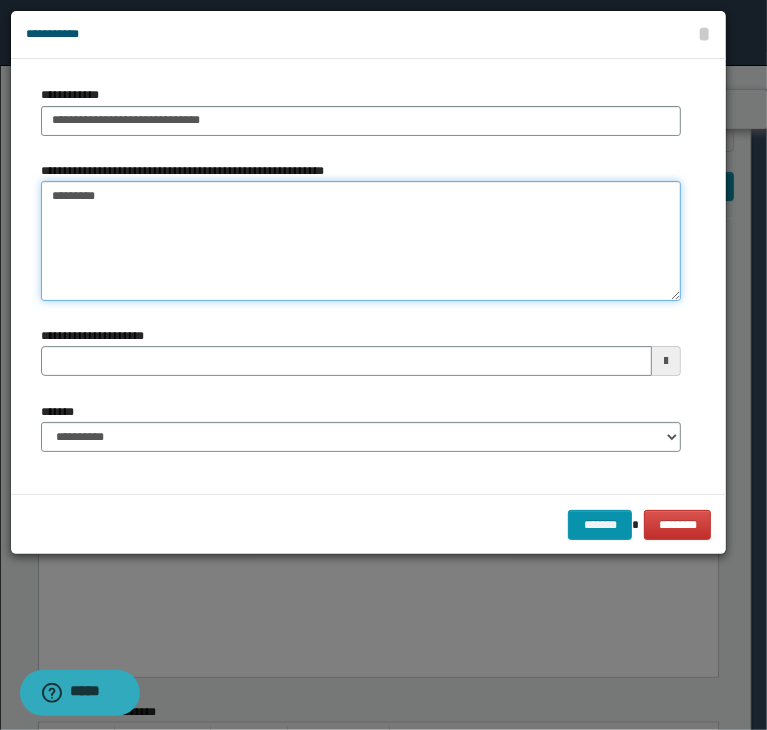 type on "*********" 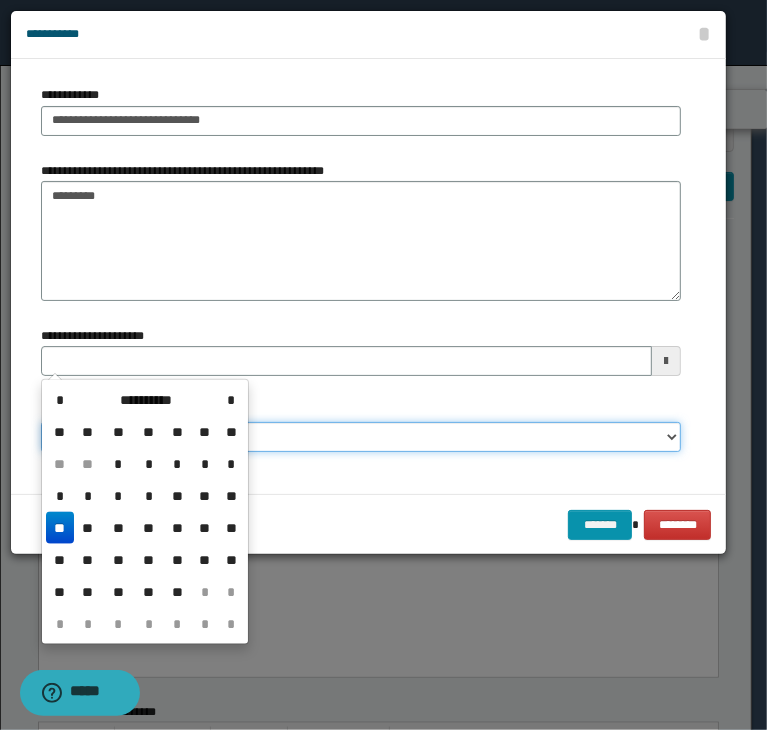 type 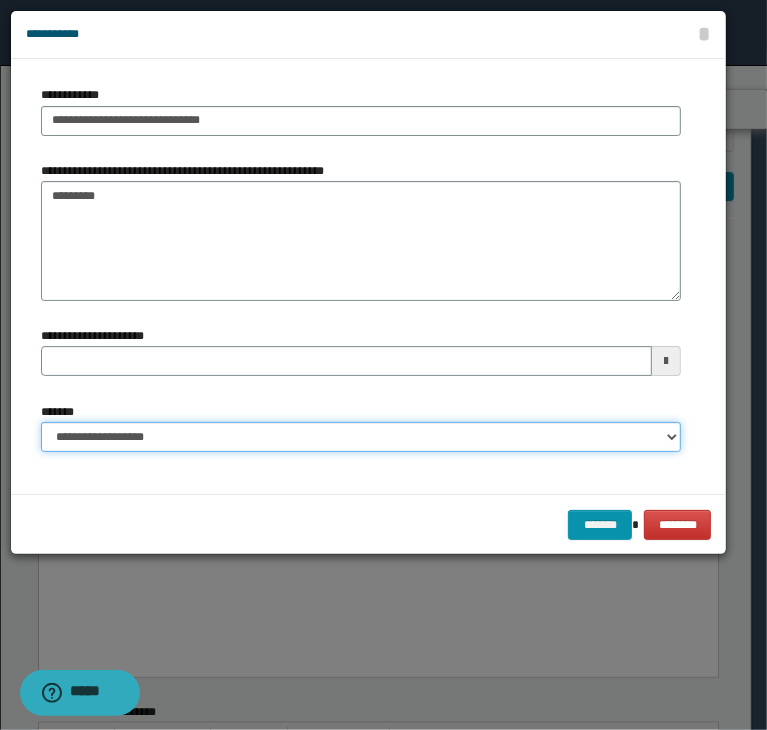 select on "*" 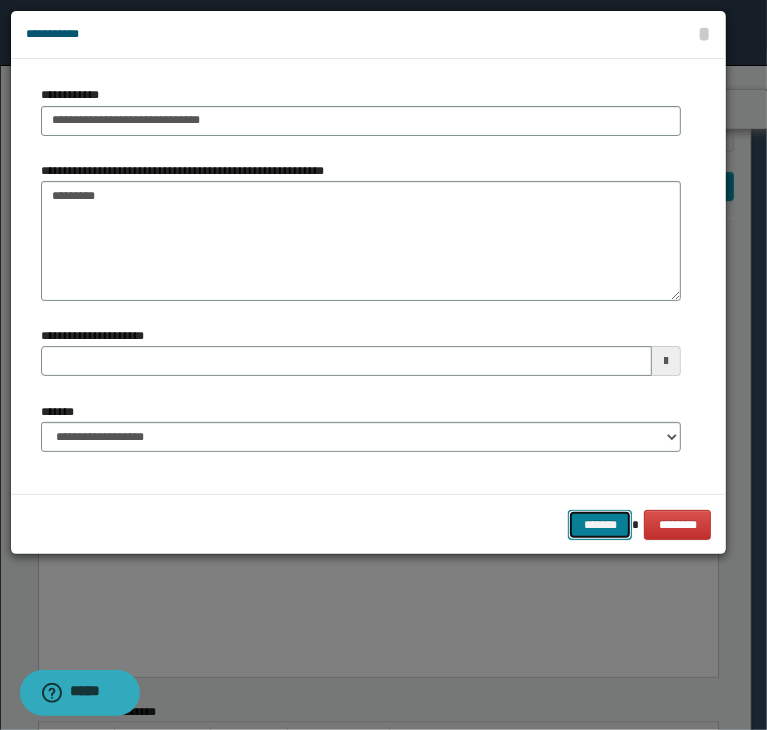 click on "*******" at bounding box center [600, 525] 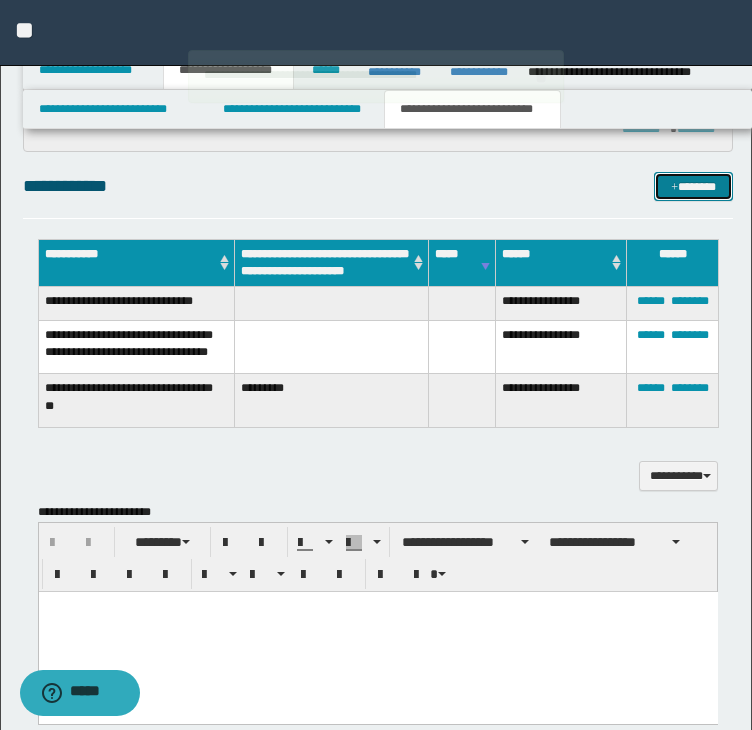 drag, startPoint x: 673, startPoint y: 170, endPoint x: 603, endPoint y: 154, distance: 71.80529 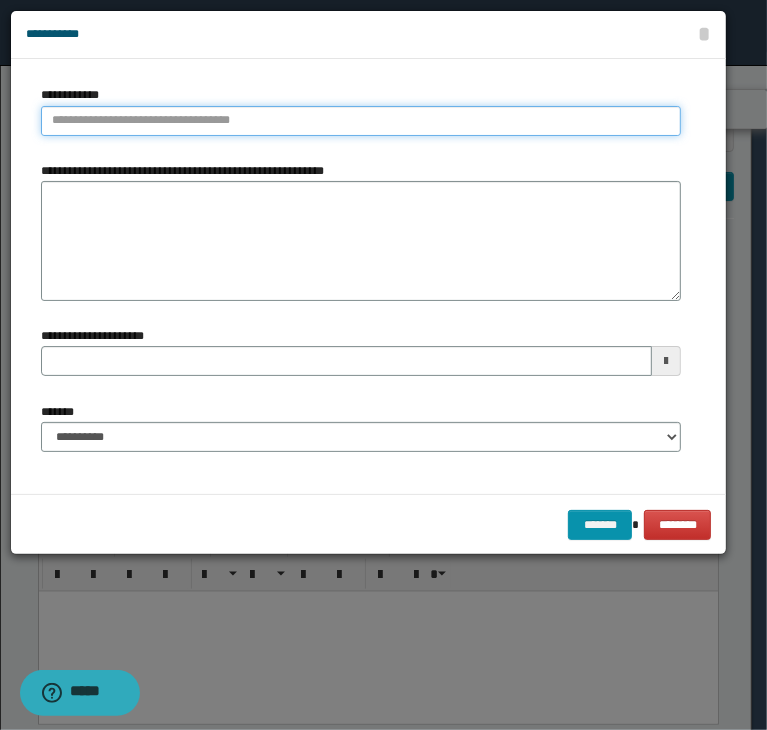 type on "**********" 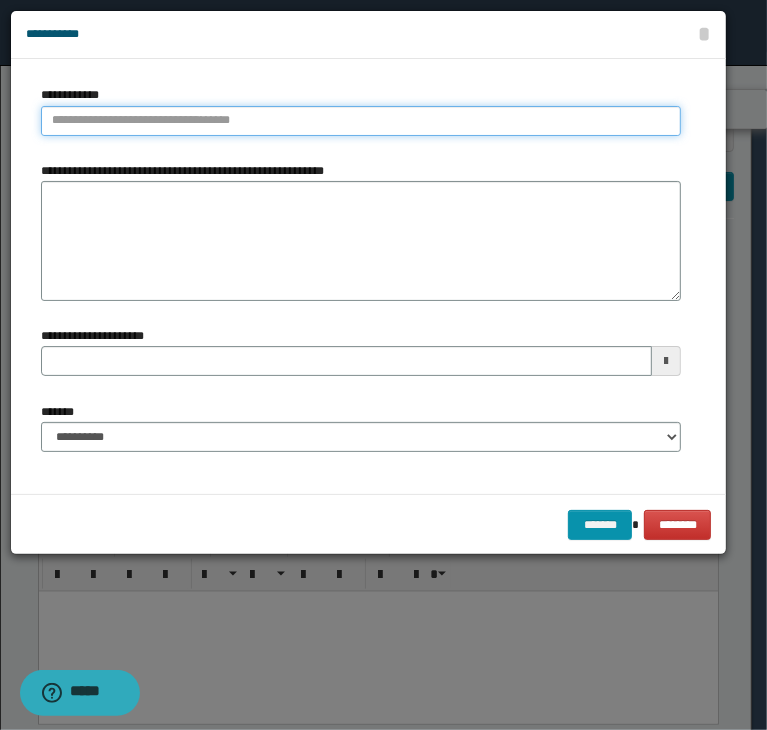 click on "**********" at bounding box center [361, 121] 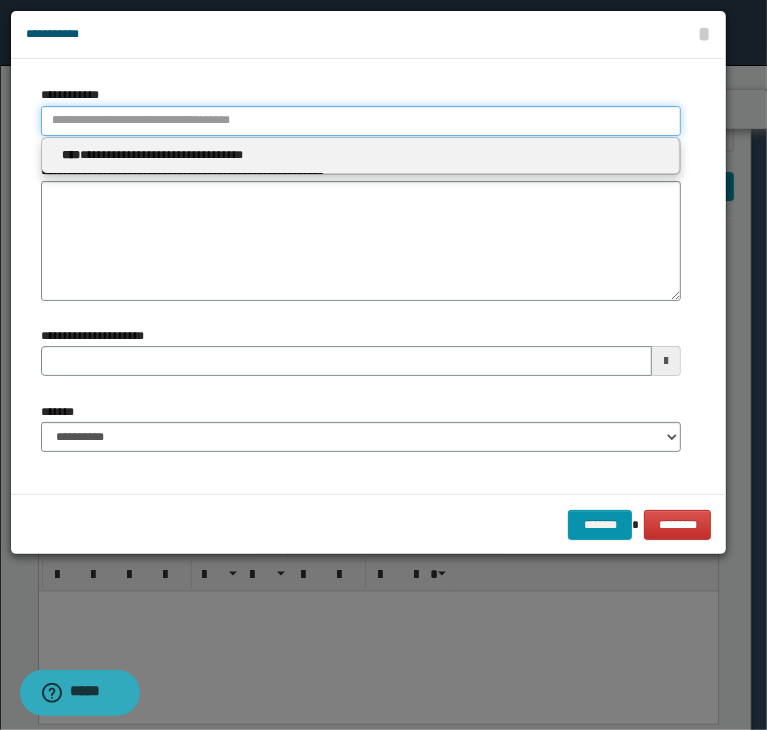 type 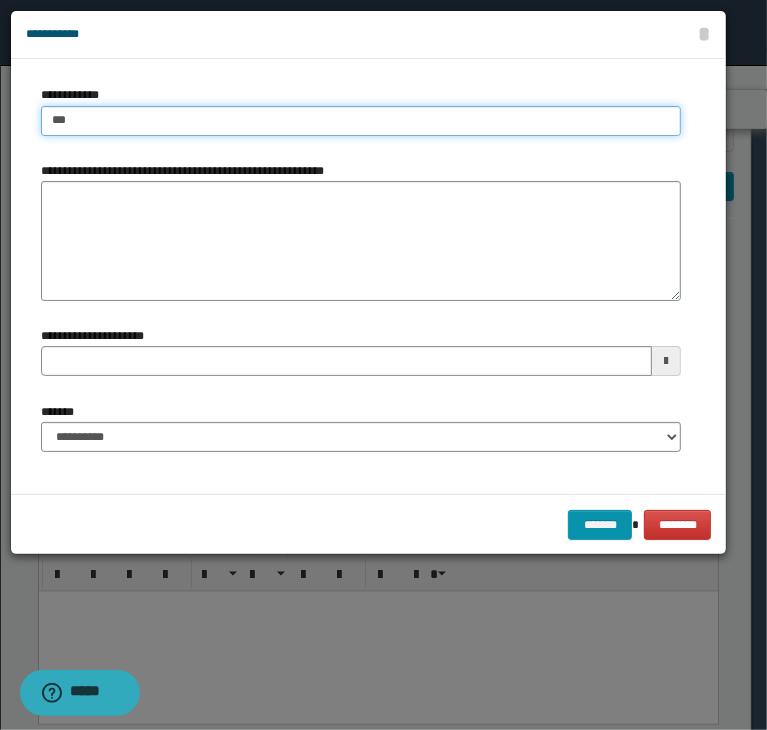 type on "****" 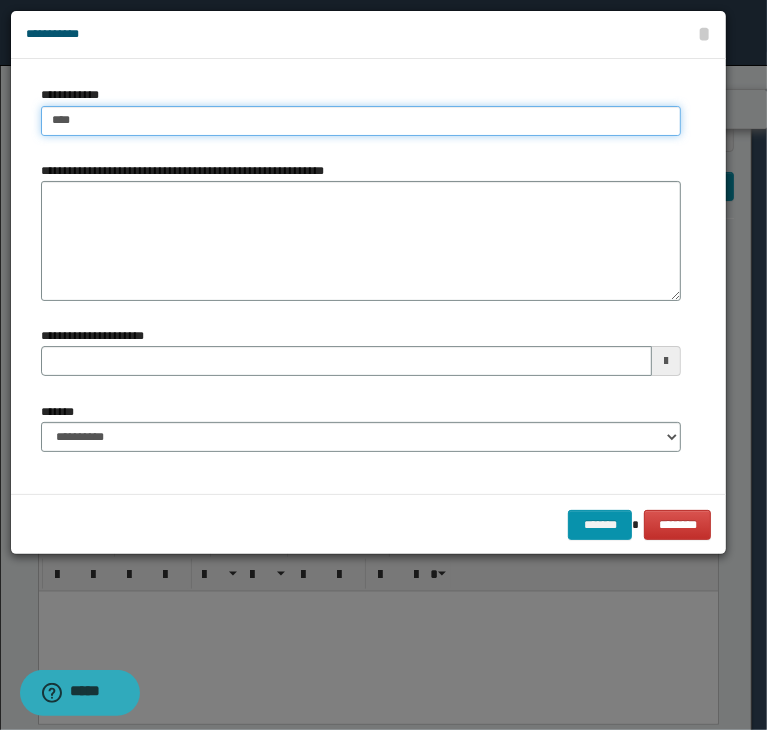 type on "****" 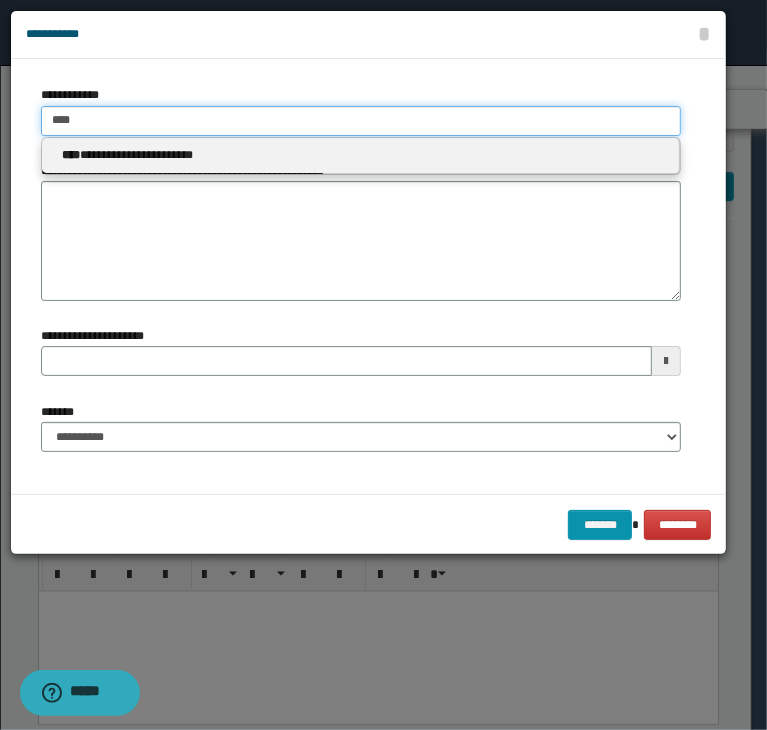 type 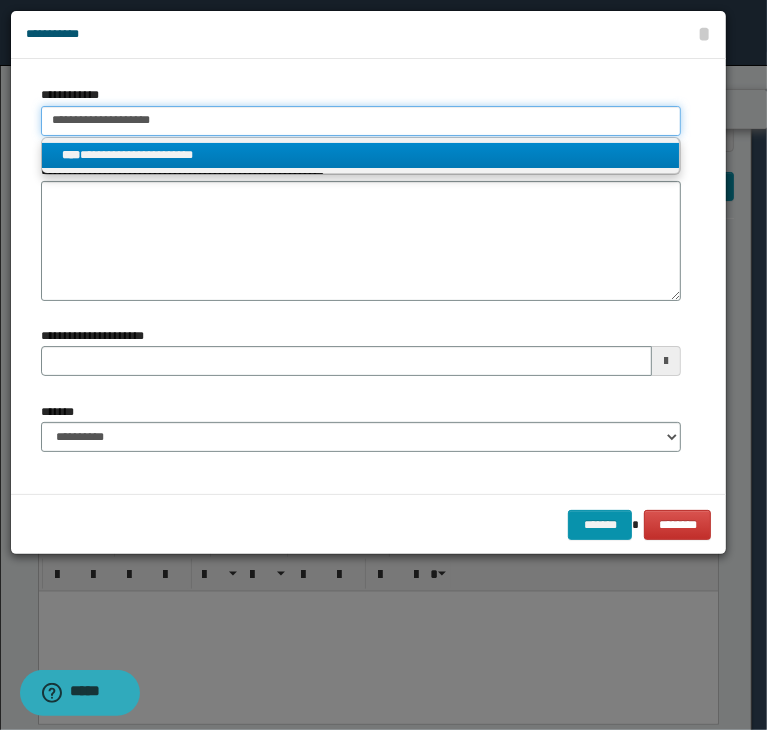 type on "**********" 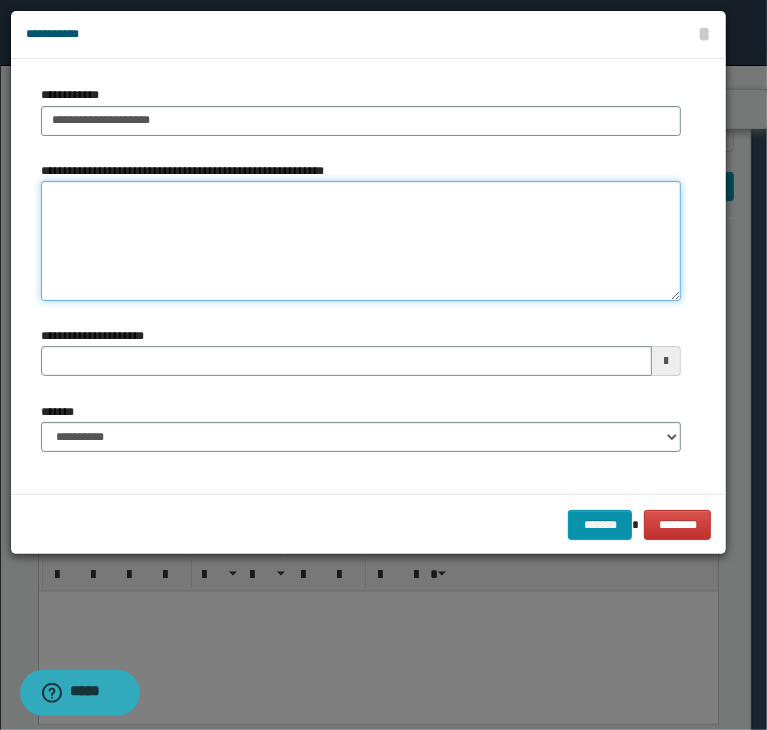 paste on "*********" 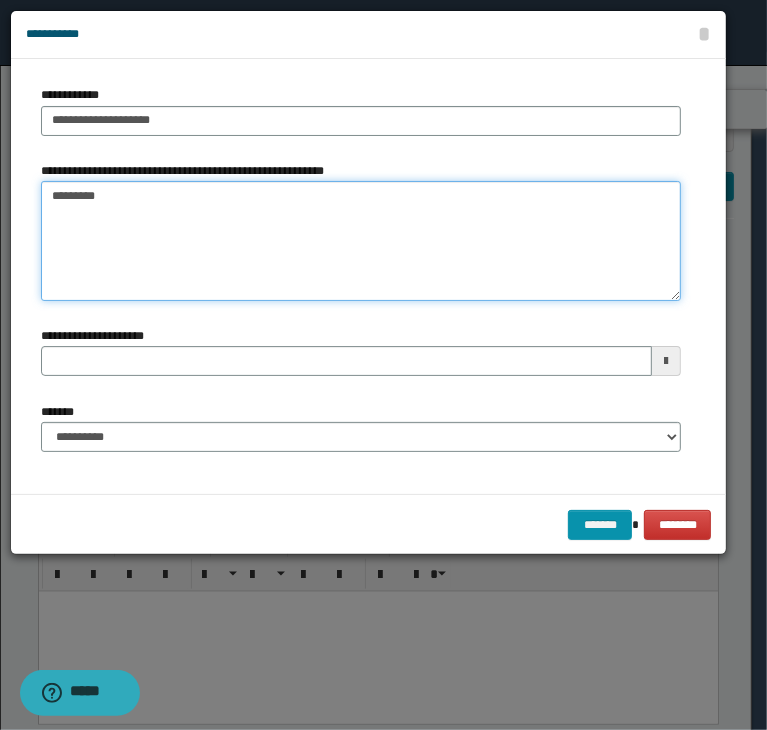 type on "*********" 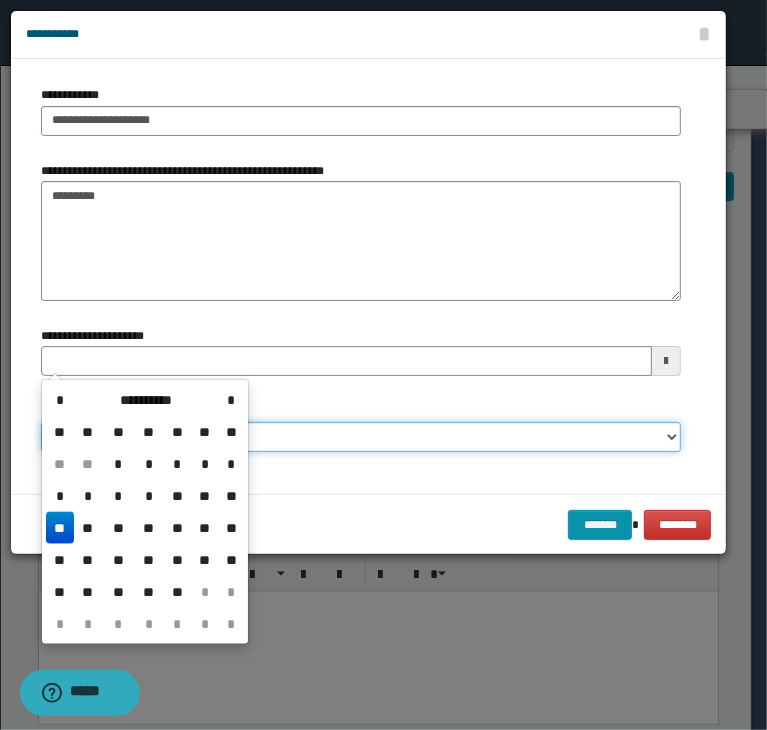 type 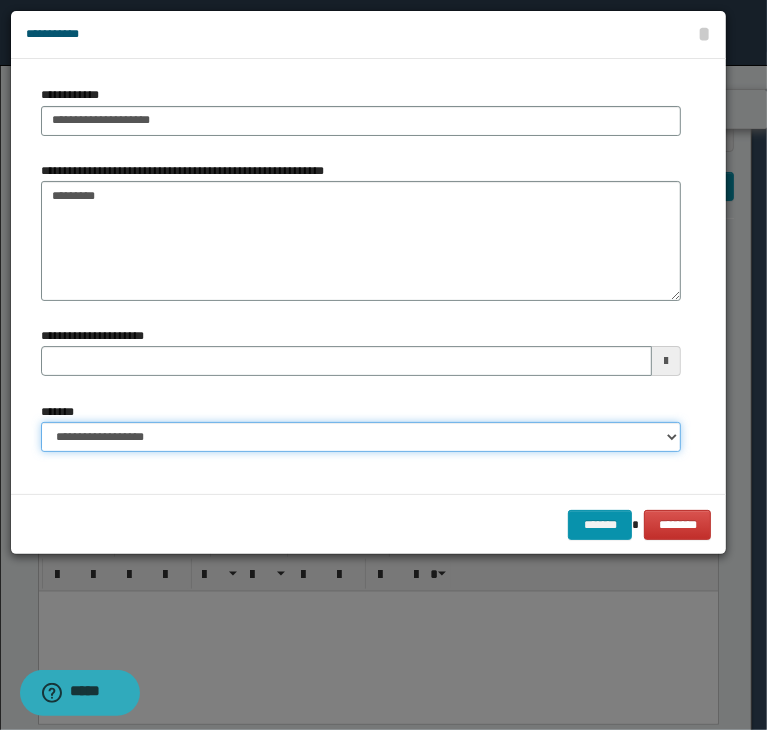 select on "*" 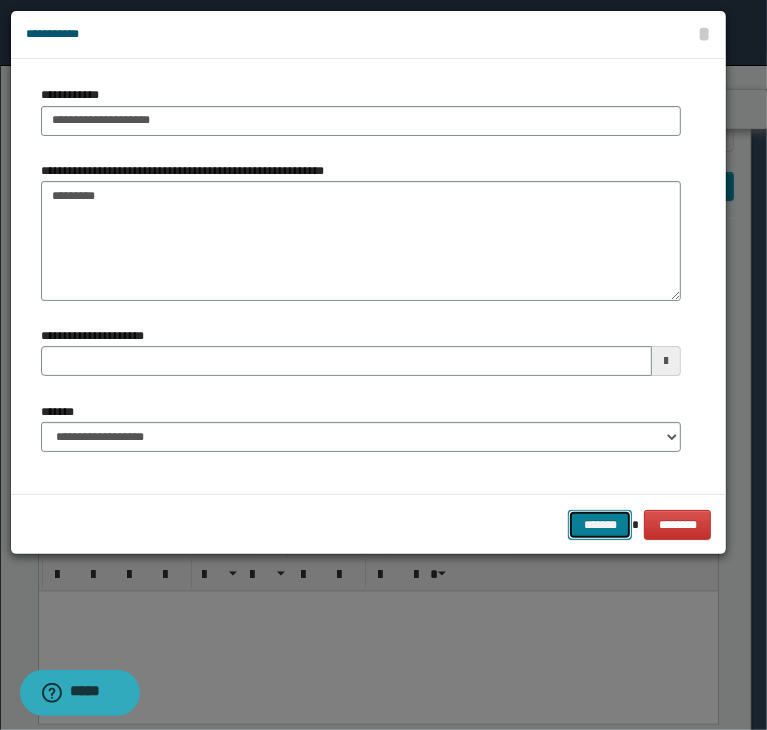 click on "*******" at bounding box center (600, 525) 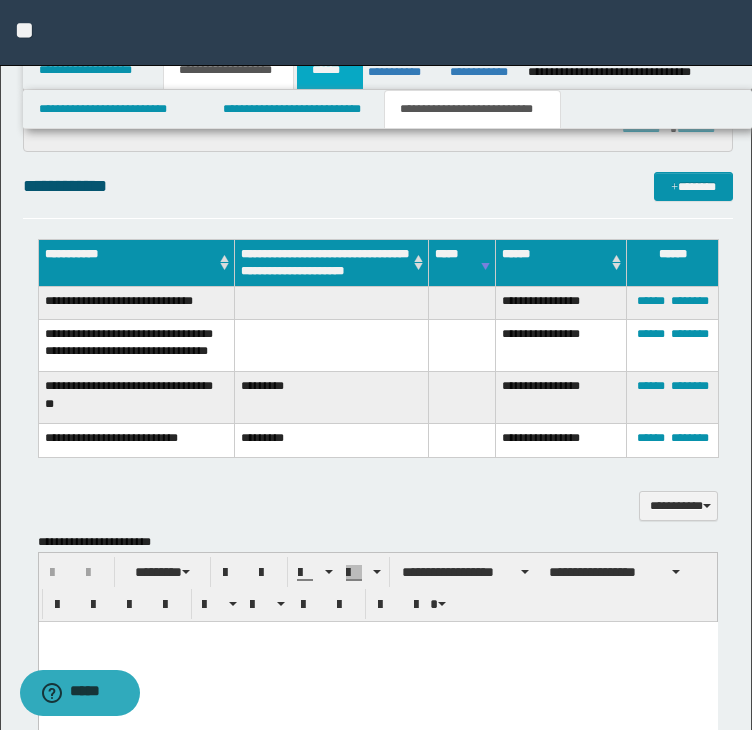 click on "******" at bounding box center [330, 70] 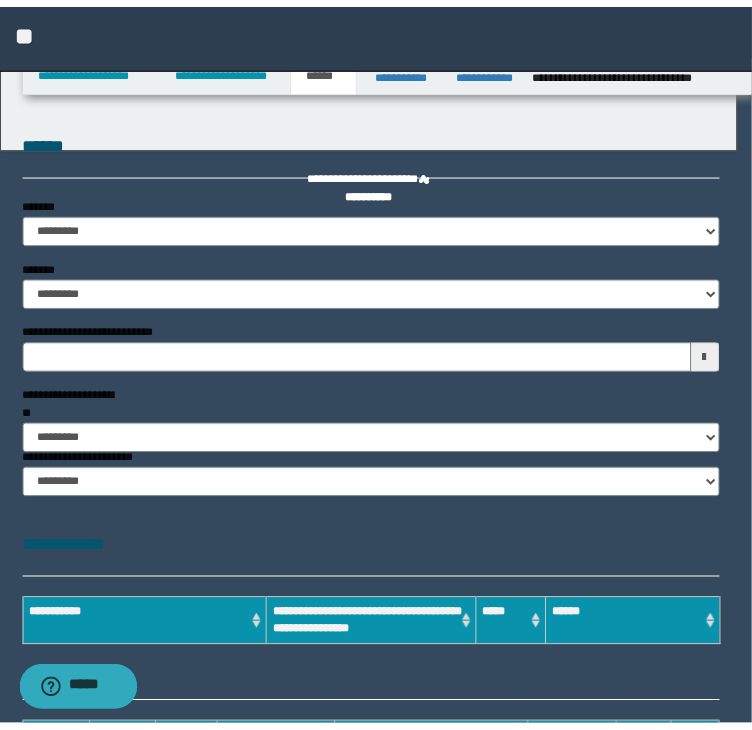 scroll, scrollTop: 0, scrollLeft: 0, axis: both 